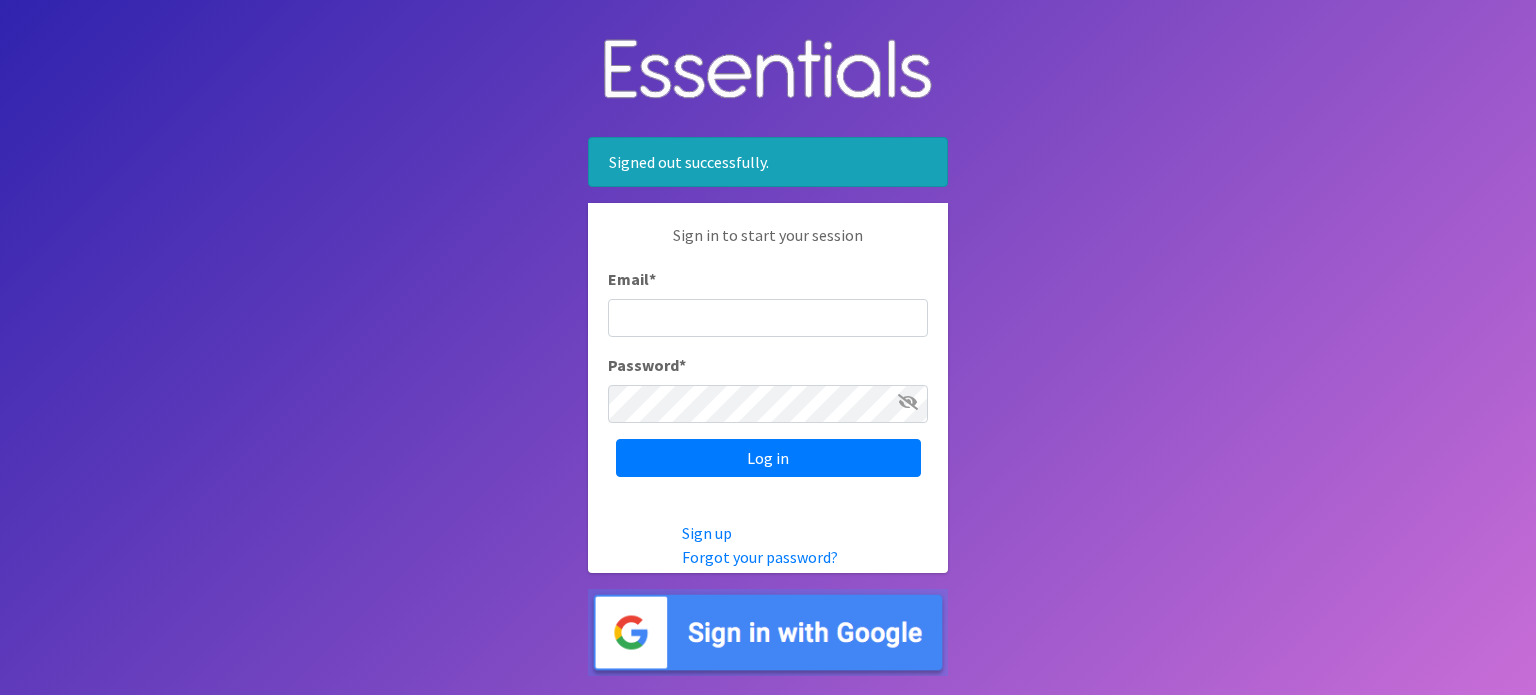 scroll, scrollTop: 0, scrollLeft: 0, axis: both 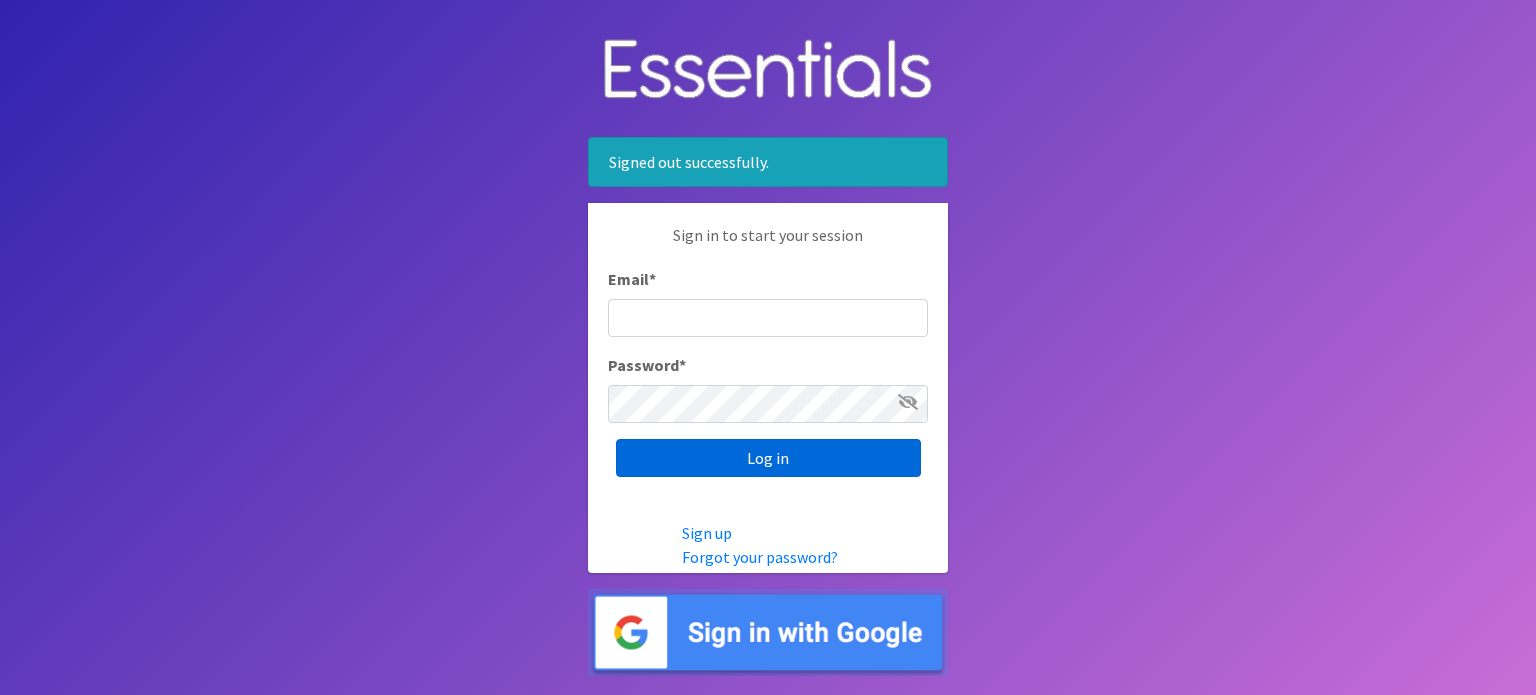 type on "info@diaperbankmn.org" 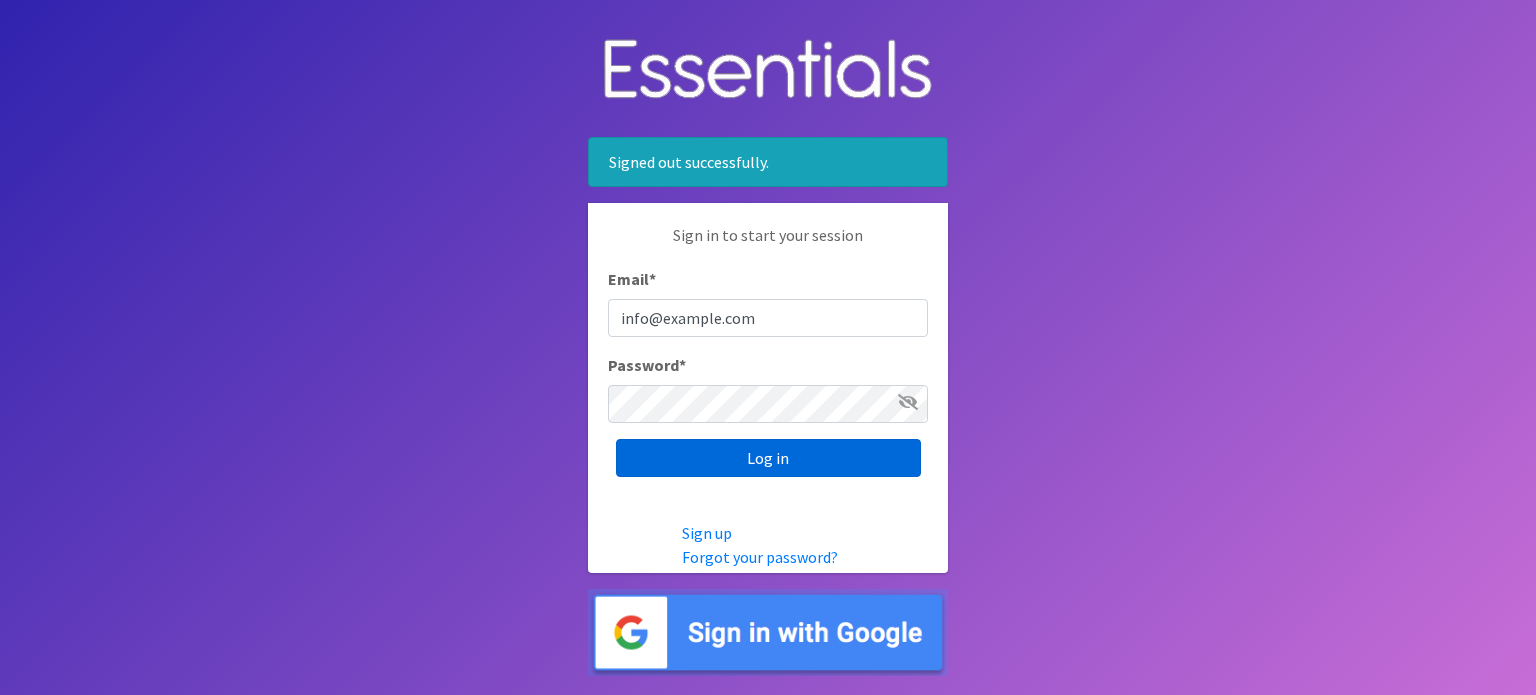 click on "Log in" at bounding box center [768, 458] 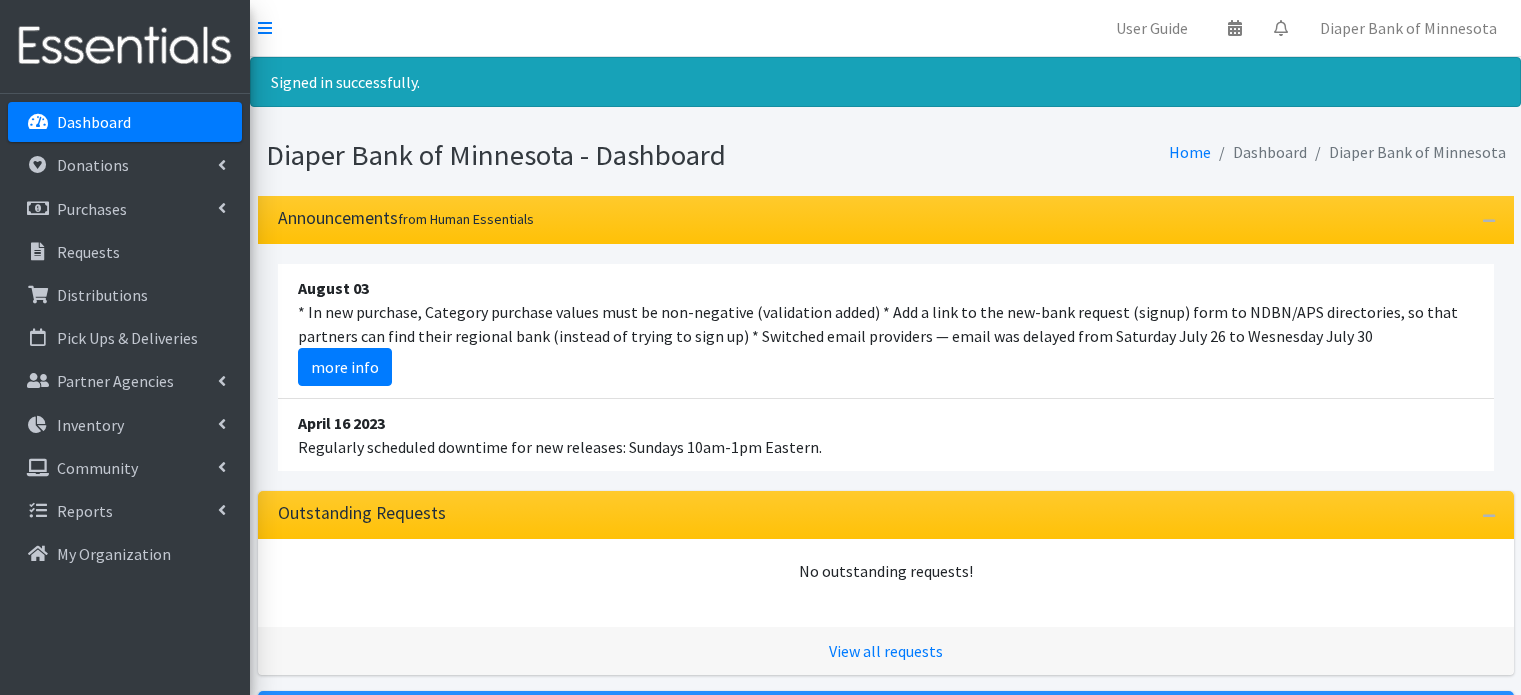 scroll, scrollTop: 0, scrollLeft: 0, axis: both 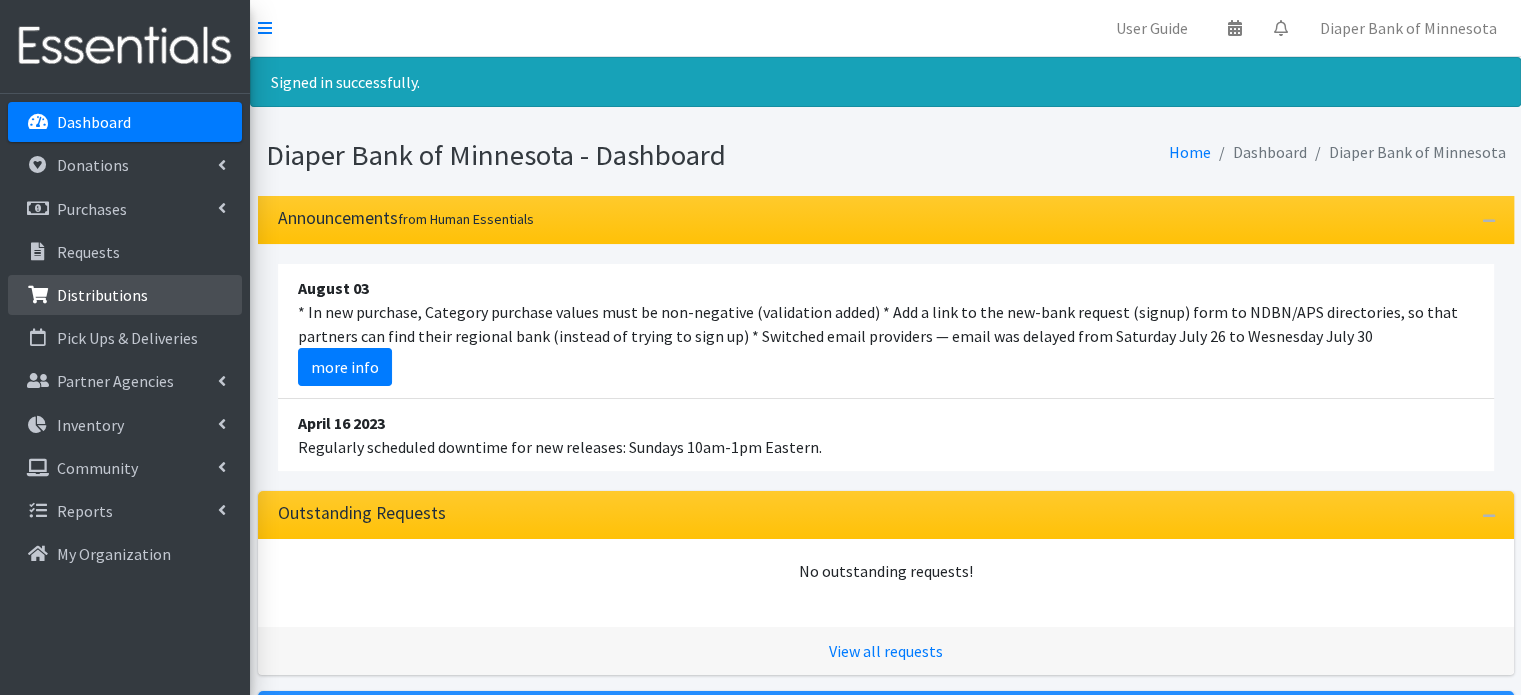 click on "Distributions" at bounding box center (102, 295) 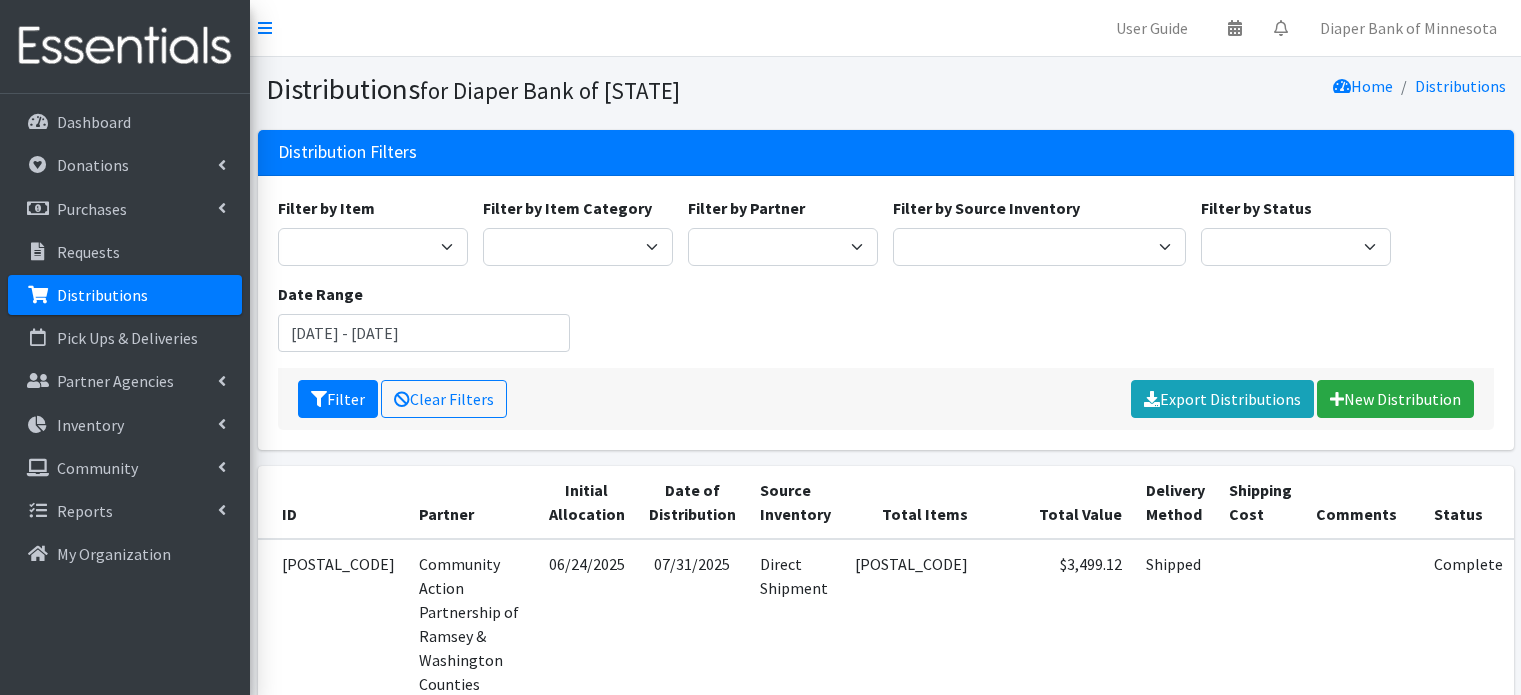 scroll, scrollTop: 0, scrollLeft: 0, axis: both 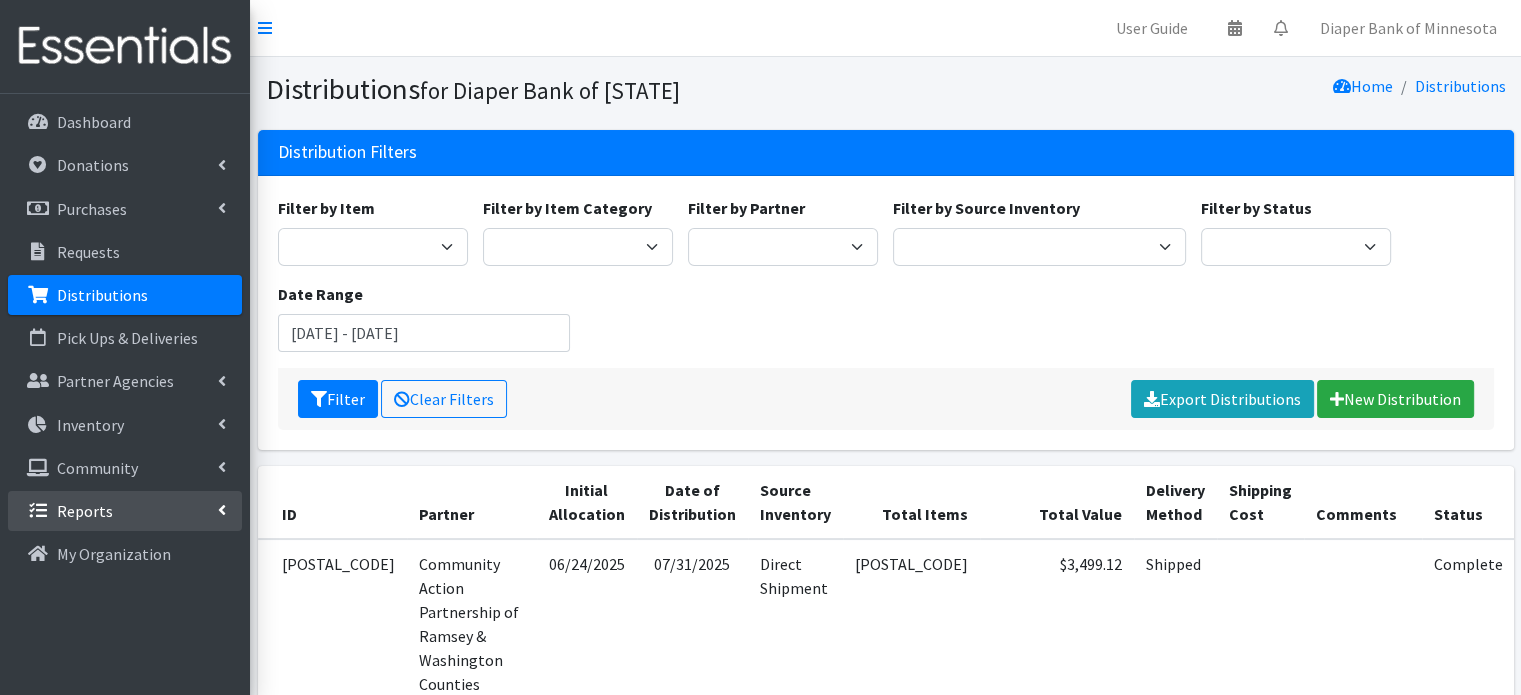 click on "Reports" at bounding box center [125, 511] 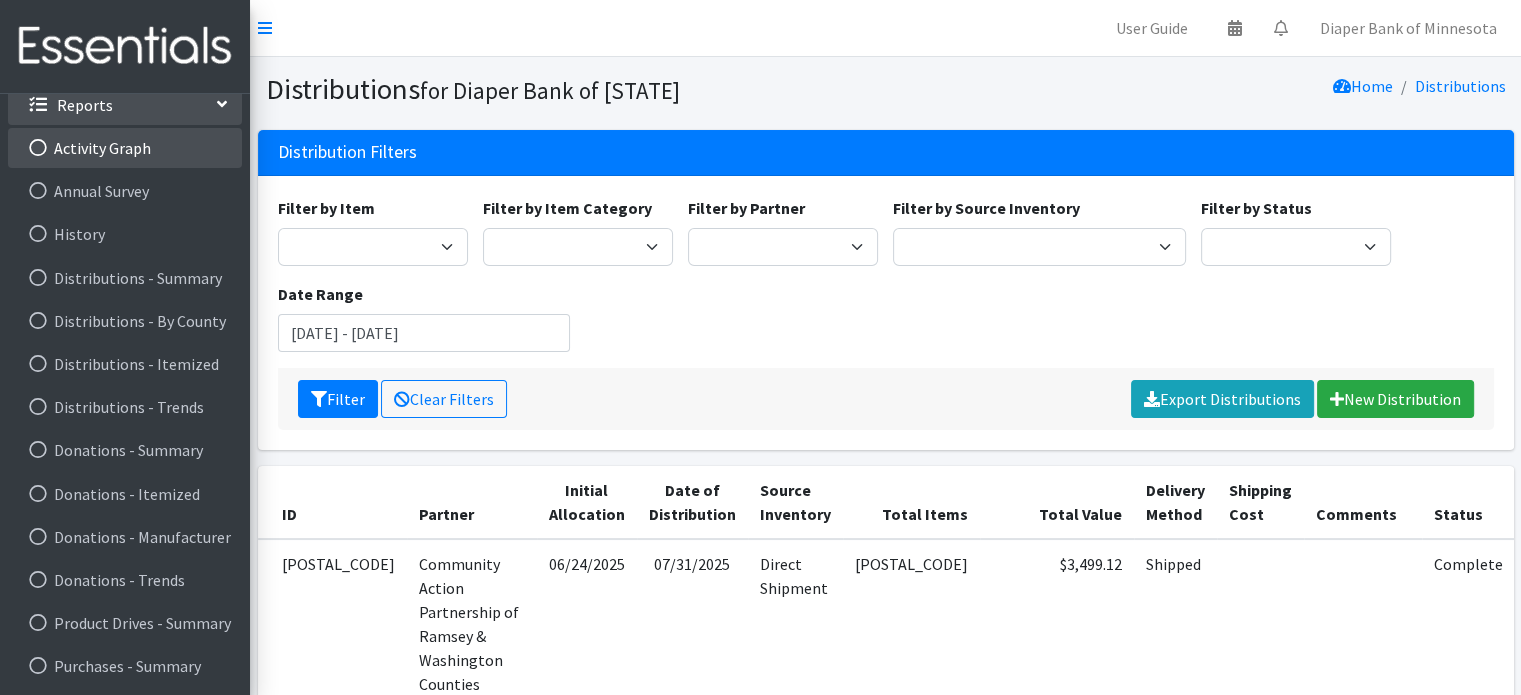 scroll, scrollTop: 404, scrollLeft: 0, axis: vertical 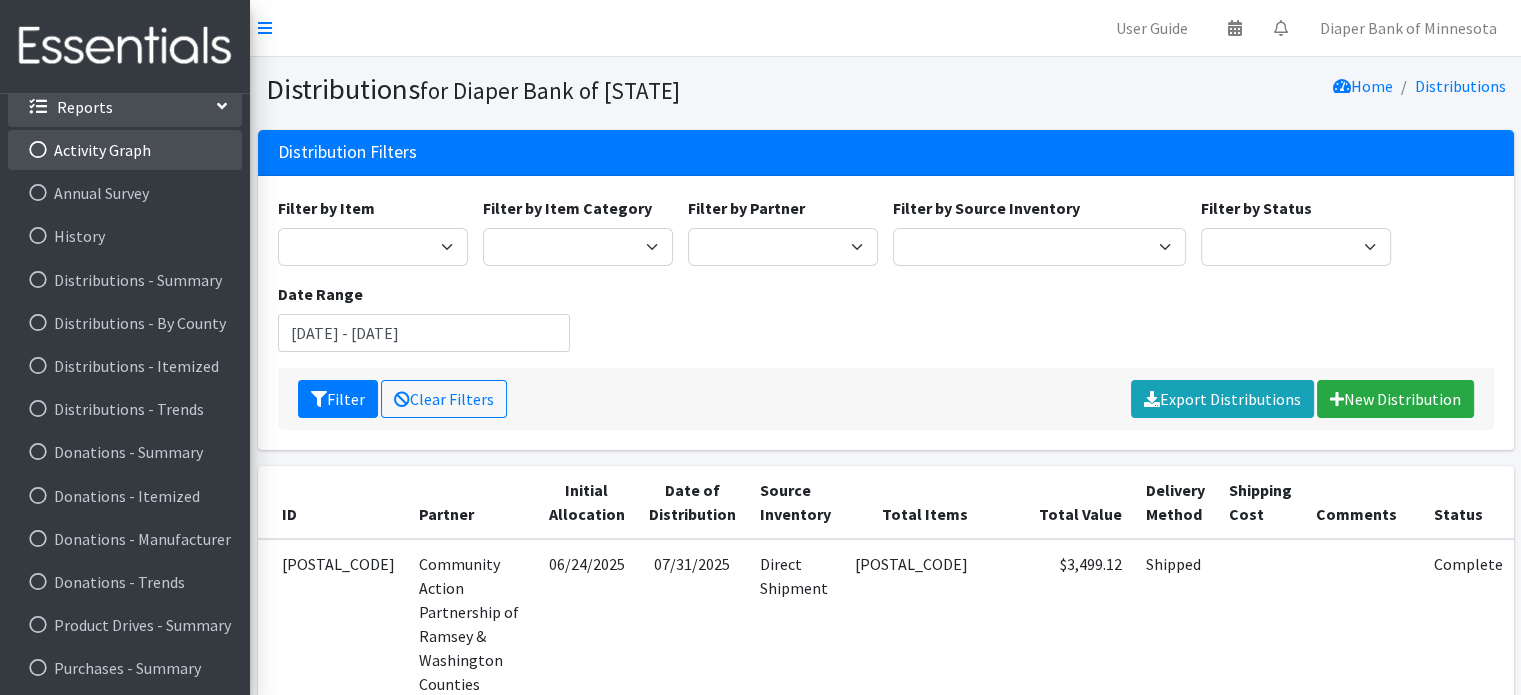 click at bounding box center (38, 150) 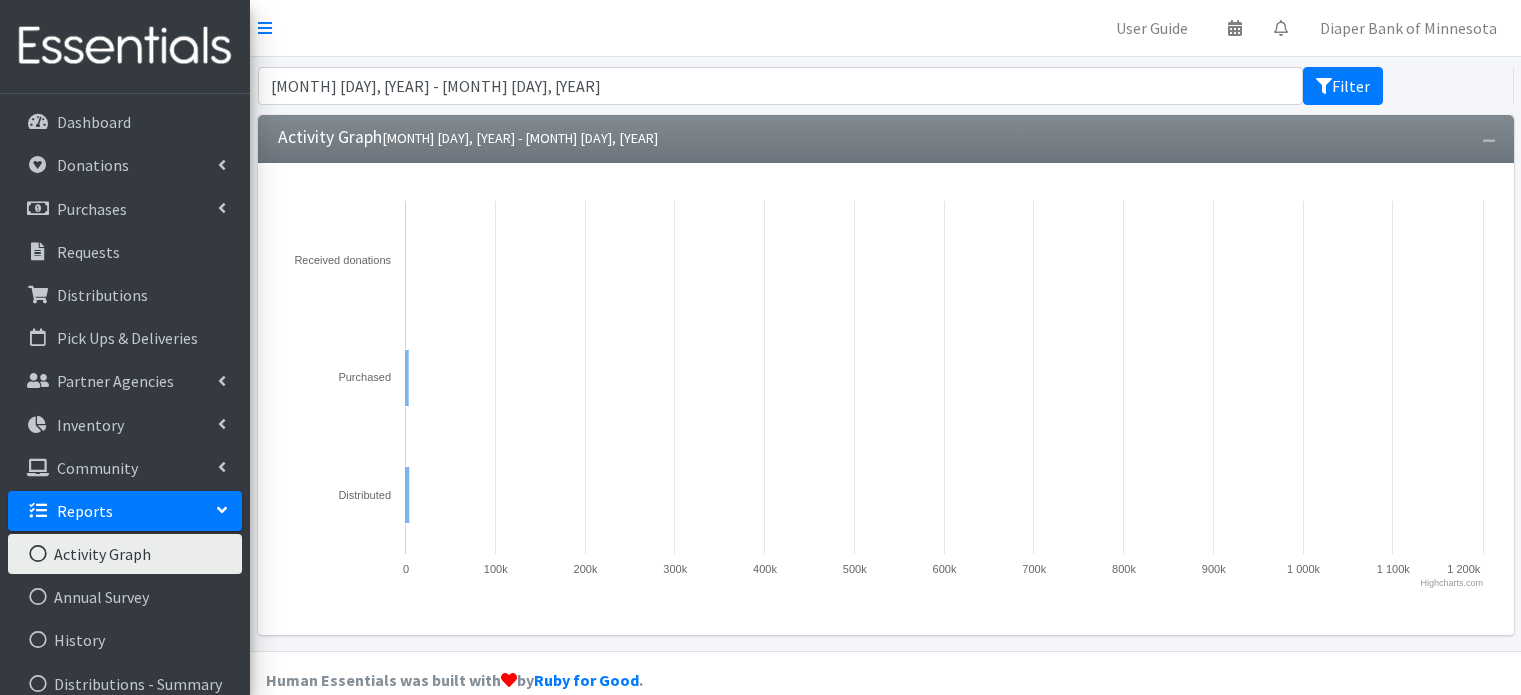 scroll, scrollTop: 0, scrollLeft: 0, axis: both 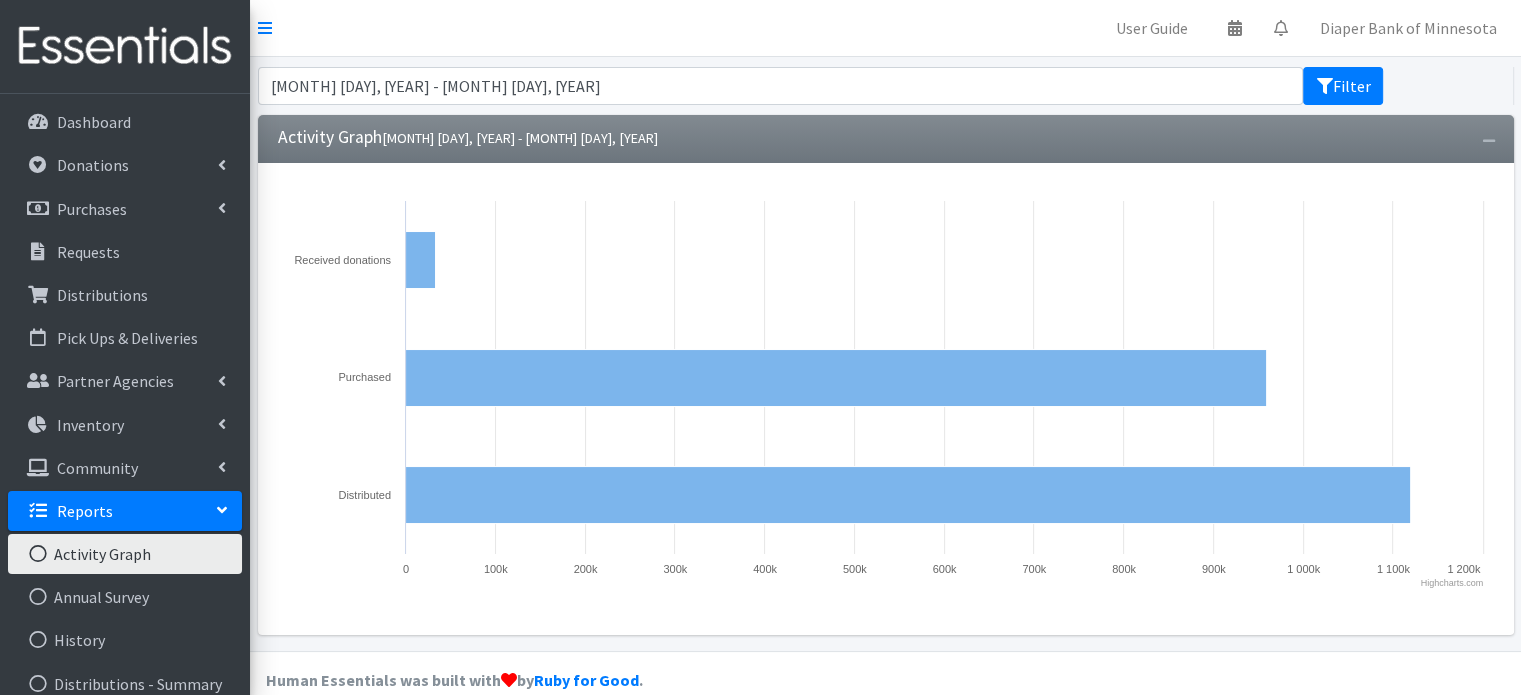 click on "[MONTH] [DAY], [YEAR] - [MONTH] [DAY], [YEAR]
Filter" at bounding box center [885, 86] 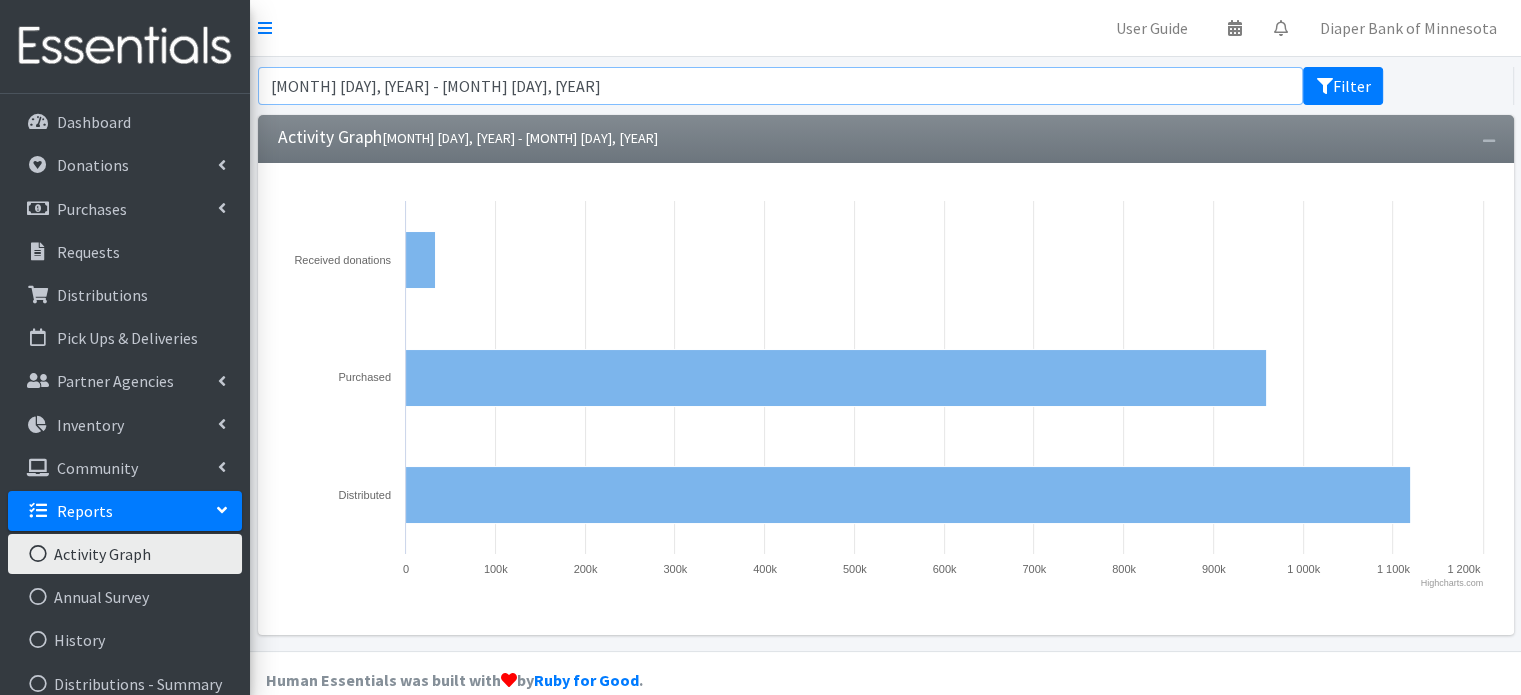click on "[MONTH] [DAY], [YEAR] - [MONTH] [DAY], [YEAR]" at bounding box center [781, 86] 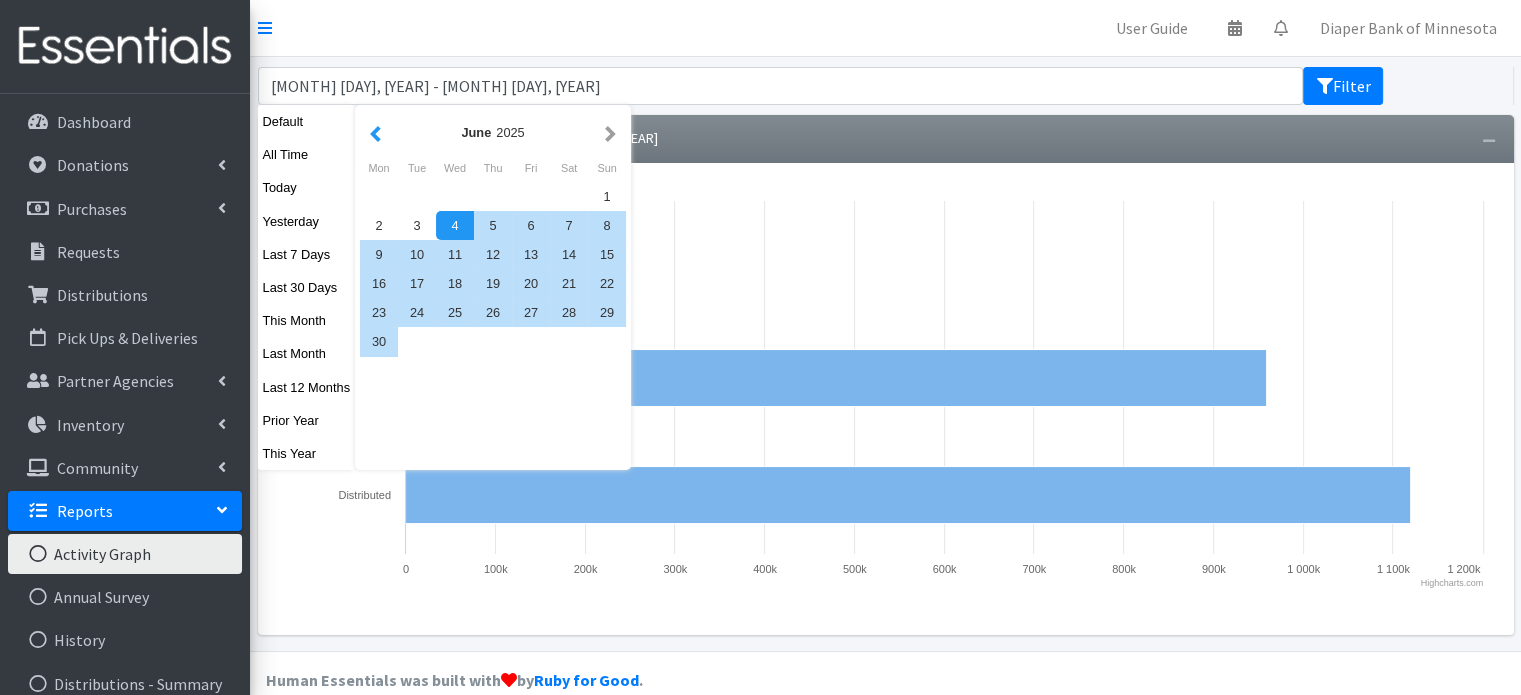click at bounding box center (375, 132) 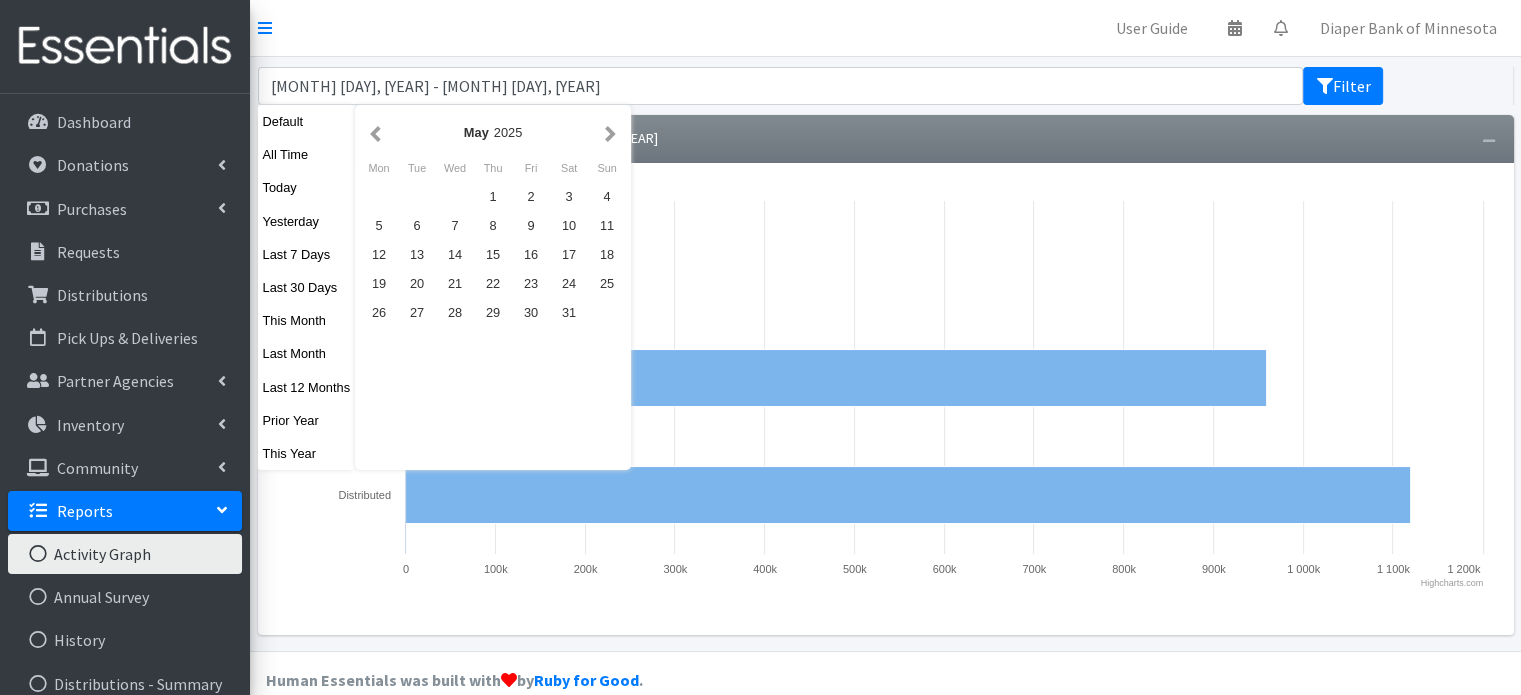 click at bounding box center (375, 132) 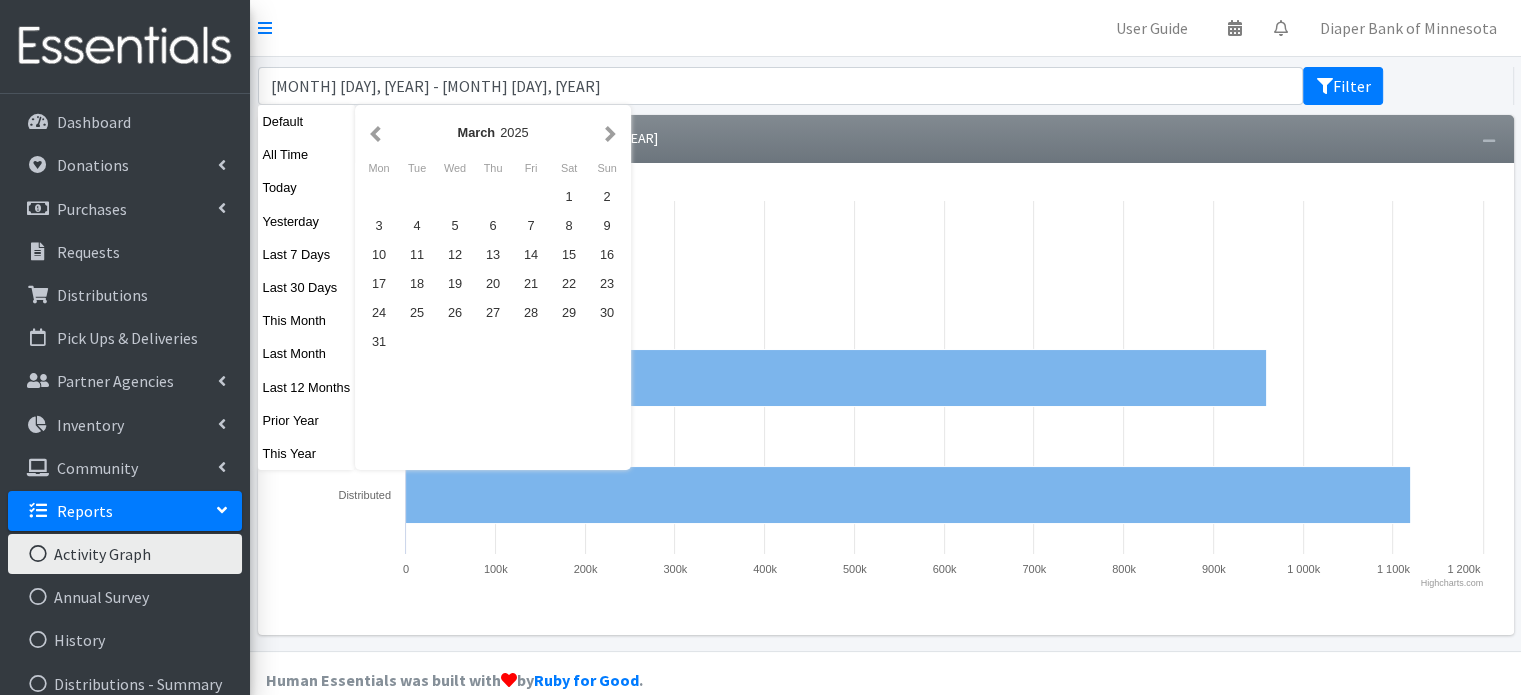 click at bounding box center [375, 132] 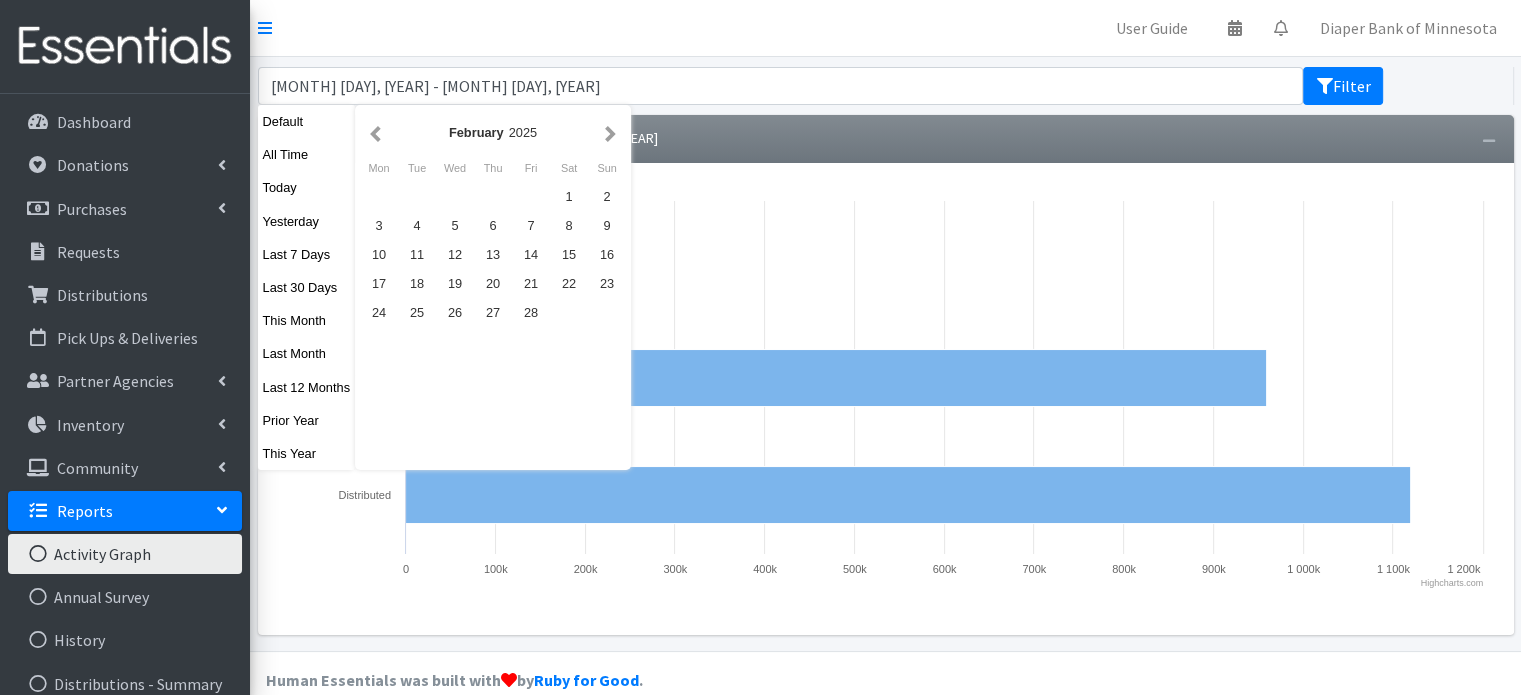 click at bounding box center (375, 132) 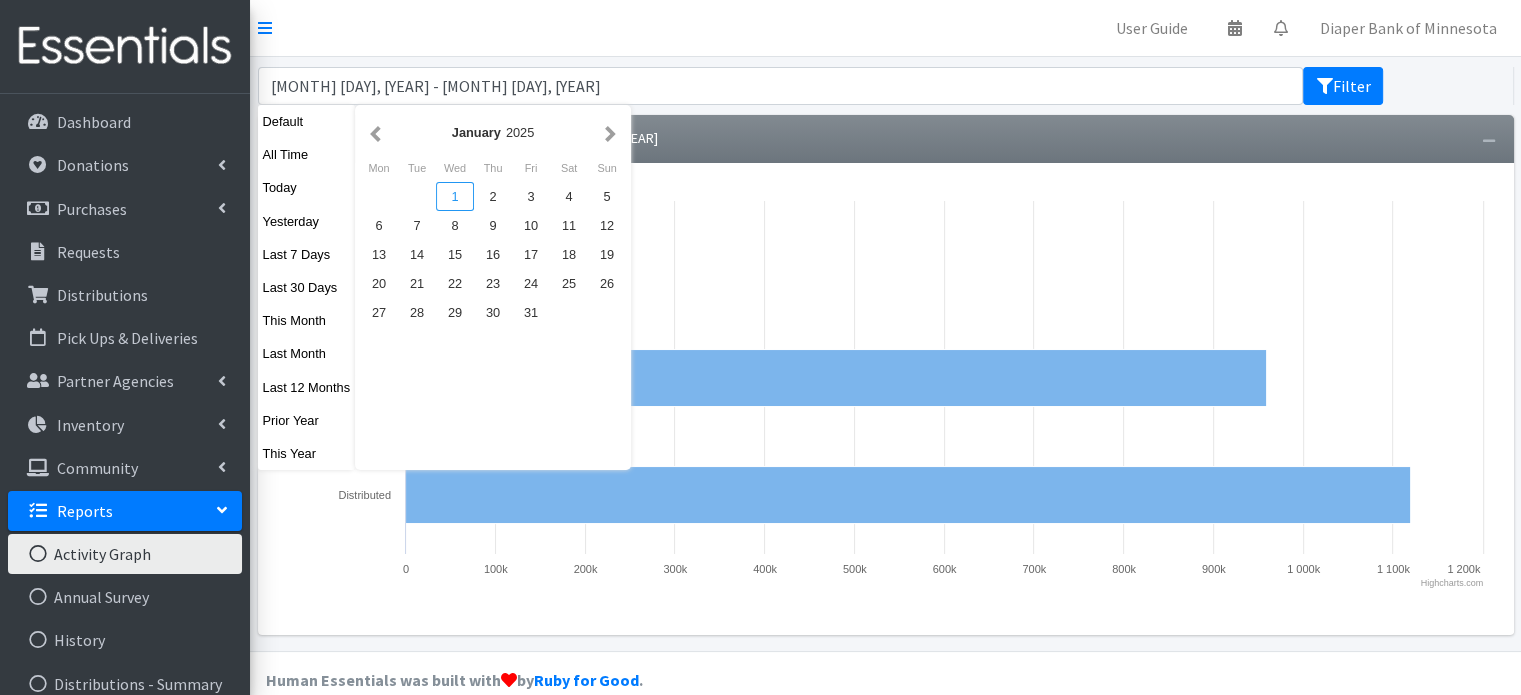 click on "1" at bounding box center (455, 196) 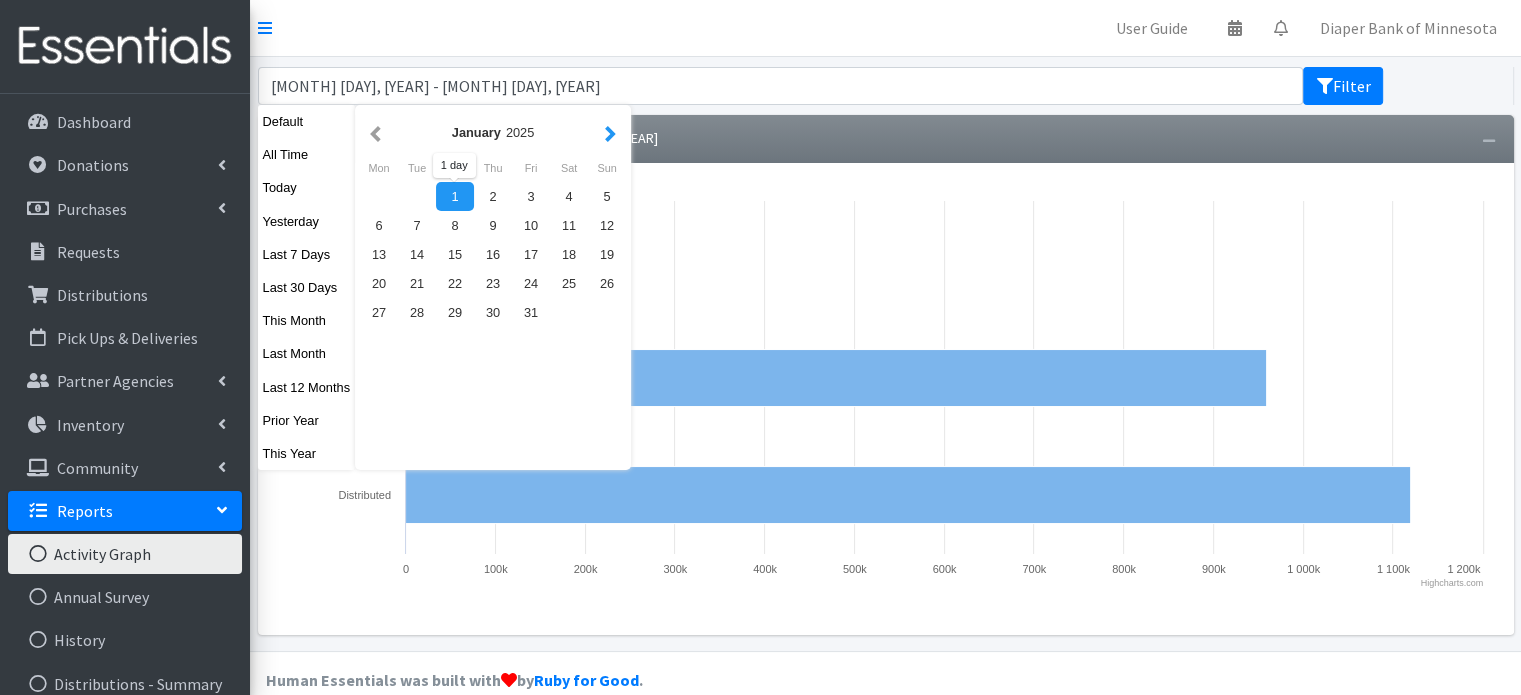 click at bounding box center (610, 132) 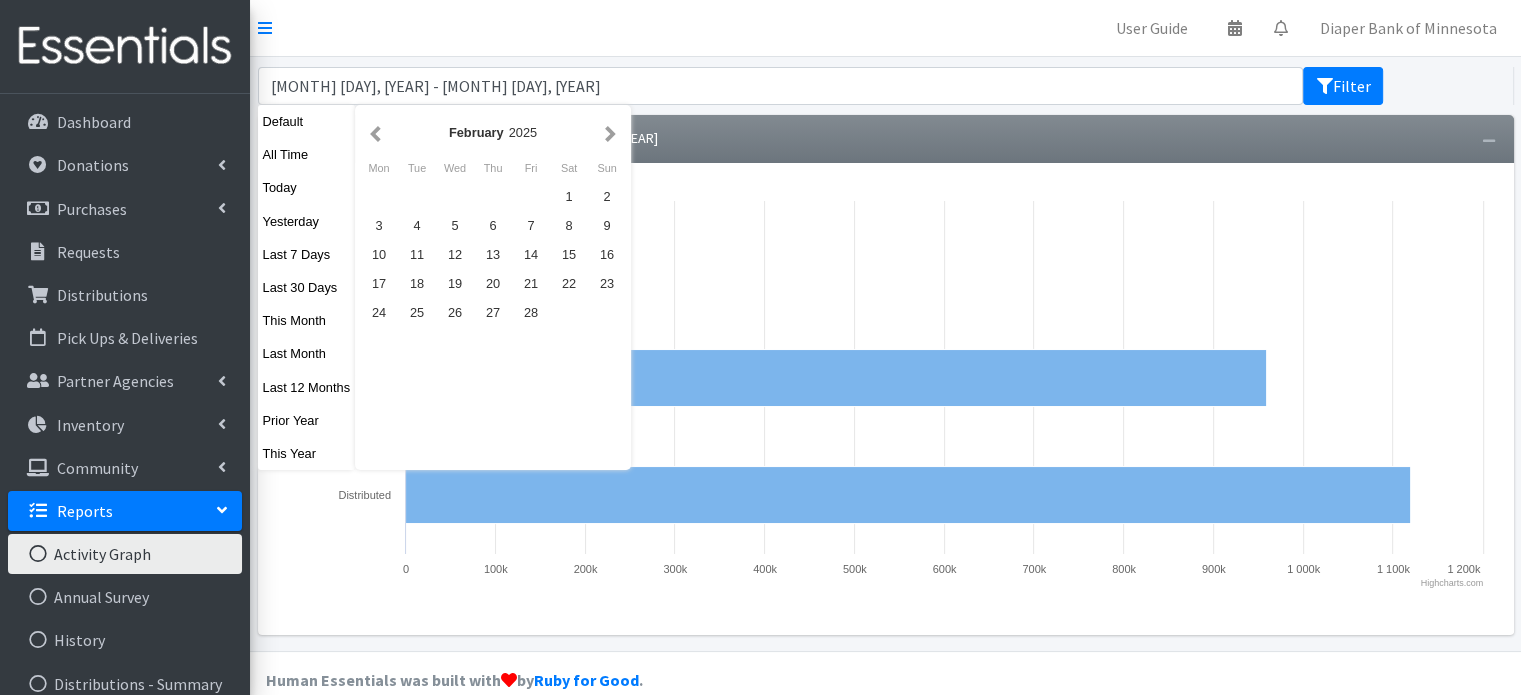 click at bounding box center (610, 132) 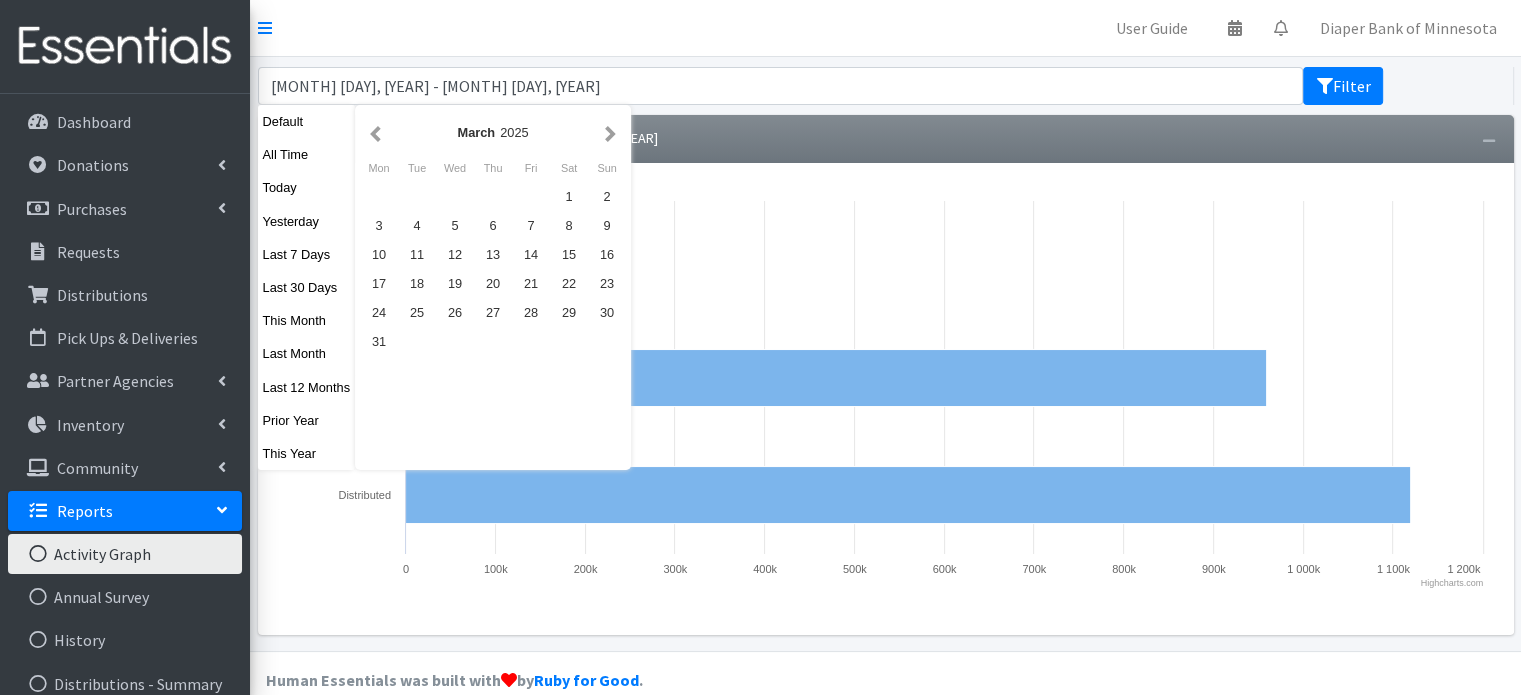 click at bounding box center [610, 132] 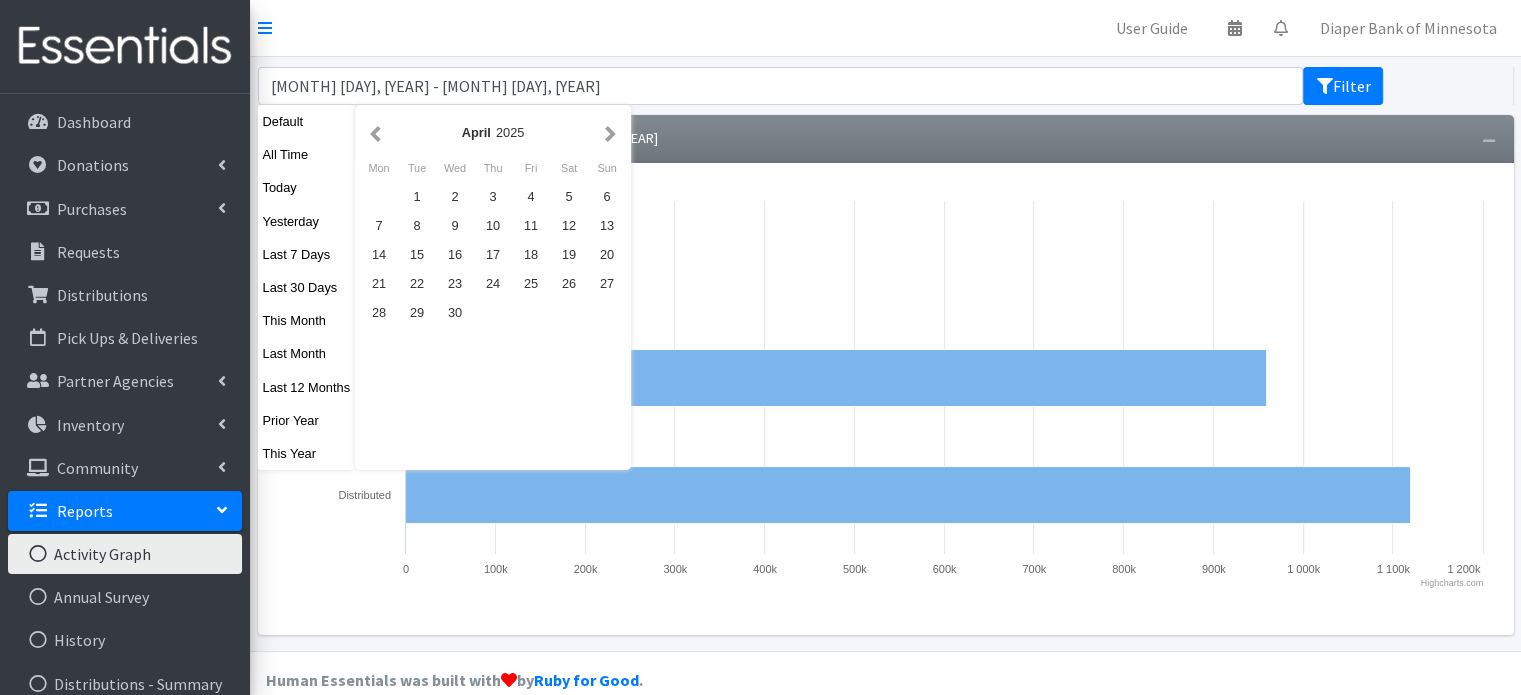 click at bounding box center [610, 132] 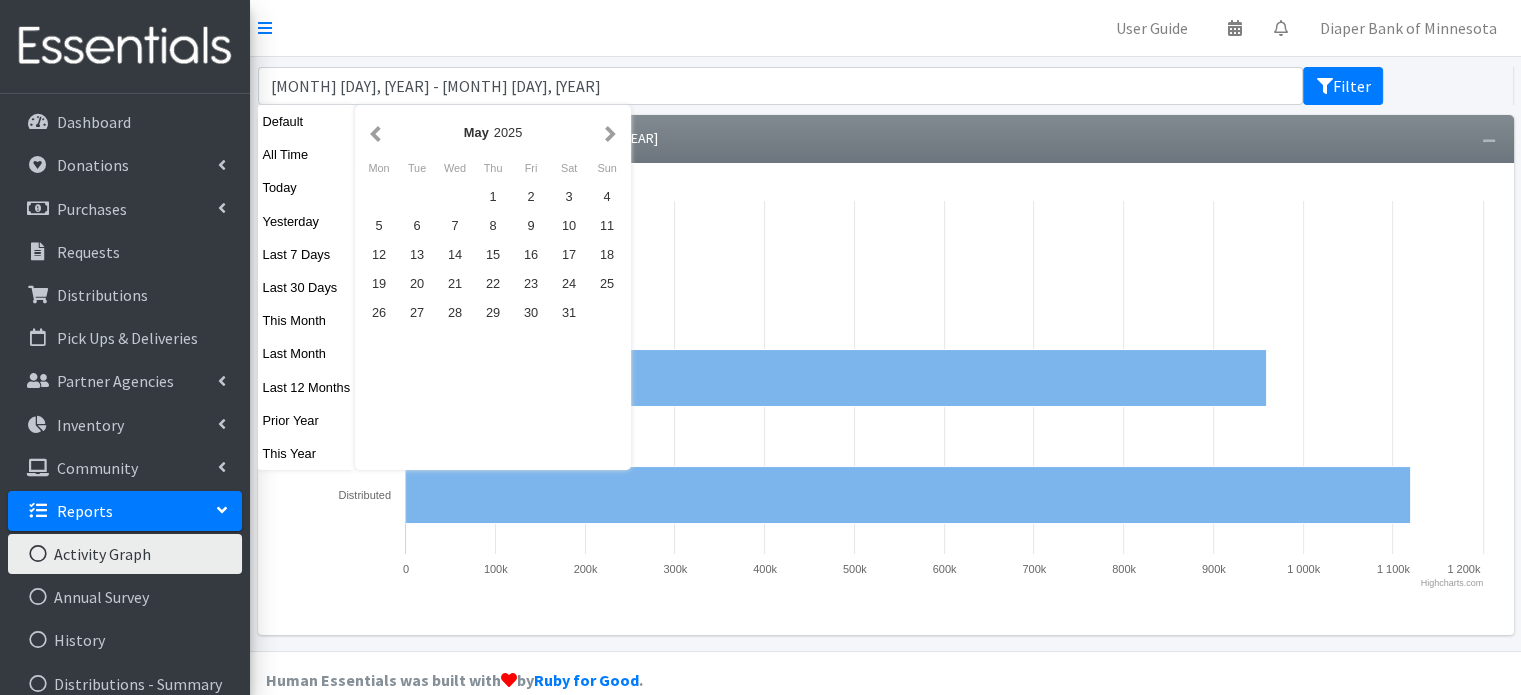 click at bounding box center [610, 132] 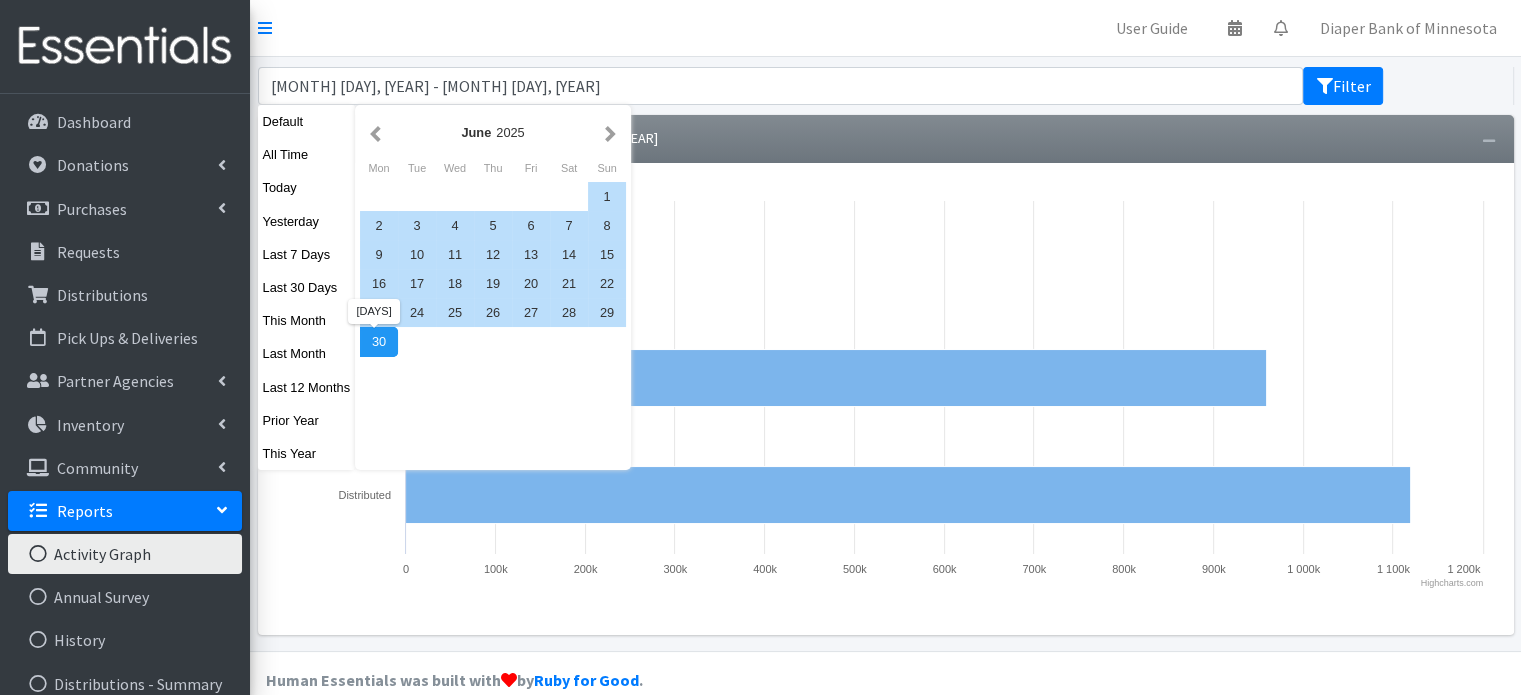 click on "30" at bounding box center (379, 341) 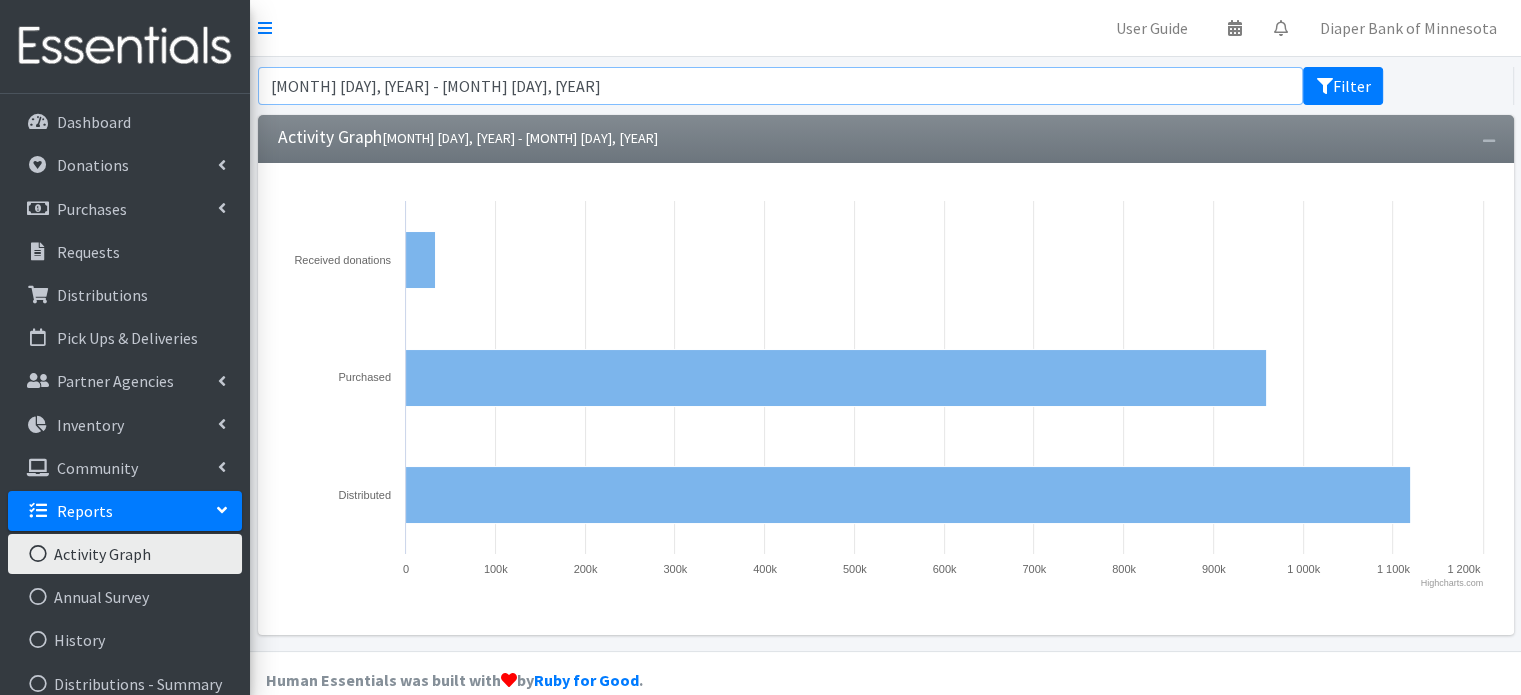 click on "[DATE] - [DATE]" at bounding box center [781, 86] 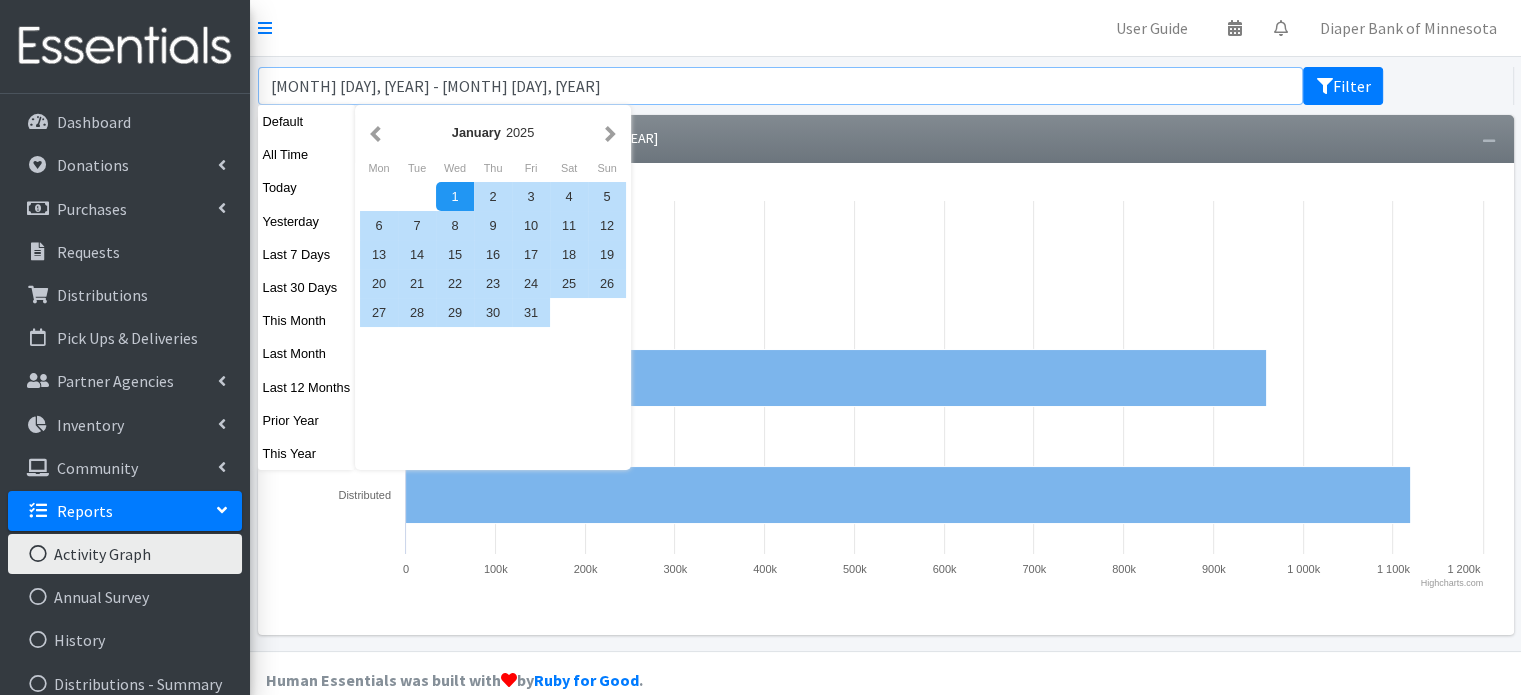 click on "Filter" at bounding box center (1343, 86) 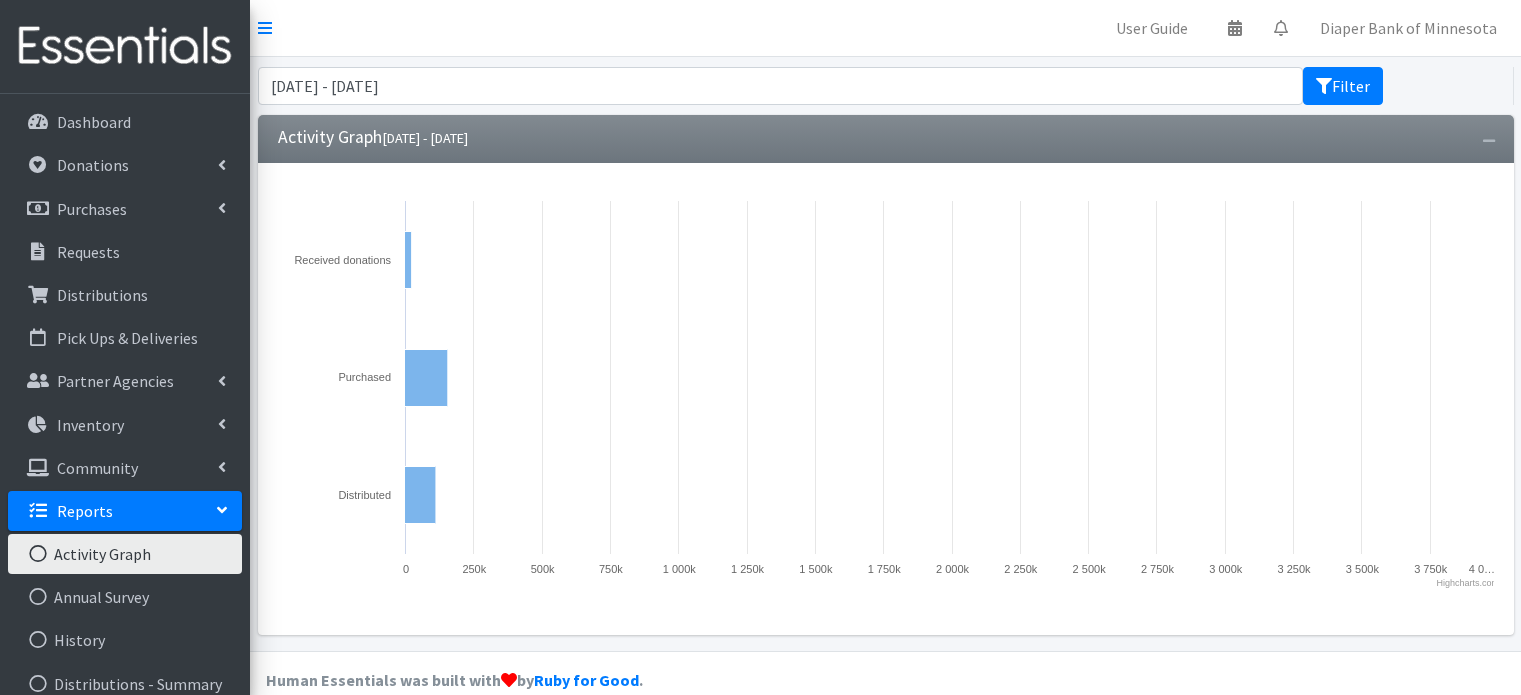 scroll, scrollTop: 0, scrollLeft: 0, axis: both 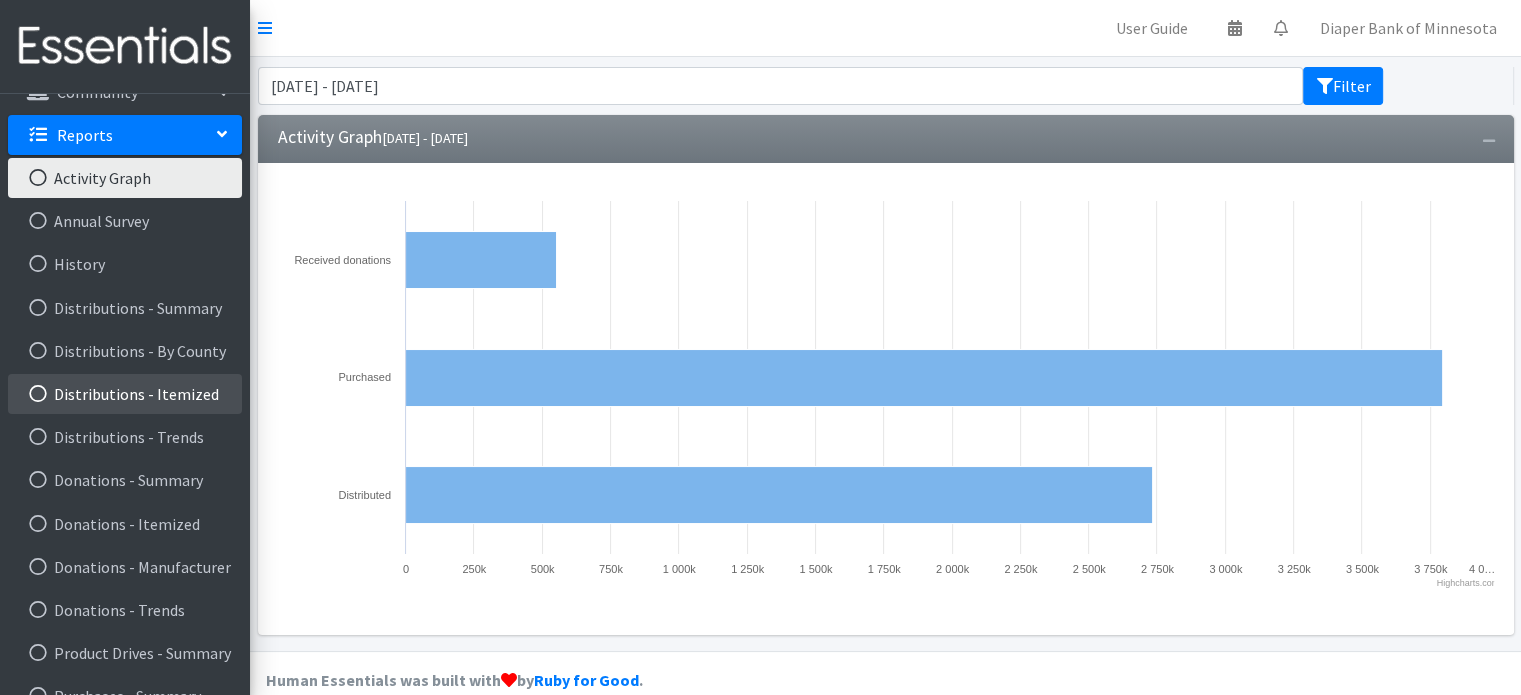 click on "Distributions - Itemized" at bounding box center (125, 394) 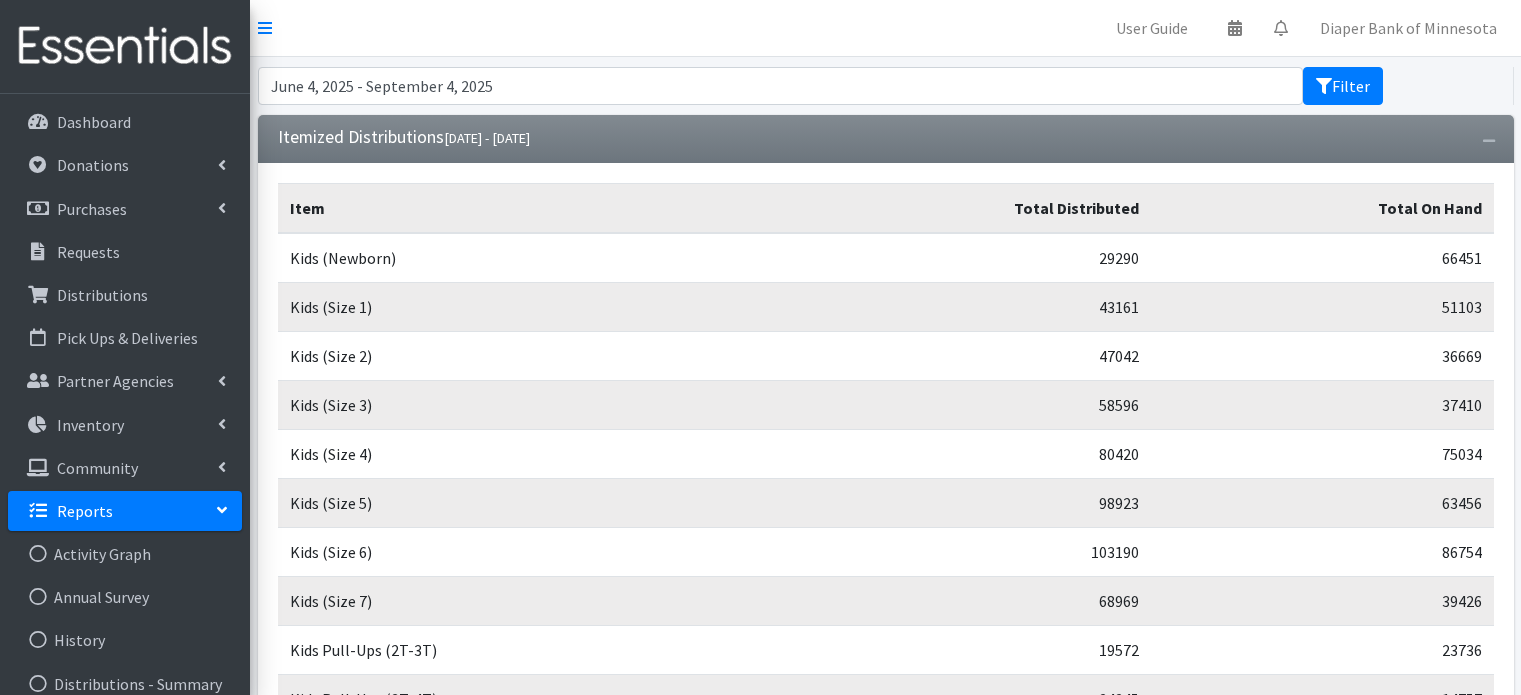 scroll, scrollTop: 0, scrollLeft: 0, axis: both 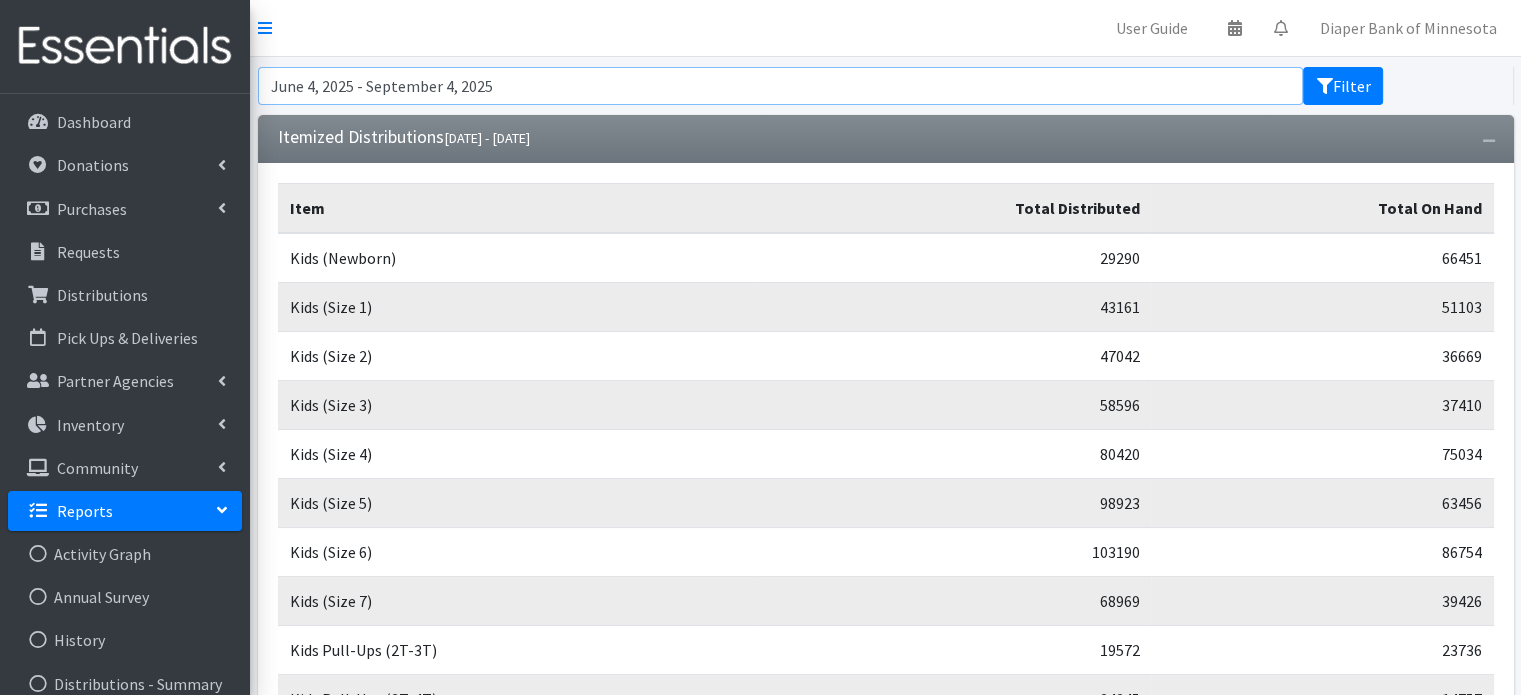 click on "June 4, 2025 - September 4, 2025" at bounding box center [781, 86] 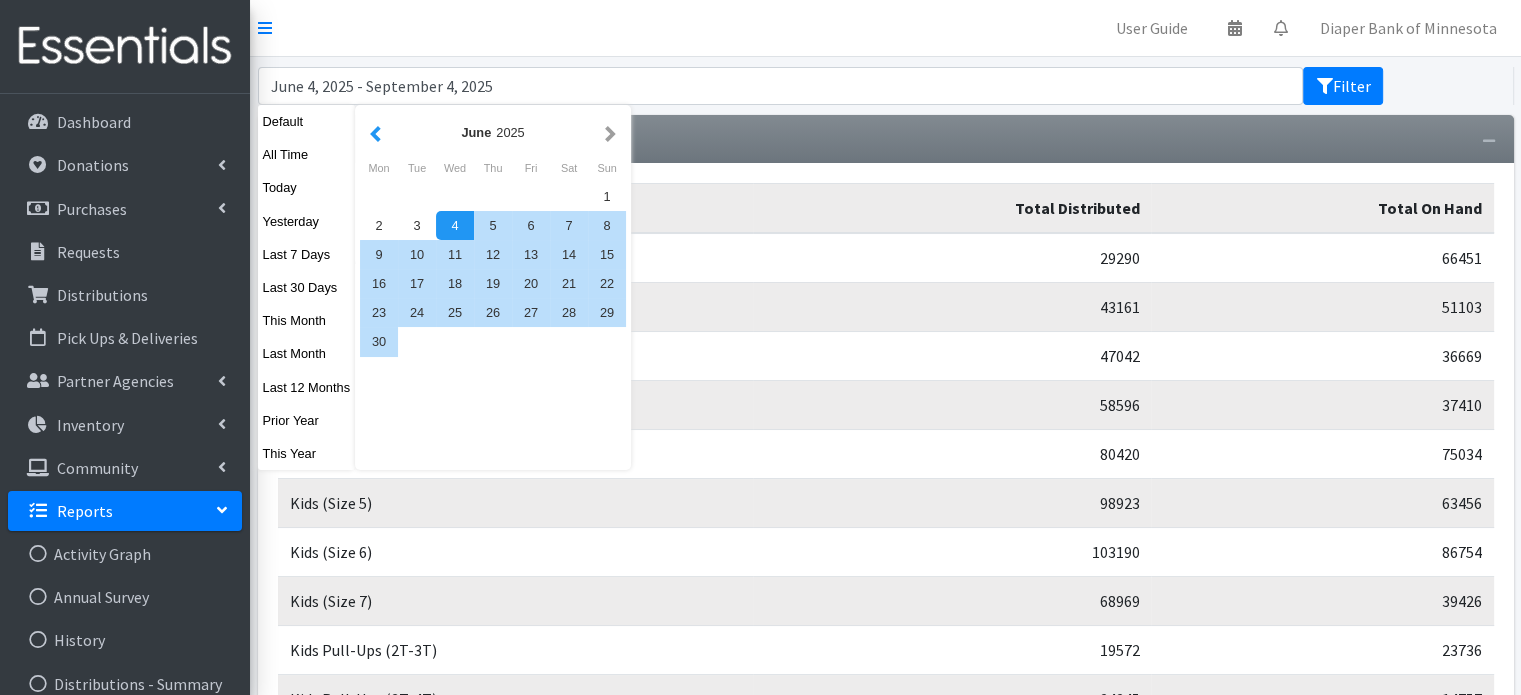 click at bounding box center [375, 132] 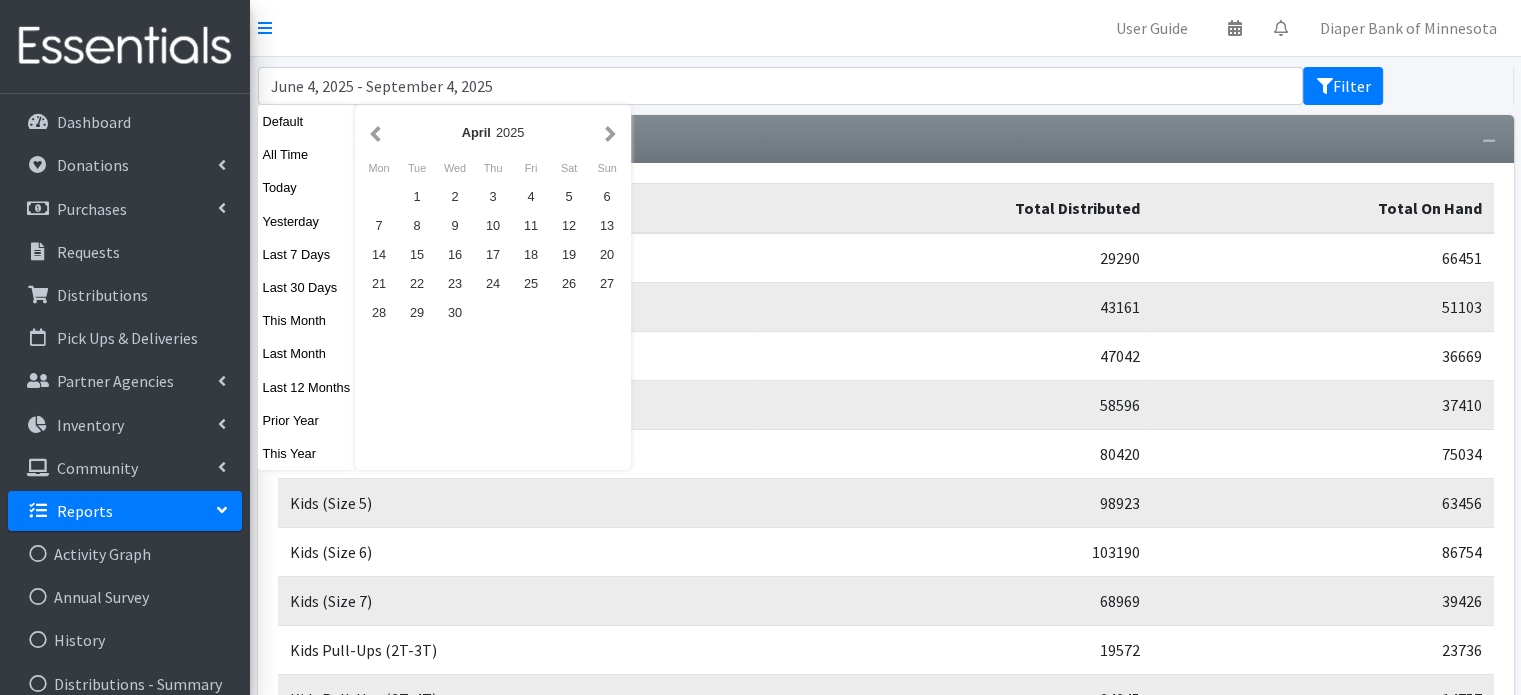 click at bounding box center (375, 132) 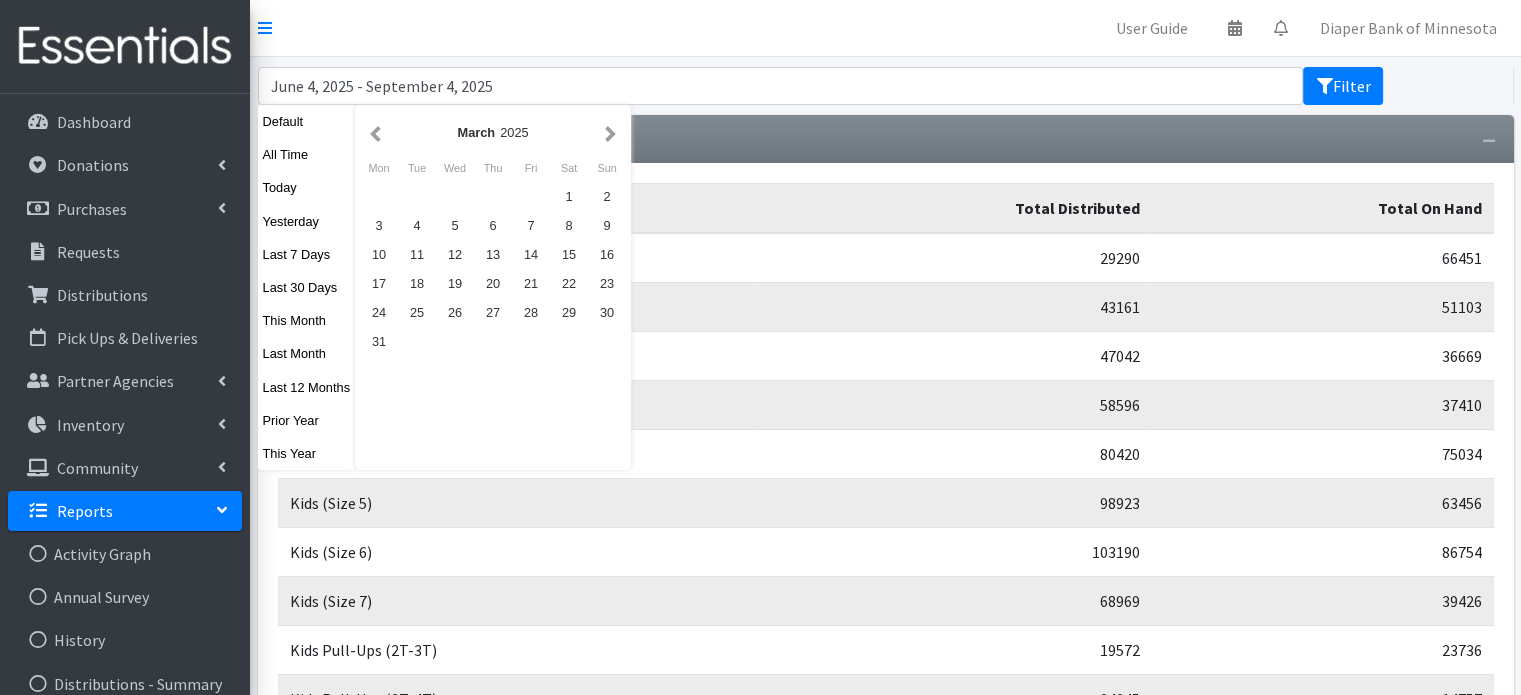 click at bounding box center [375, 132] 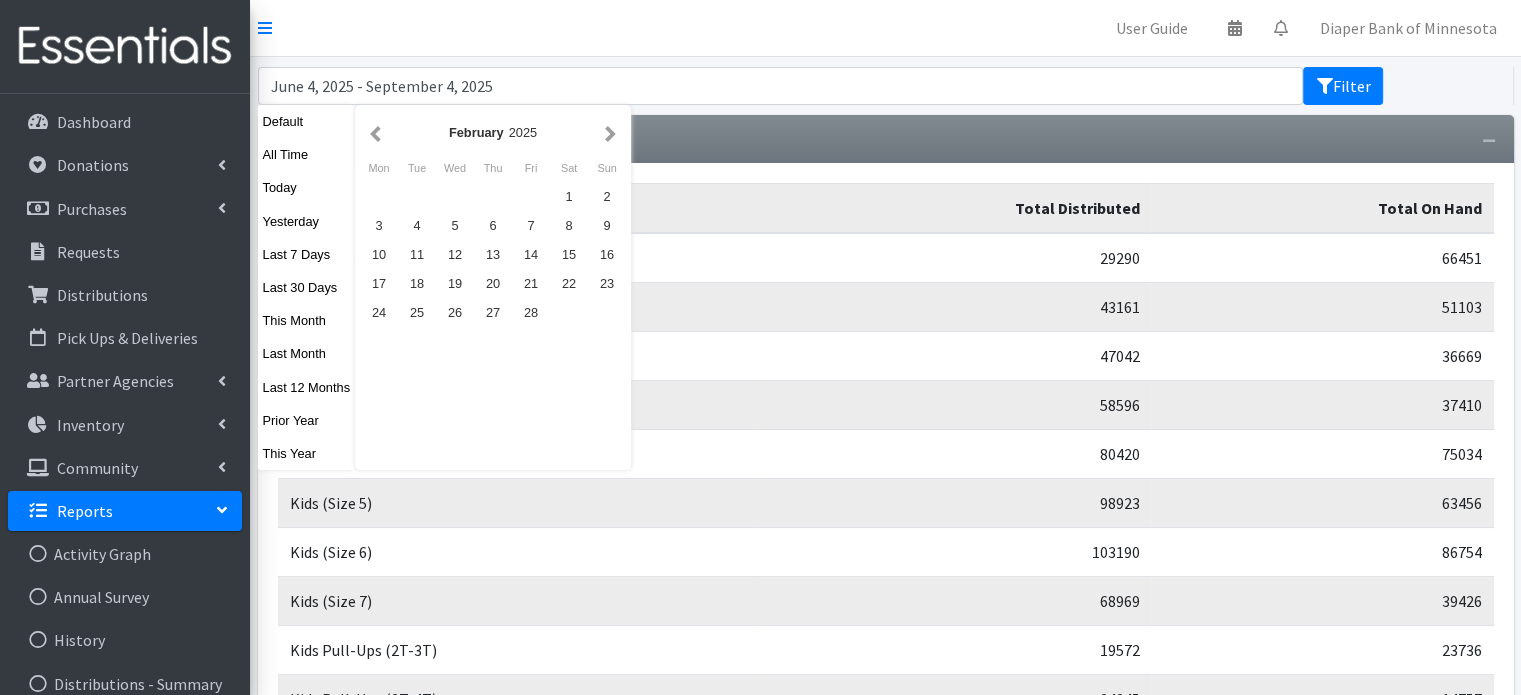 click at bounding box center (375, 132) 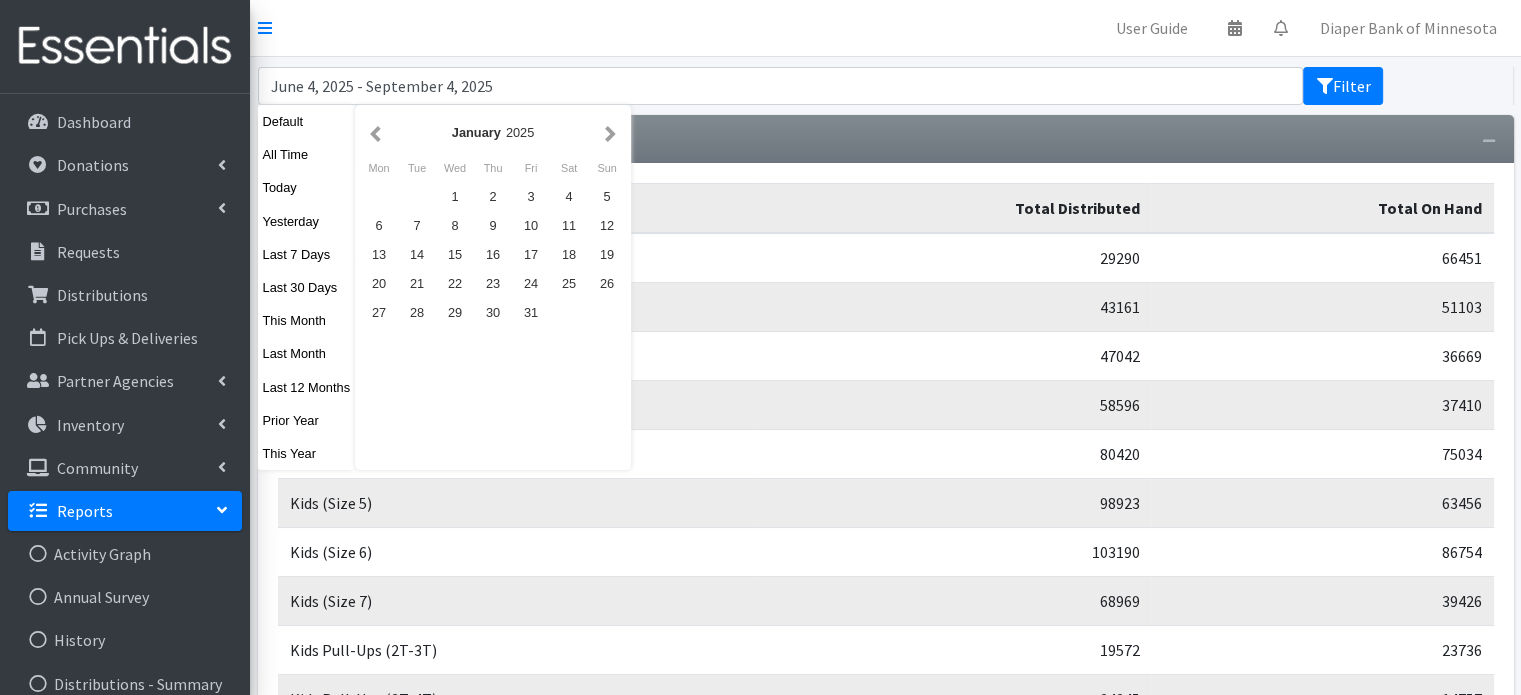 click on "Wed" at bounding box center (455, 168) 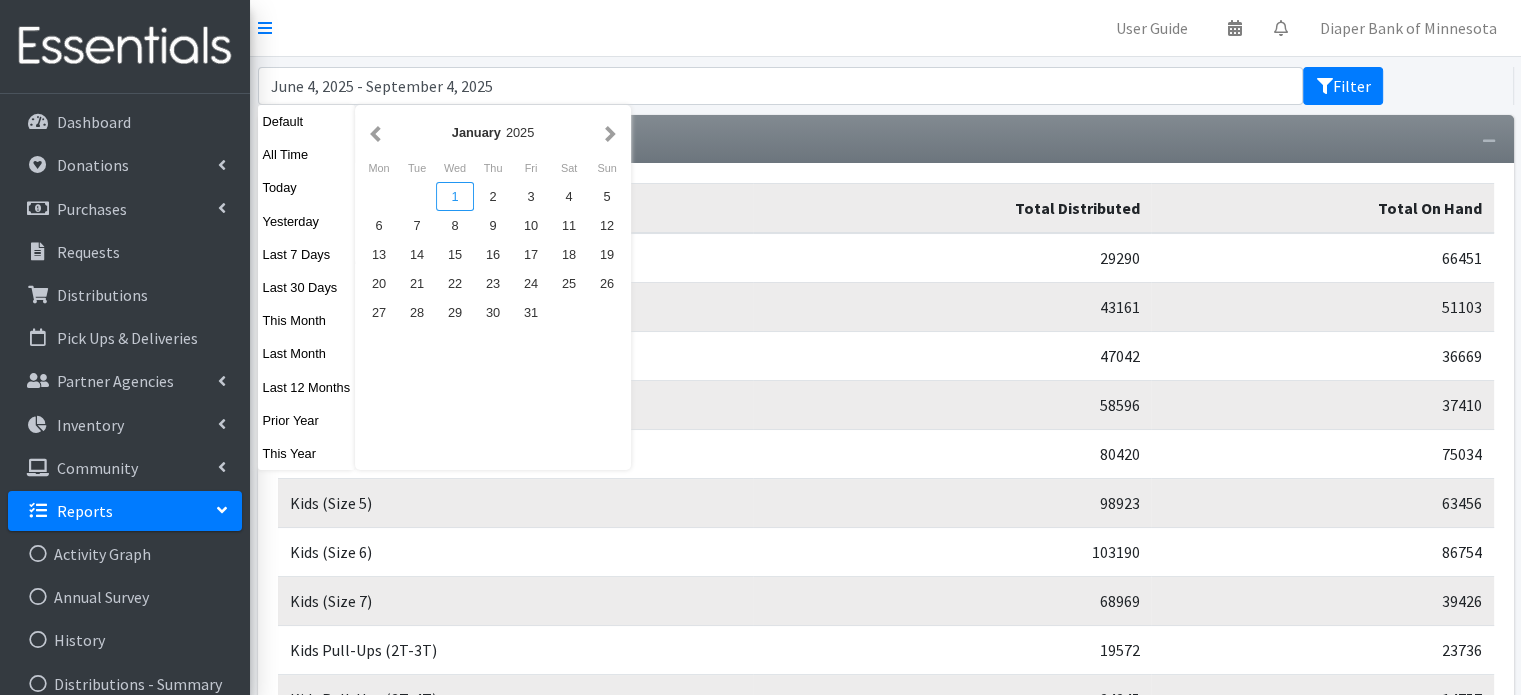 click on "1" at bounding box center [455, 196] 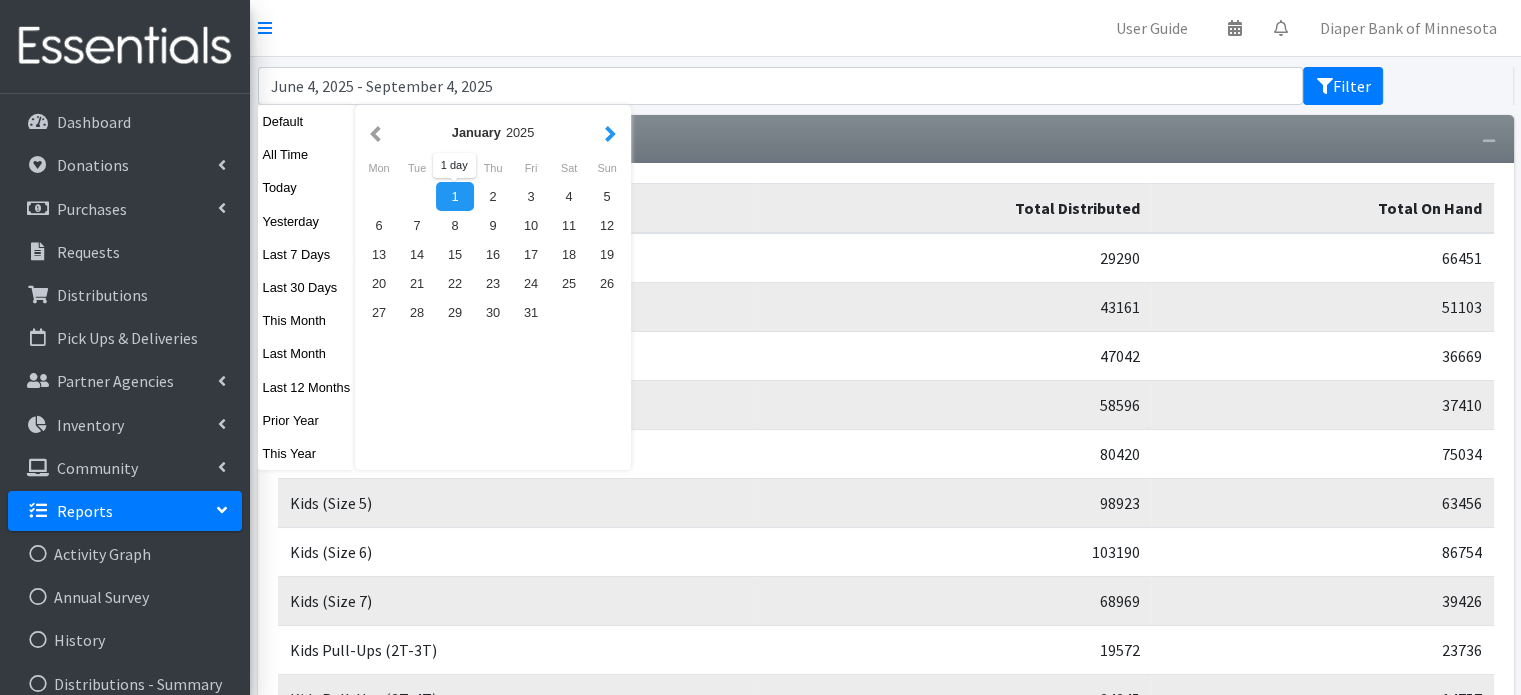 click at bounding box center [610, 132] 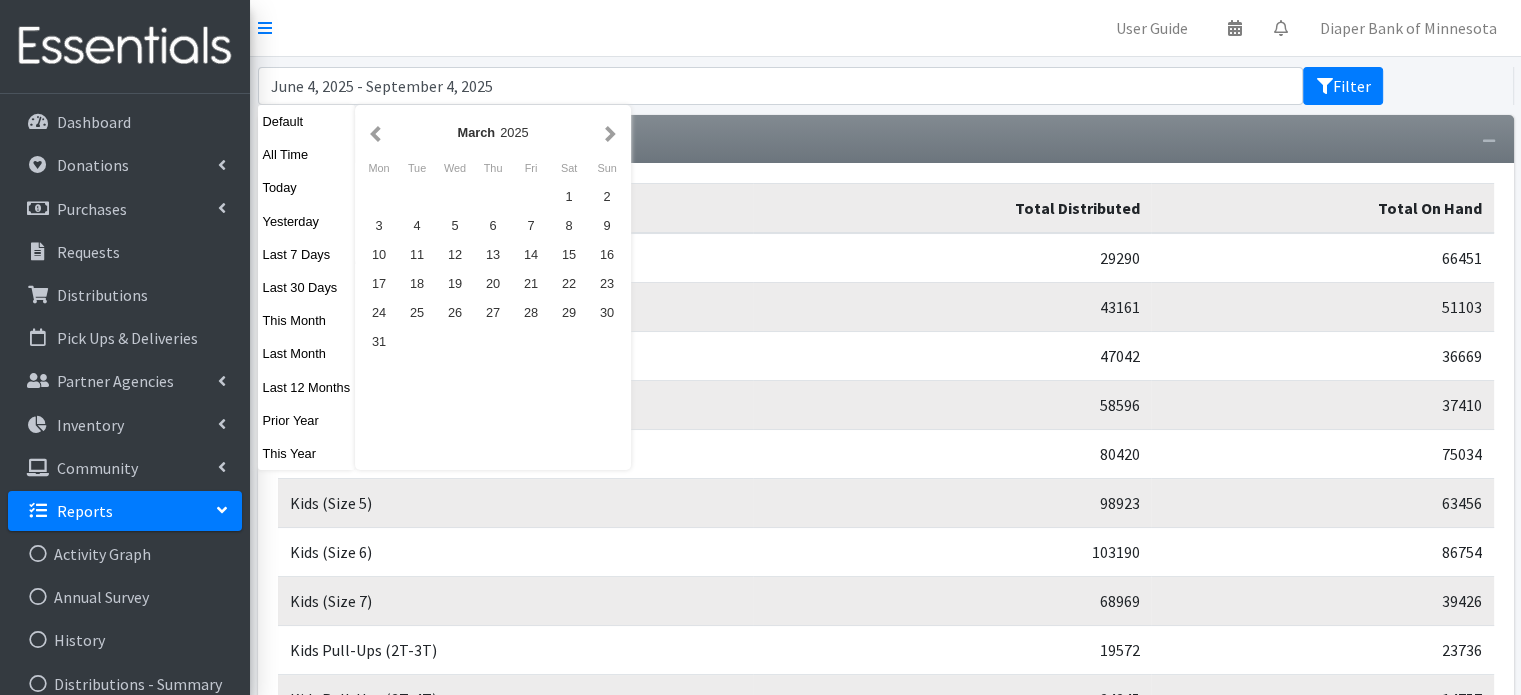 click at bounding box center [610, 132] 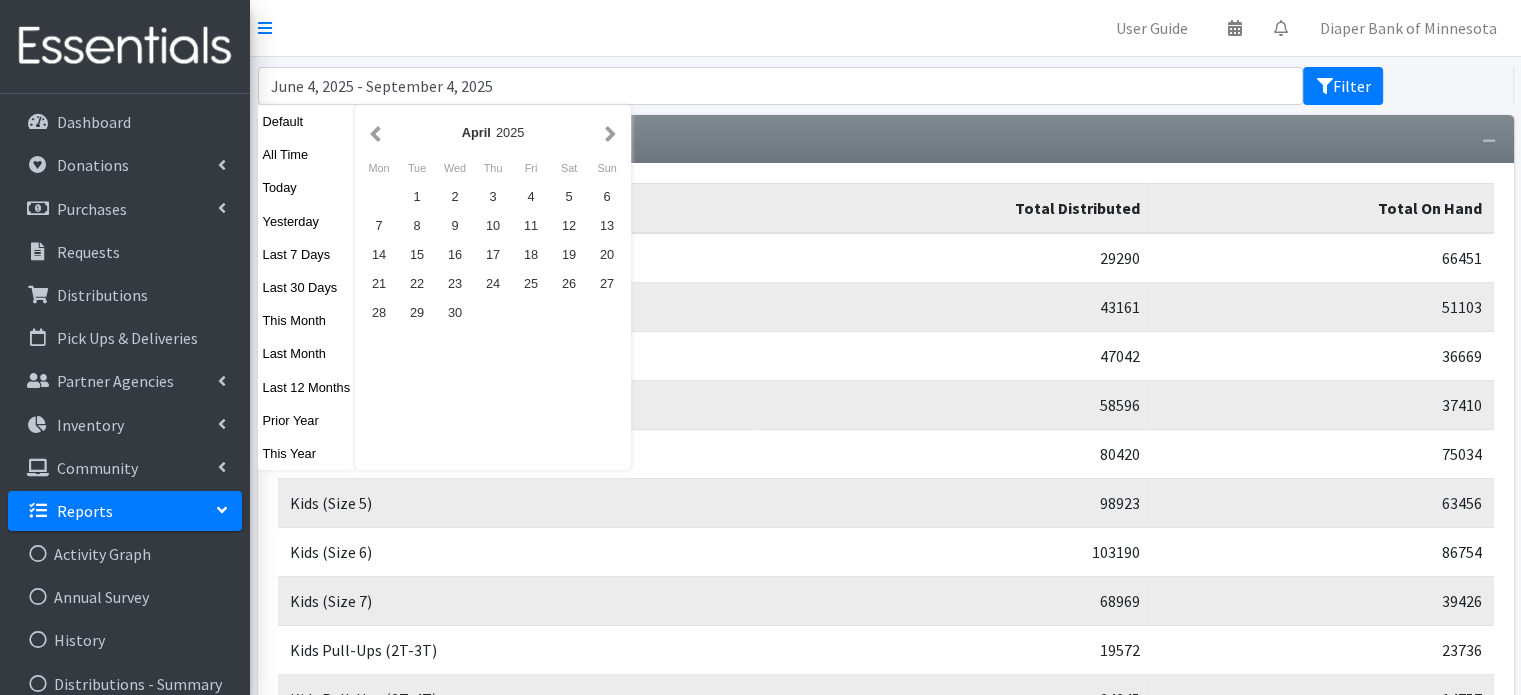 click at bounding box center [610, 132] 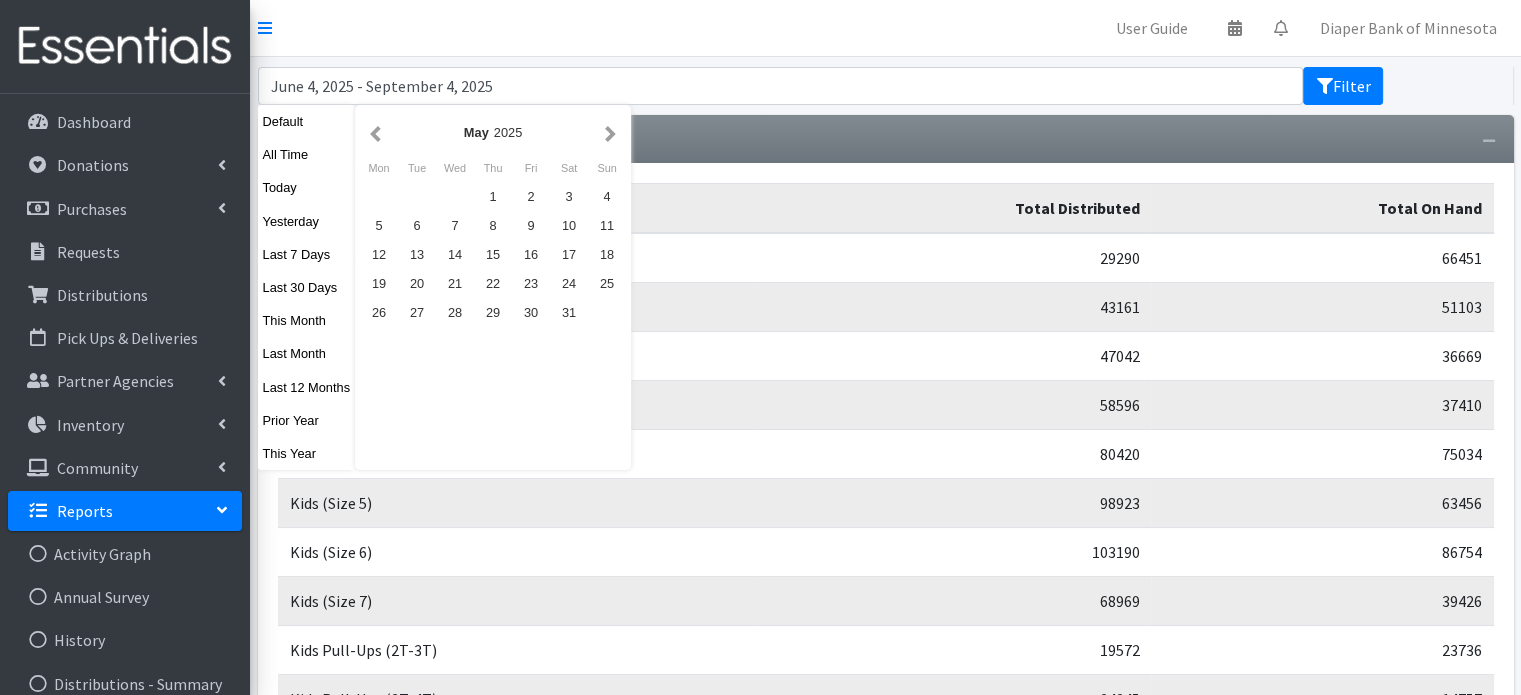 click at bounding box center (610, 132) 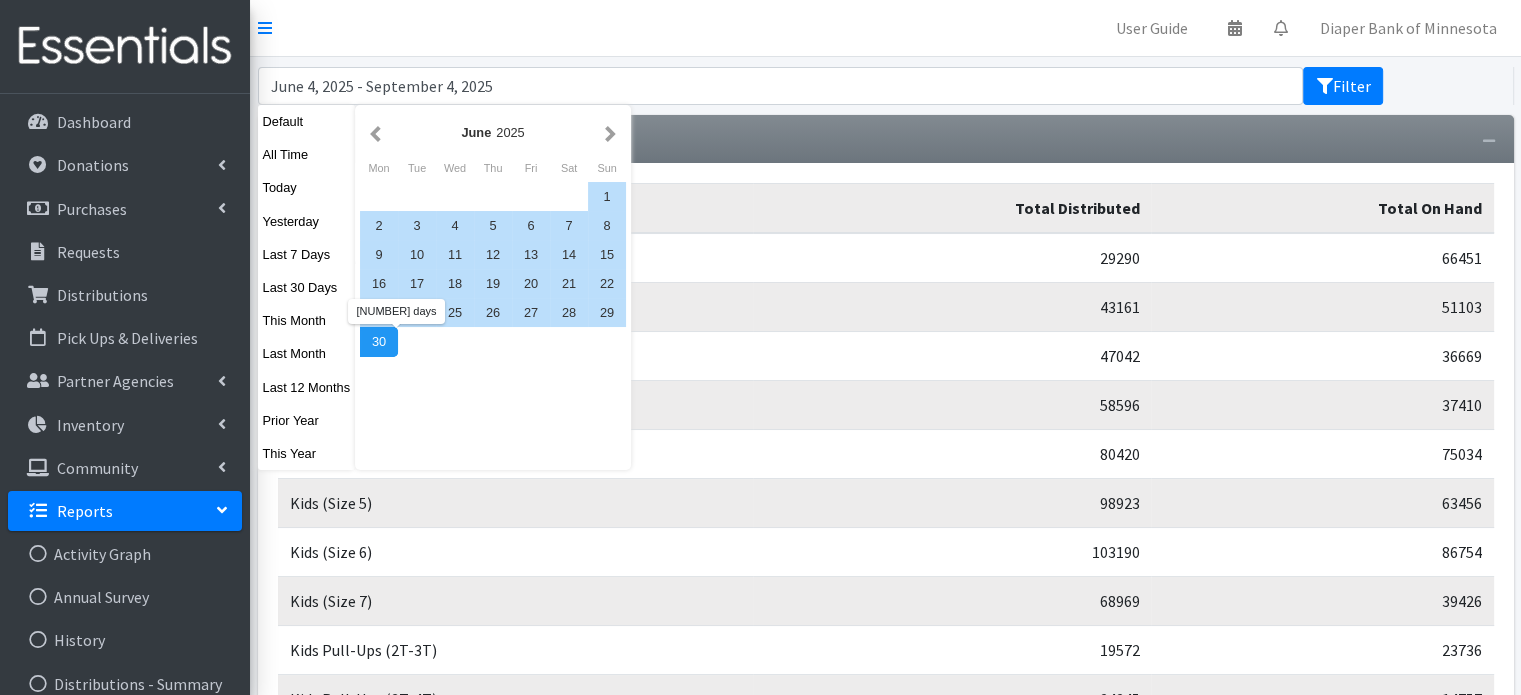 click on "30" at bounding box center (379, 341) 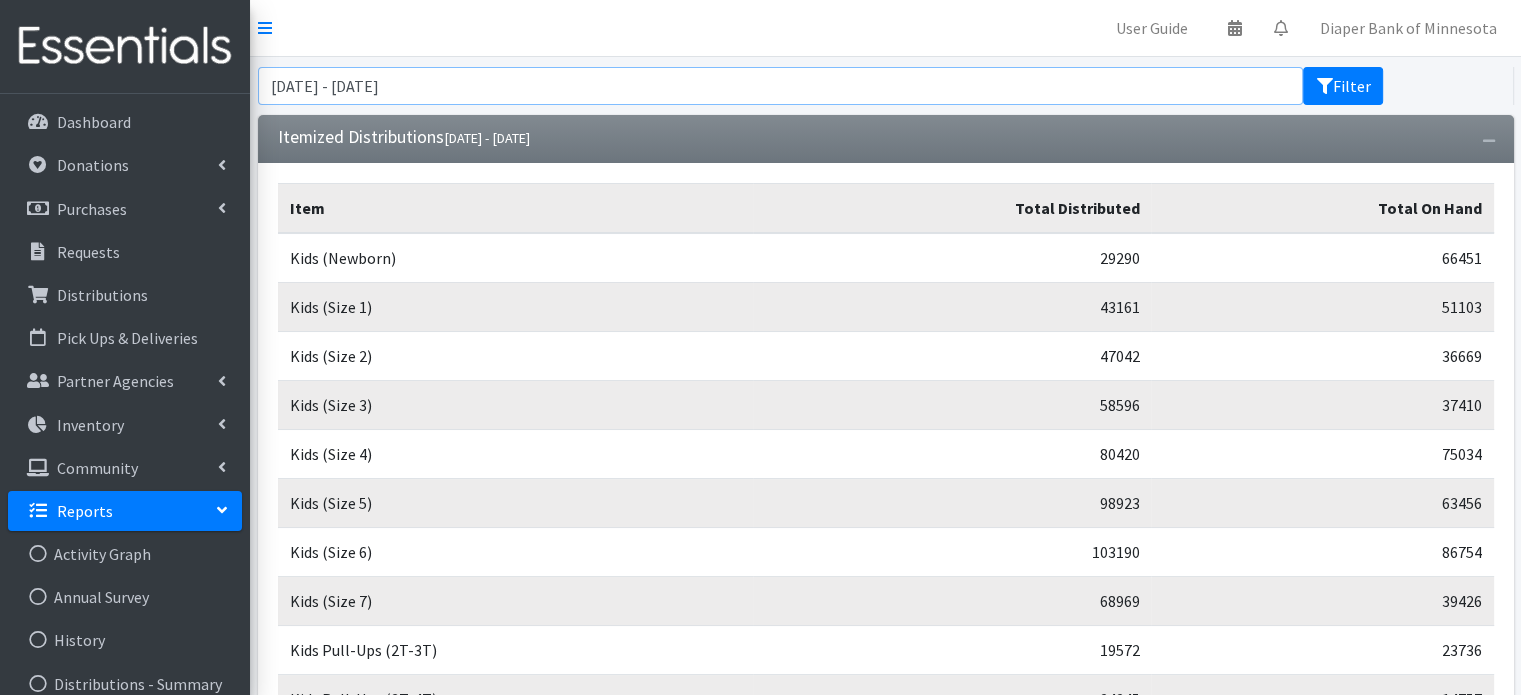 click on "January 1, 2025 - June 30, 2025" at bounding box center (781, 86) 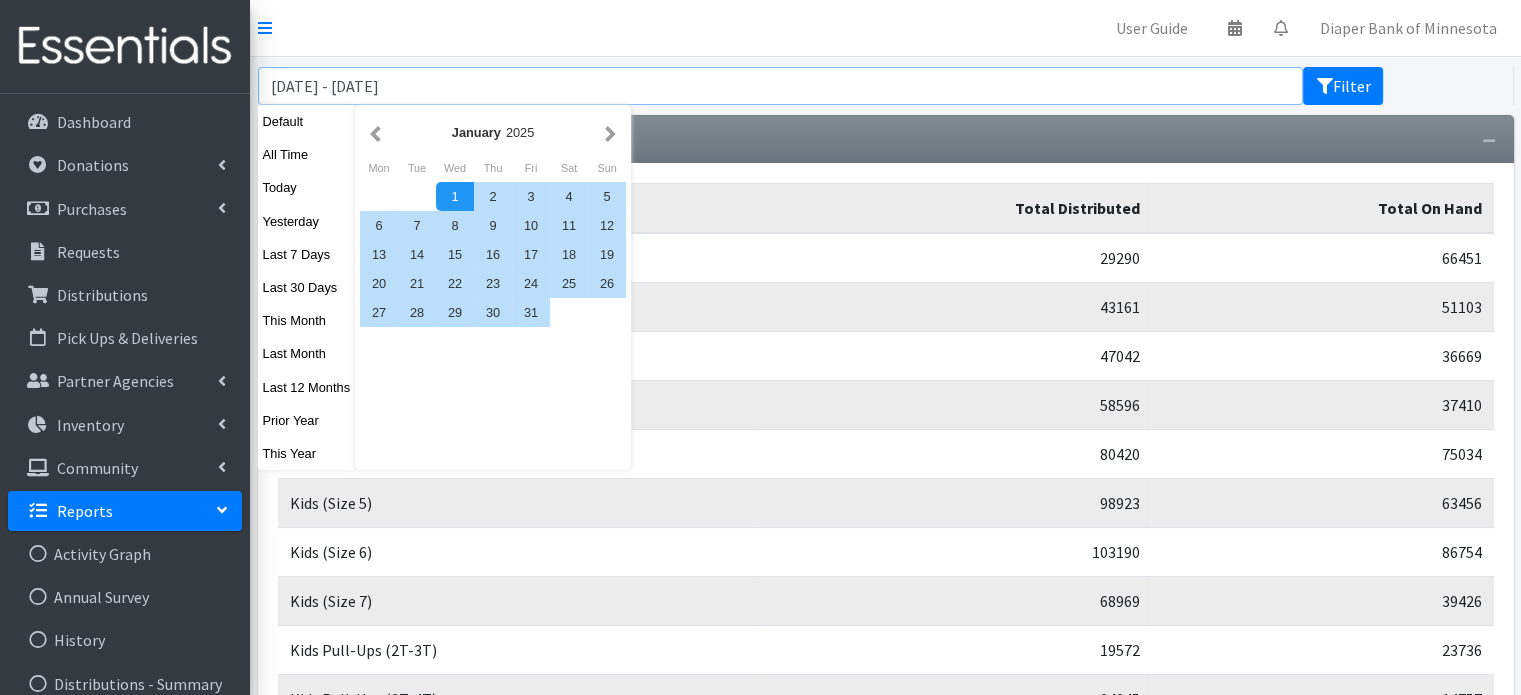 click on "Filter" at bounding box center (1343, 86) 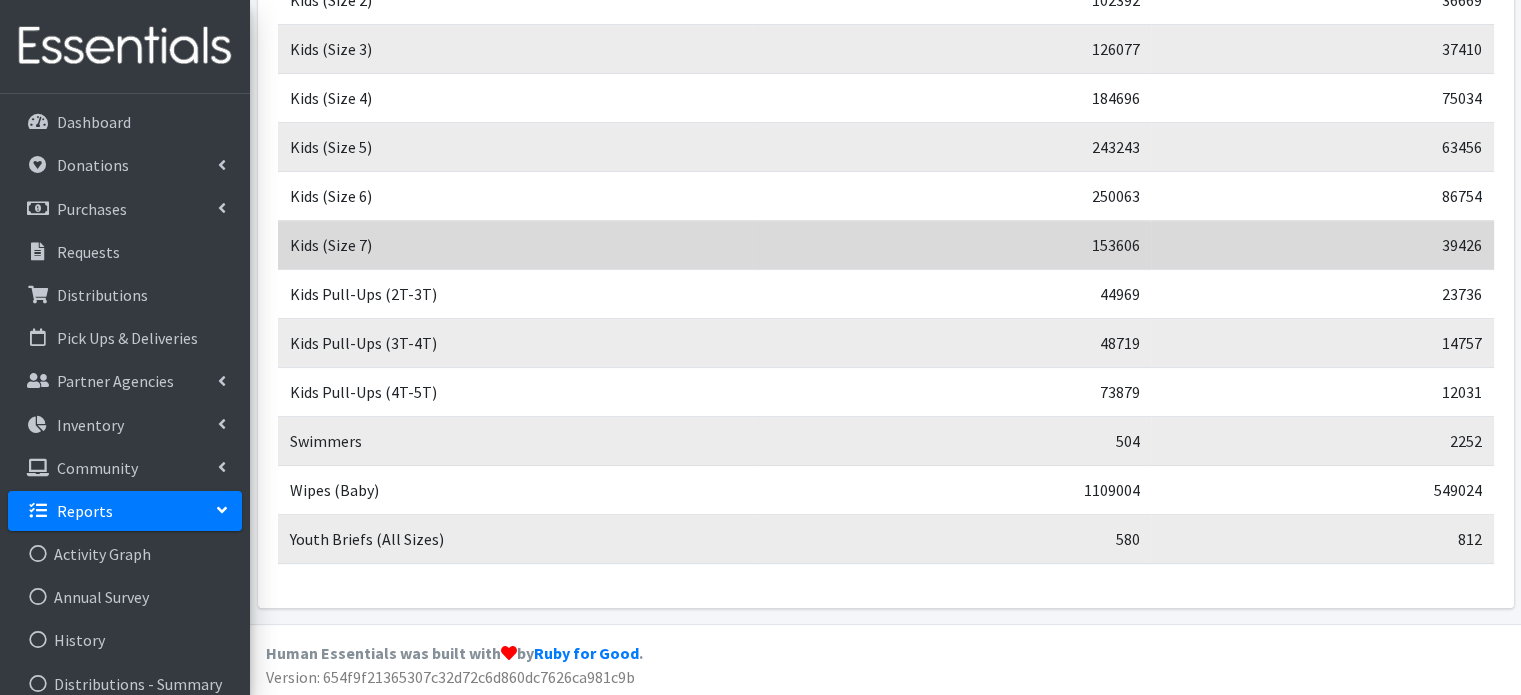 scroll, scrollTop: 0, scrollLeft: 0, axis: both 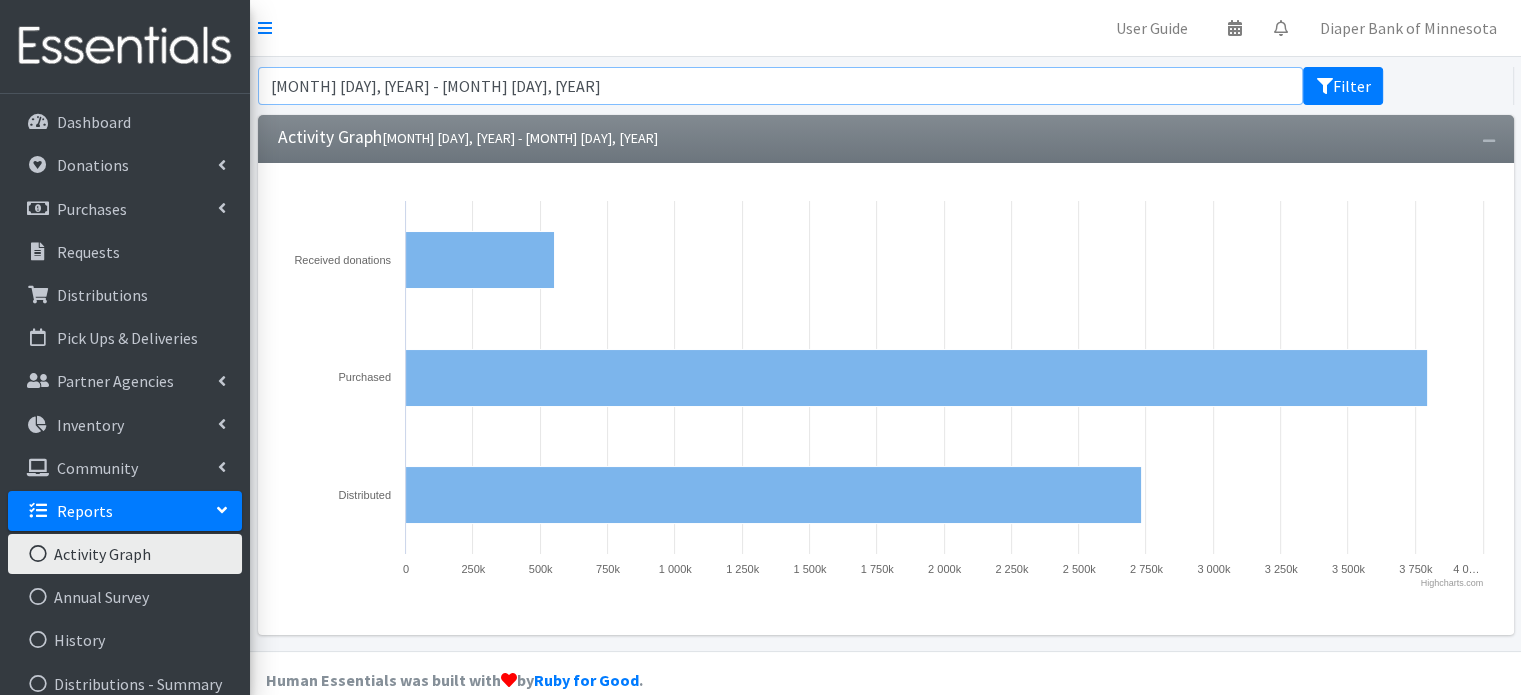 click on "[MONTH] [DAY], [YEAR] - [MONTH] [DAY], [YEAR]" at bounding box center (781, 86) 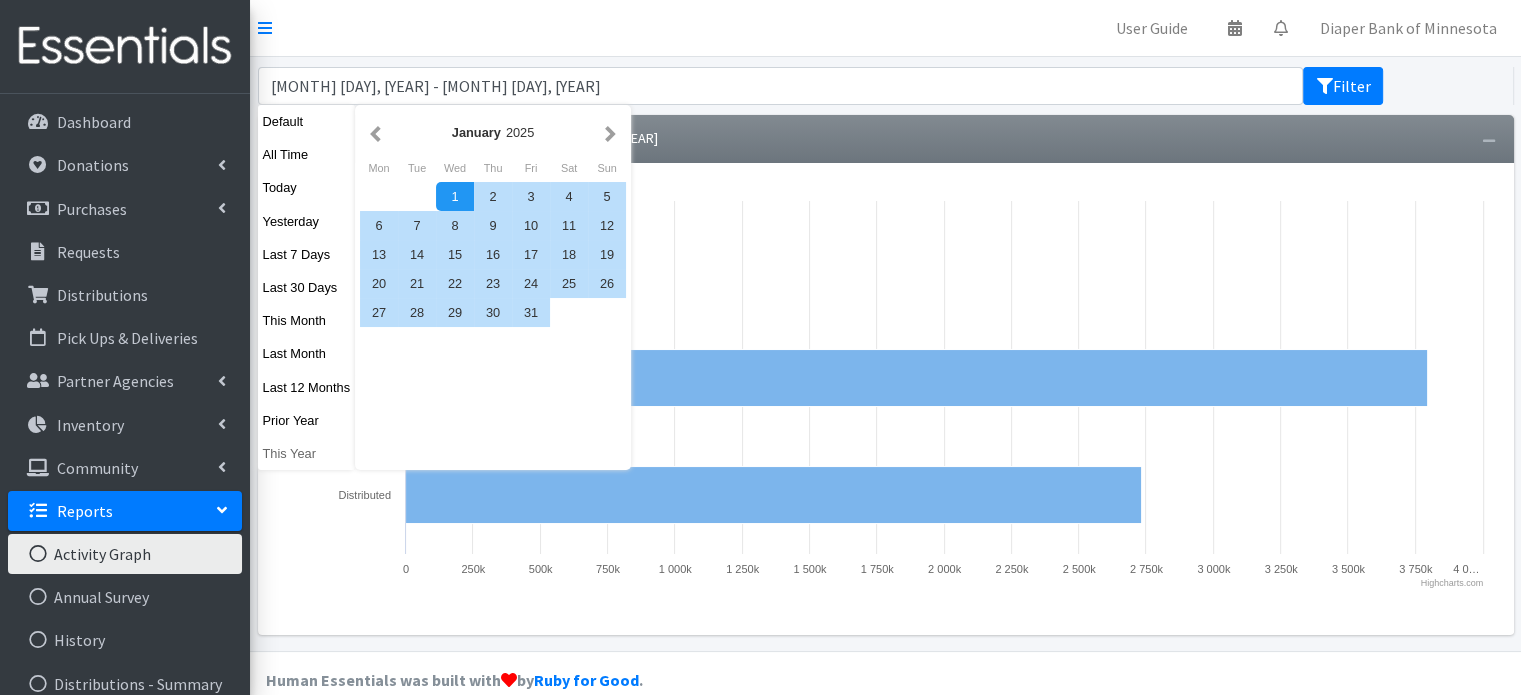 click on "This Year" at bounding box center (307, 453) 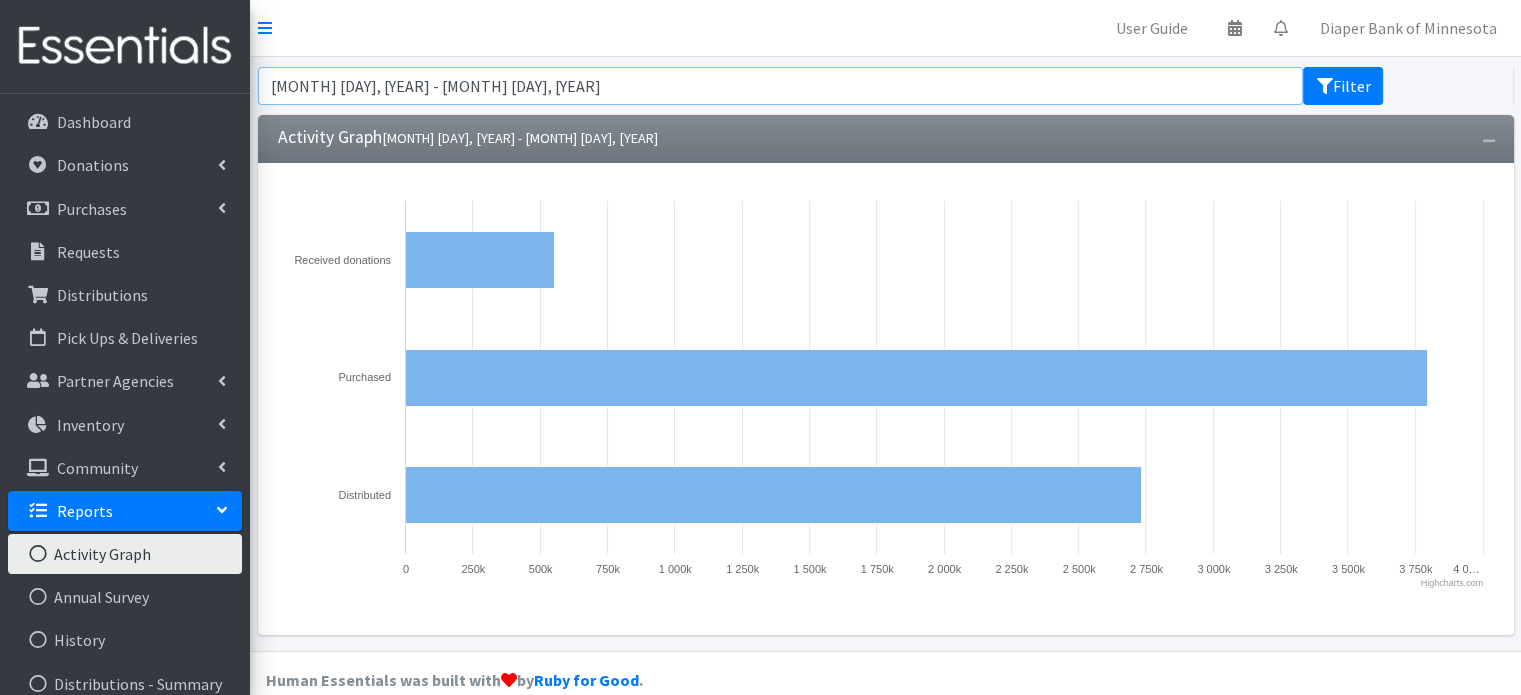 click on "[MONTH] [DAY], [YEAR] - [MONTH] [DAY], [YEAR]" at bounding box center (781, 86) 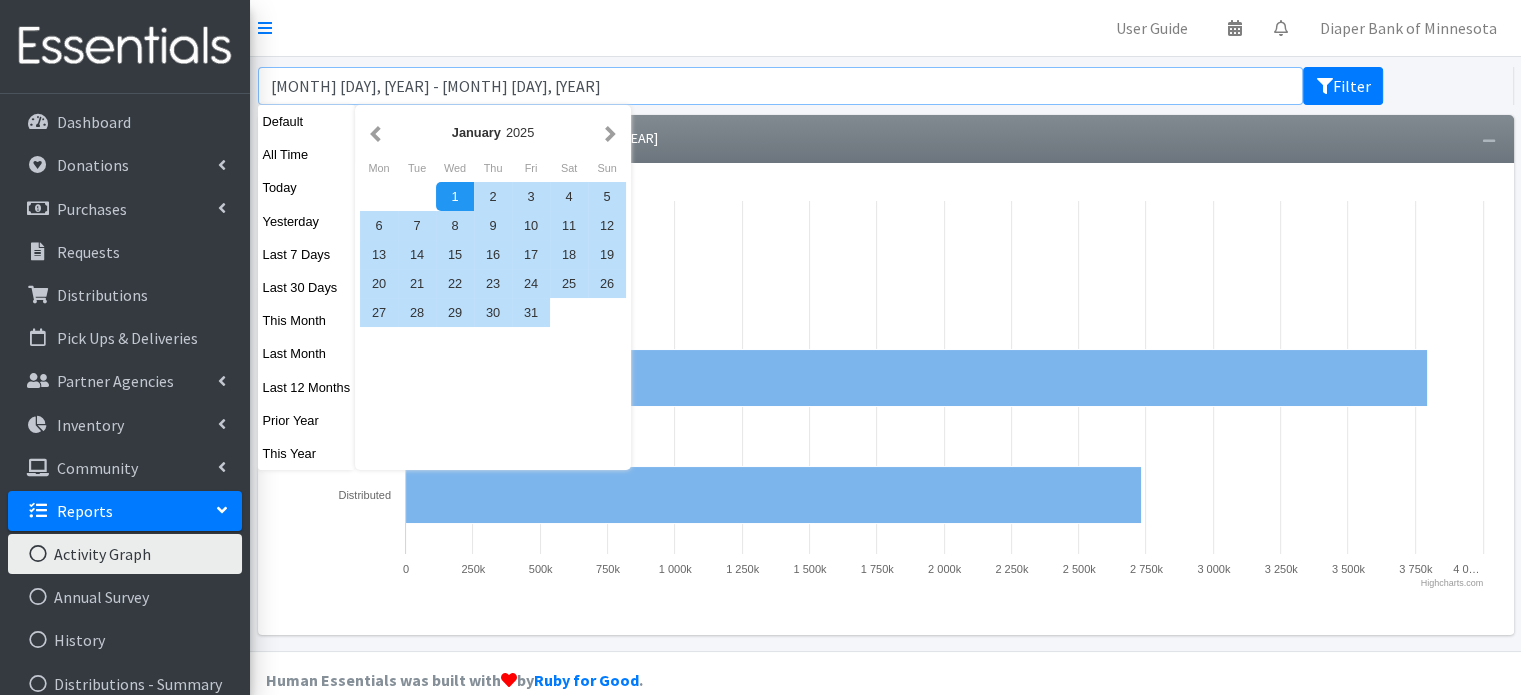 click on "Filter" at bounding box center (1343, 86) 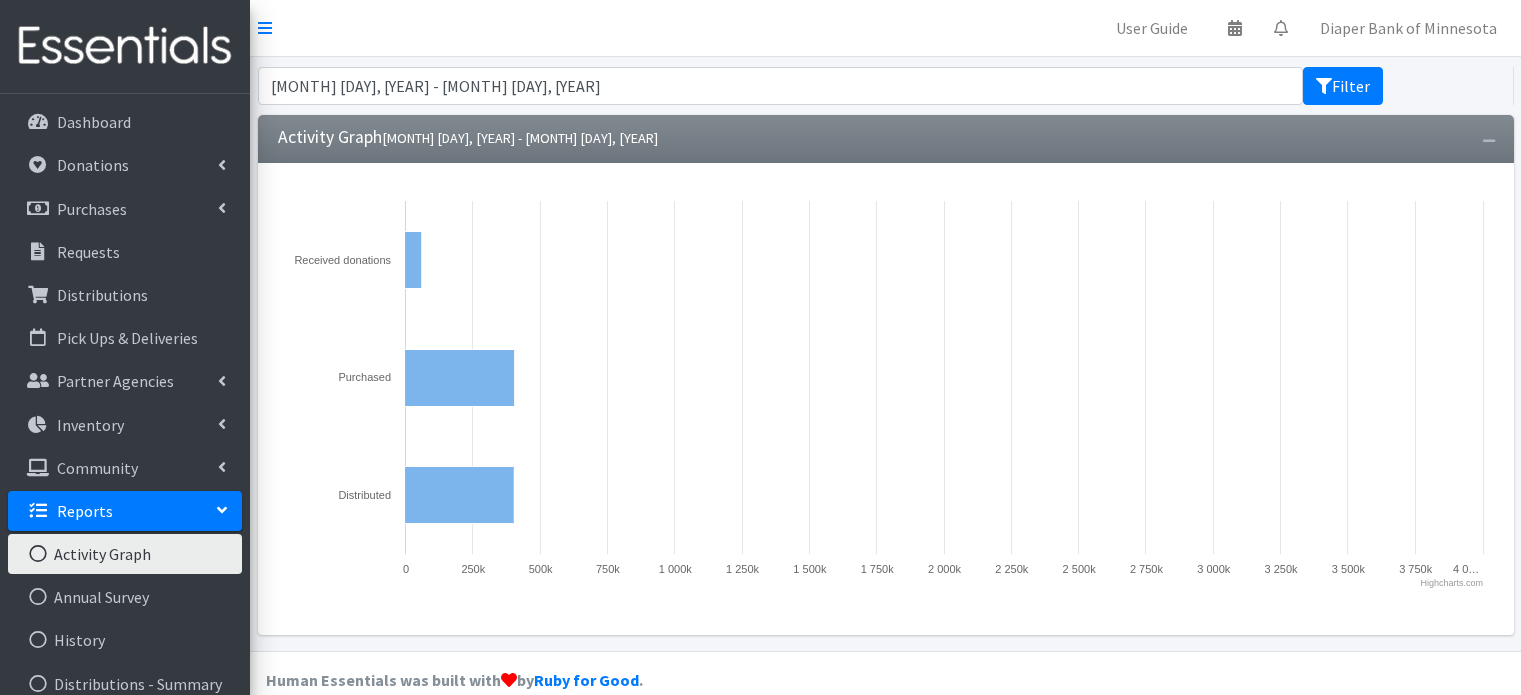 scroll, scrollTop: 0, scrollLeft: 0, axis: both 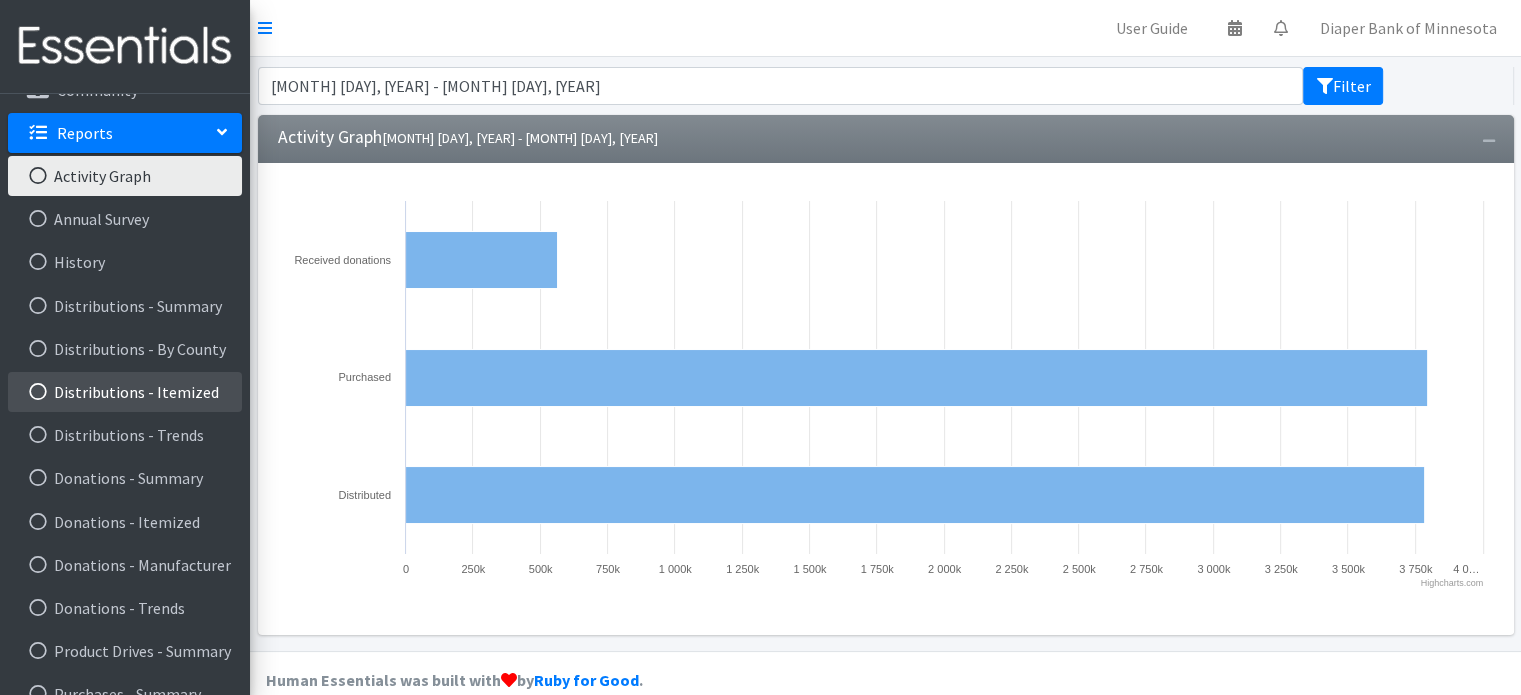 click on "Distributions - Itemized" at bounding box center [125, 392] 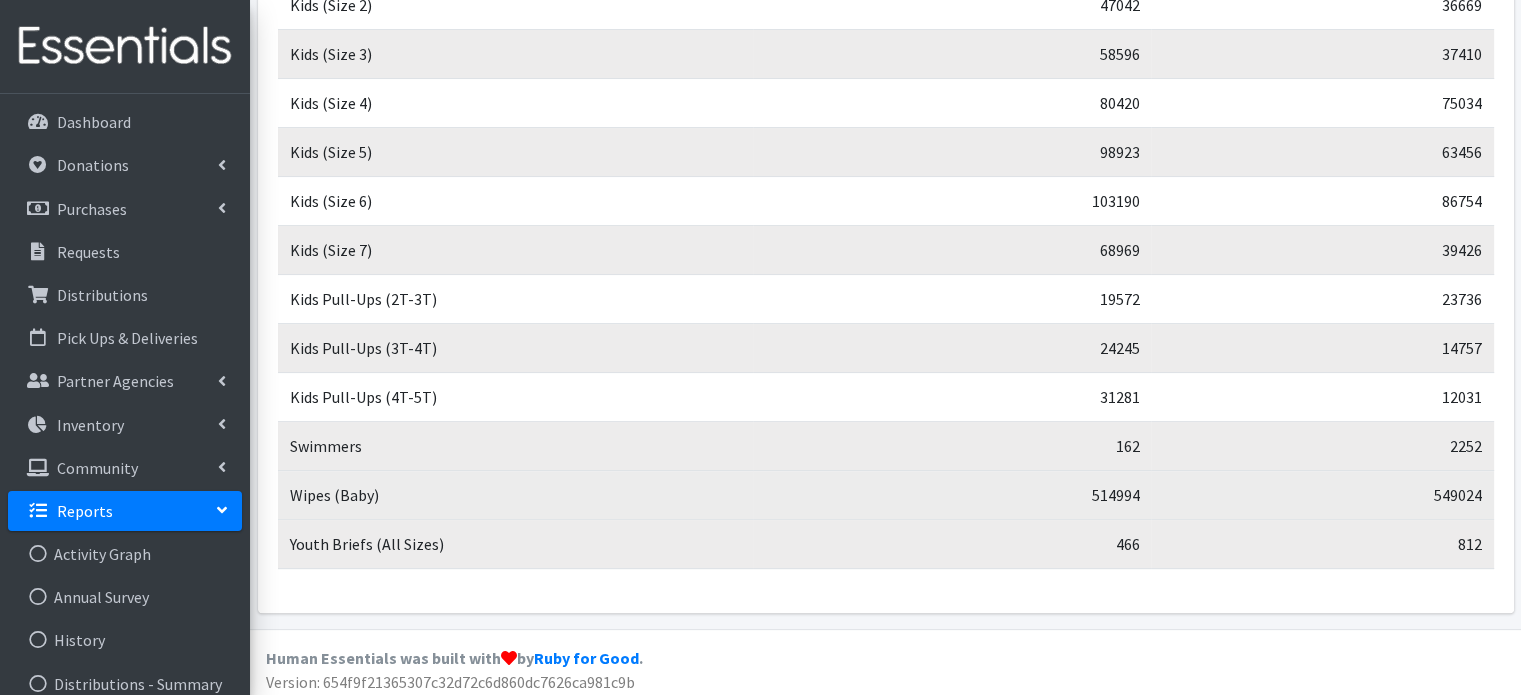 scroll, scrollTop: 0, scrollLeft: 0, axis: both 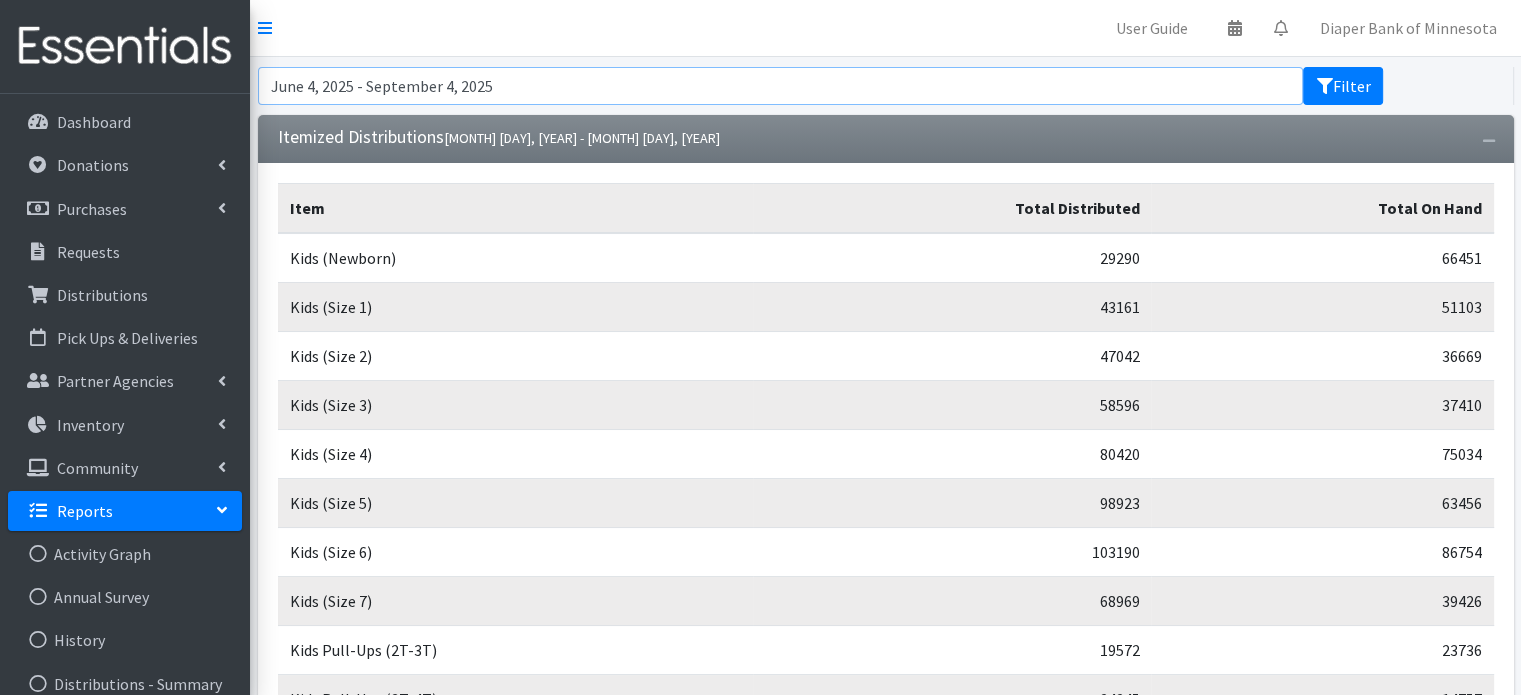 click on "June 4, 2025 - September 4, 2025" at bounding box center [781, 86] 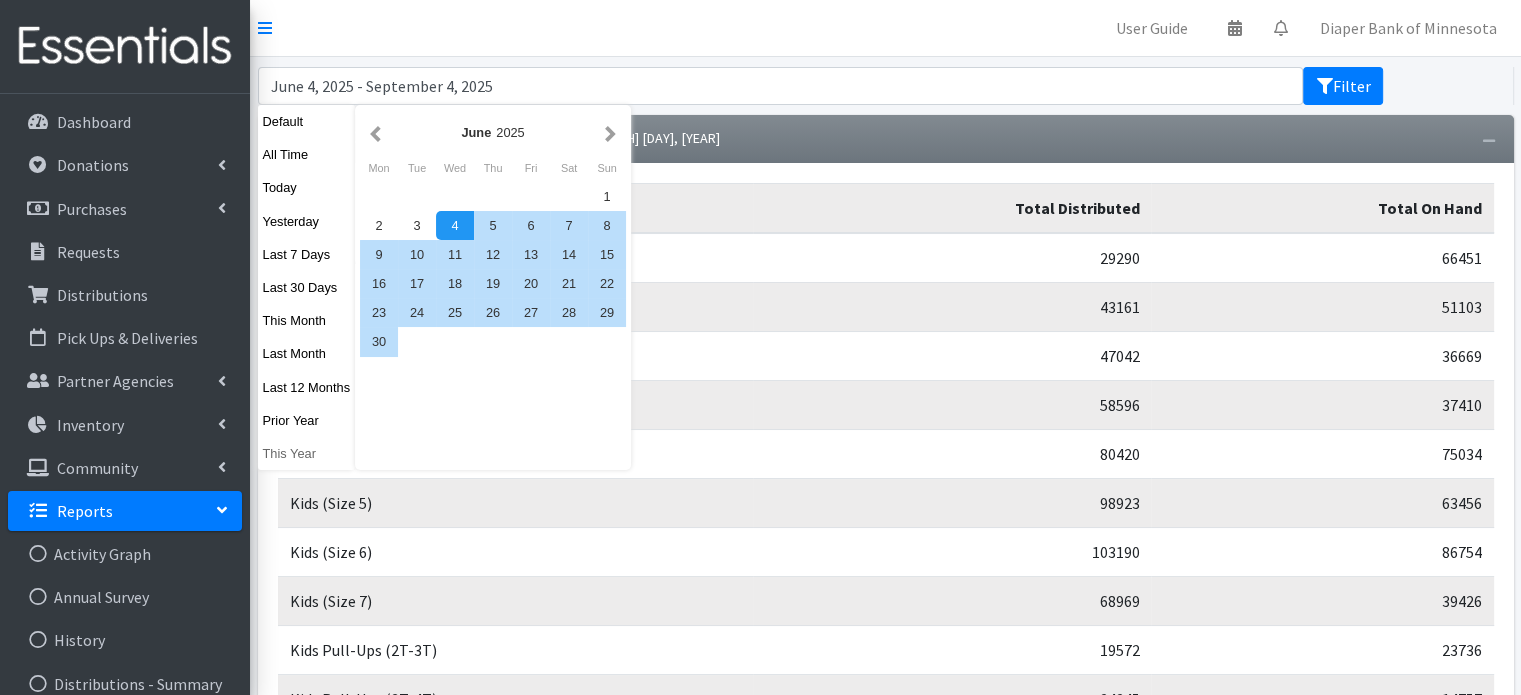 click on "This Year" at bounding box center (307, 453) 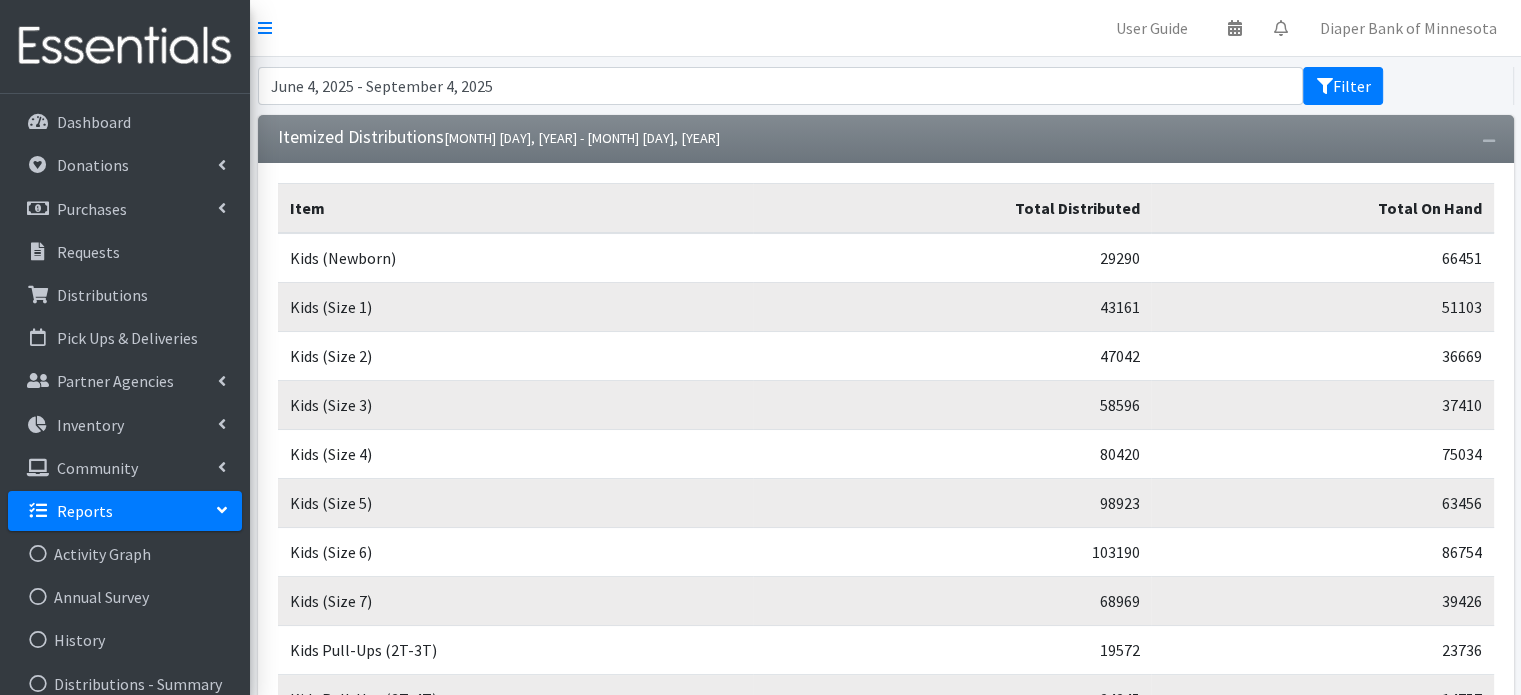 type on "[MONTH] [DAY], [YEAR] - [MONTH] [DAY], [YEAR]" 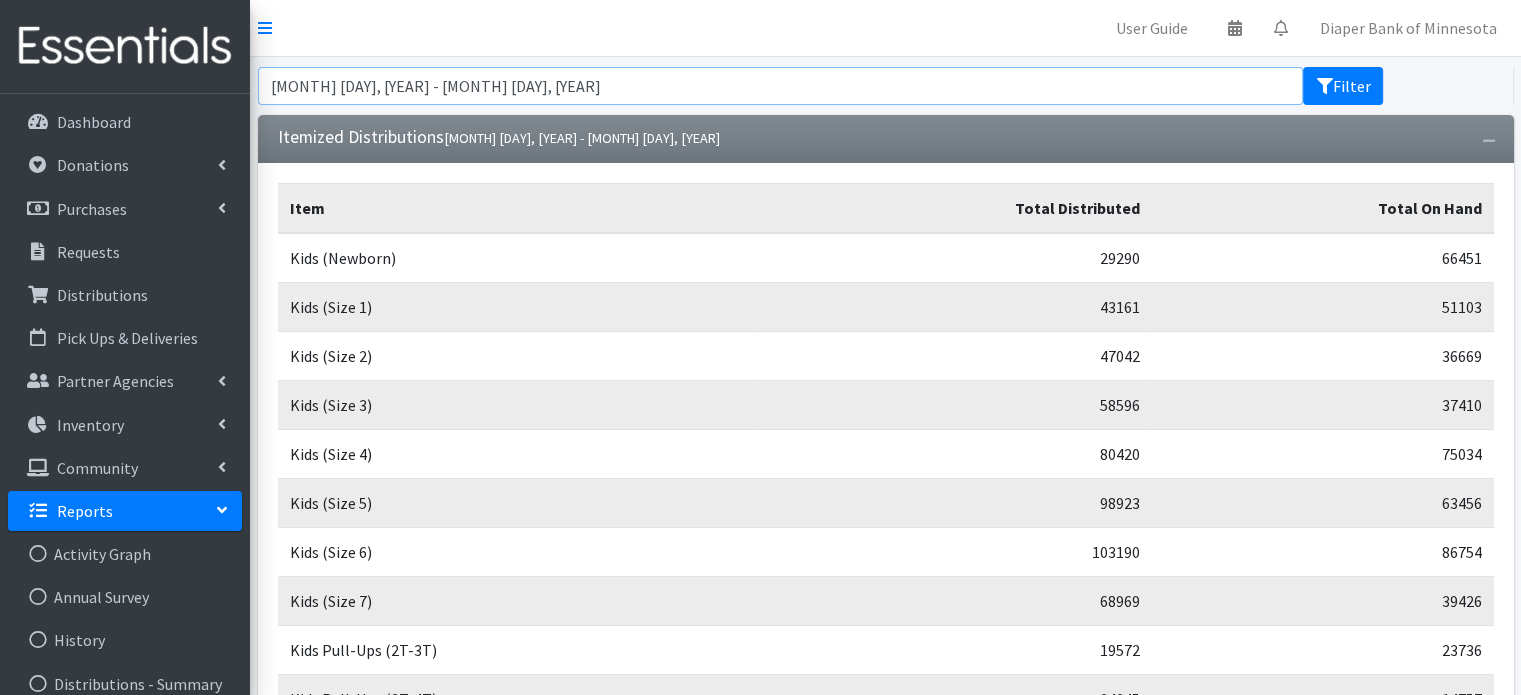 click on "[MONTH] [DAY], [YEAR] - [MONTH] [DAY], [YEAR]" at bounding box center (781, 86) 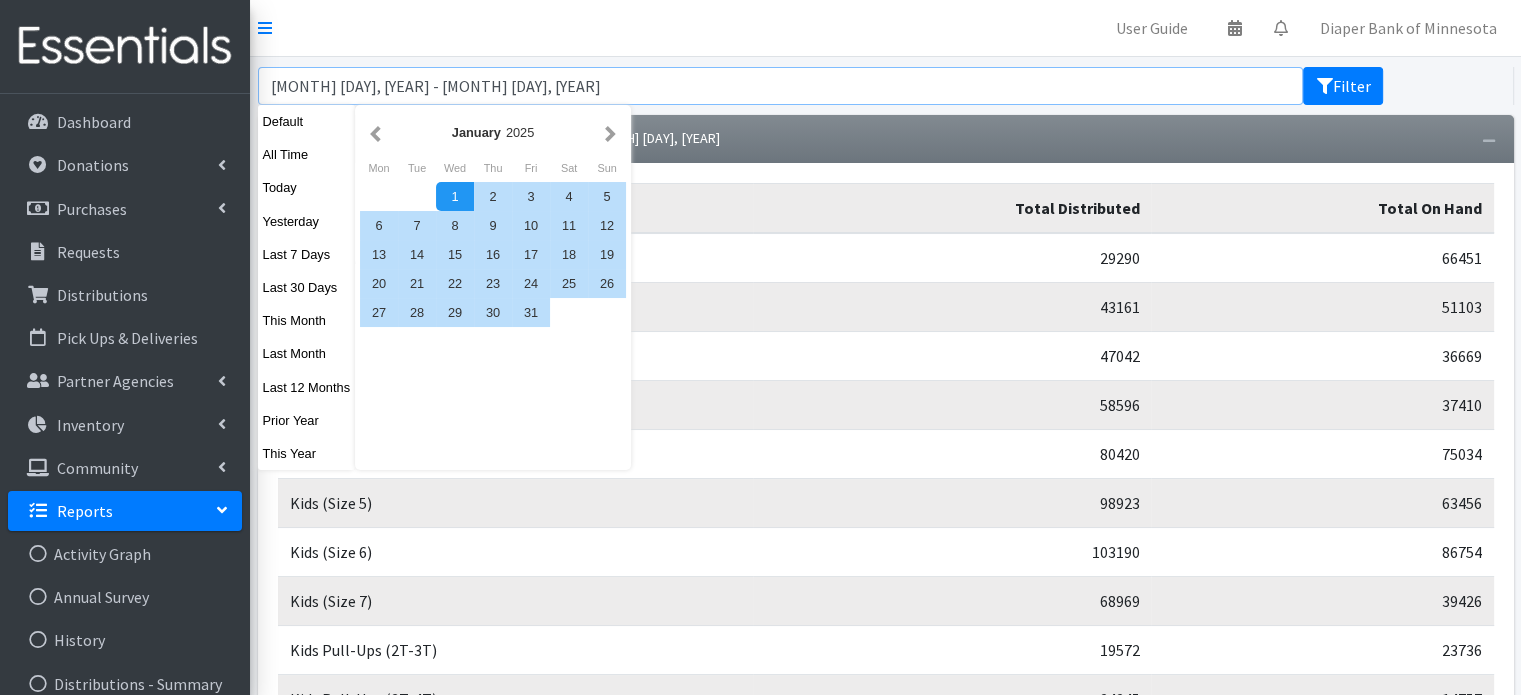click on "Filter" at bounding box center [1343, 86] 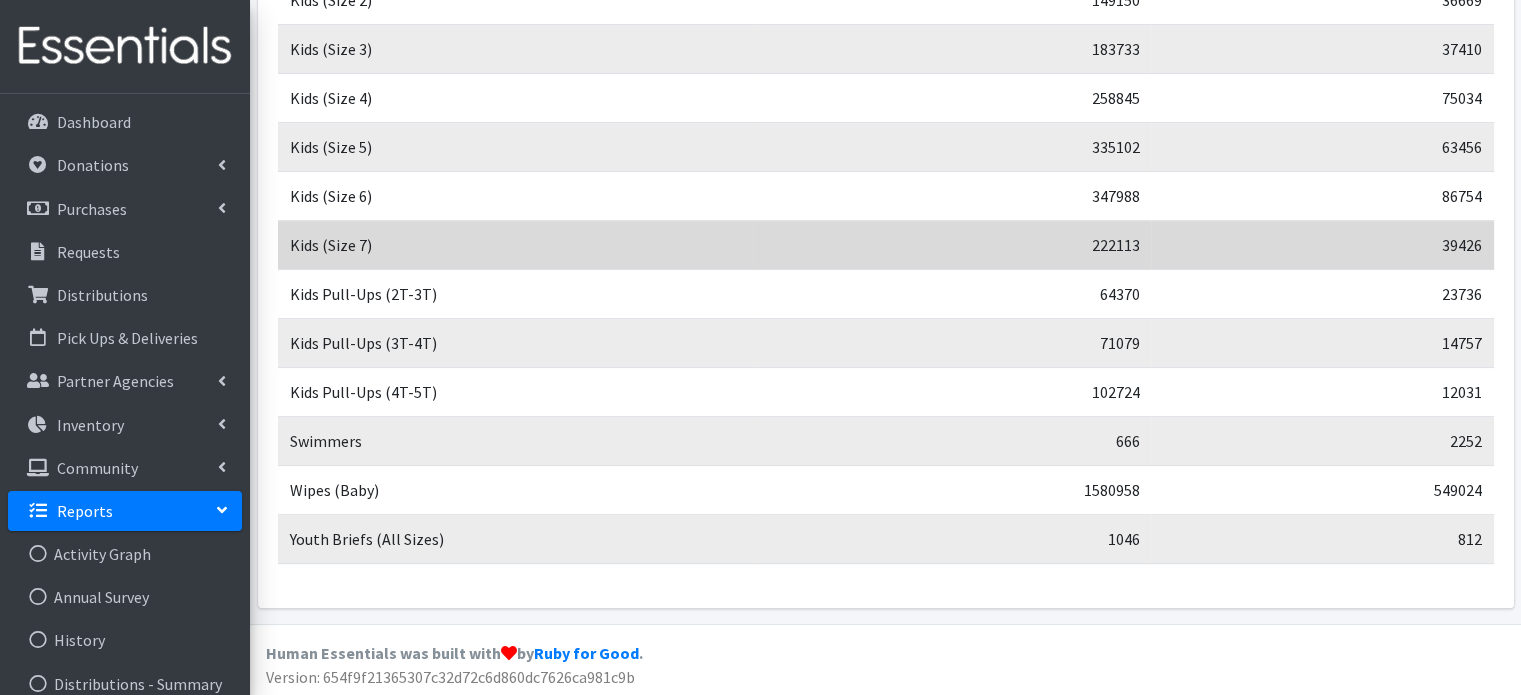 scroll, scrollTop: 0, scrollLeft: 0, axis: both 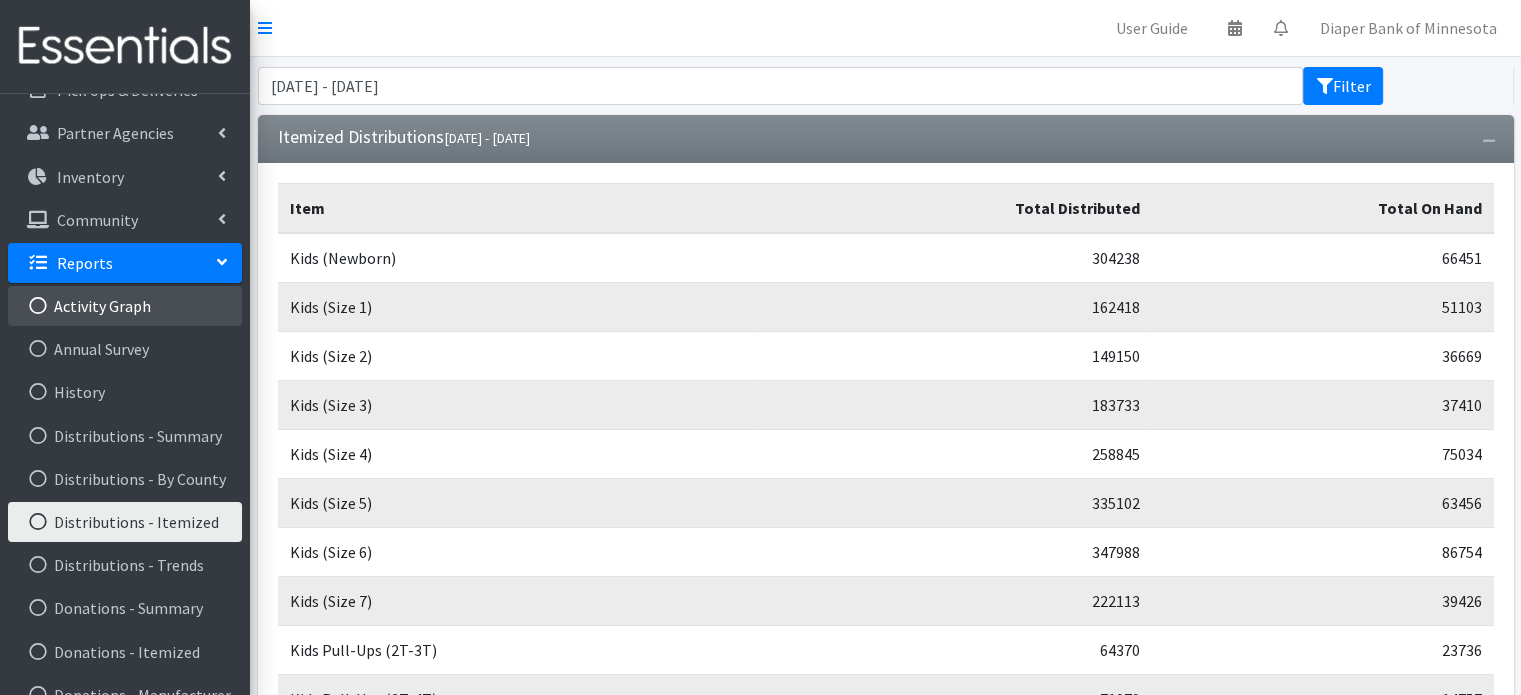 click on "Activity Graph" at bounding box center (125, 306) 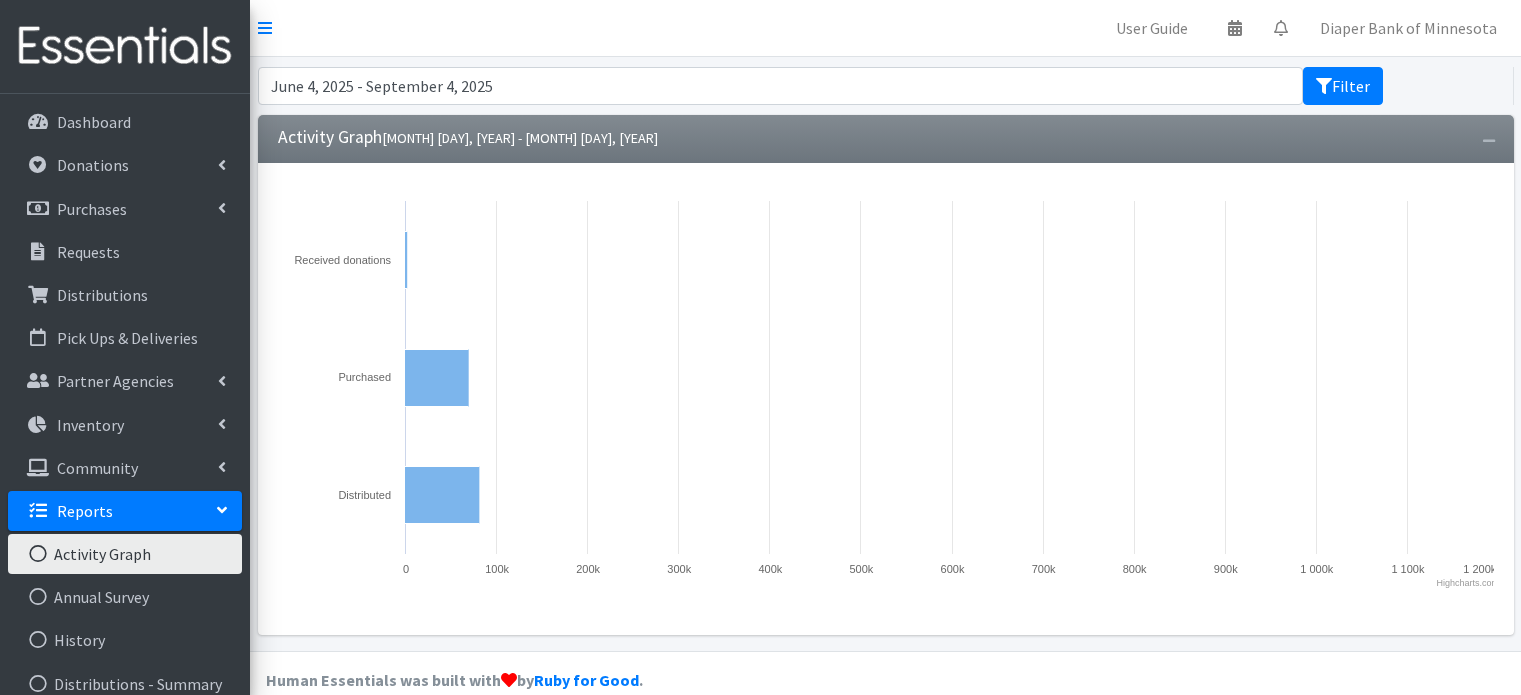 scroll, scrollTop: 0, scrollLeft: 0, axis: both 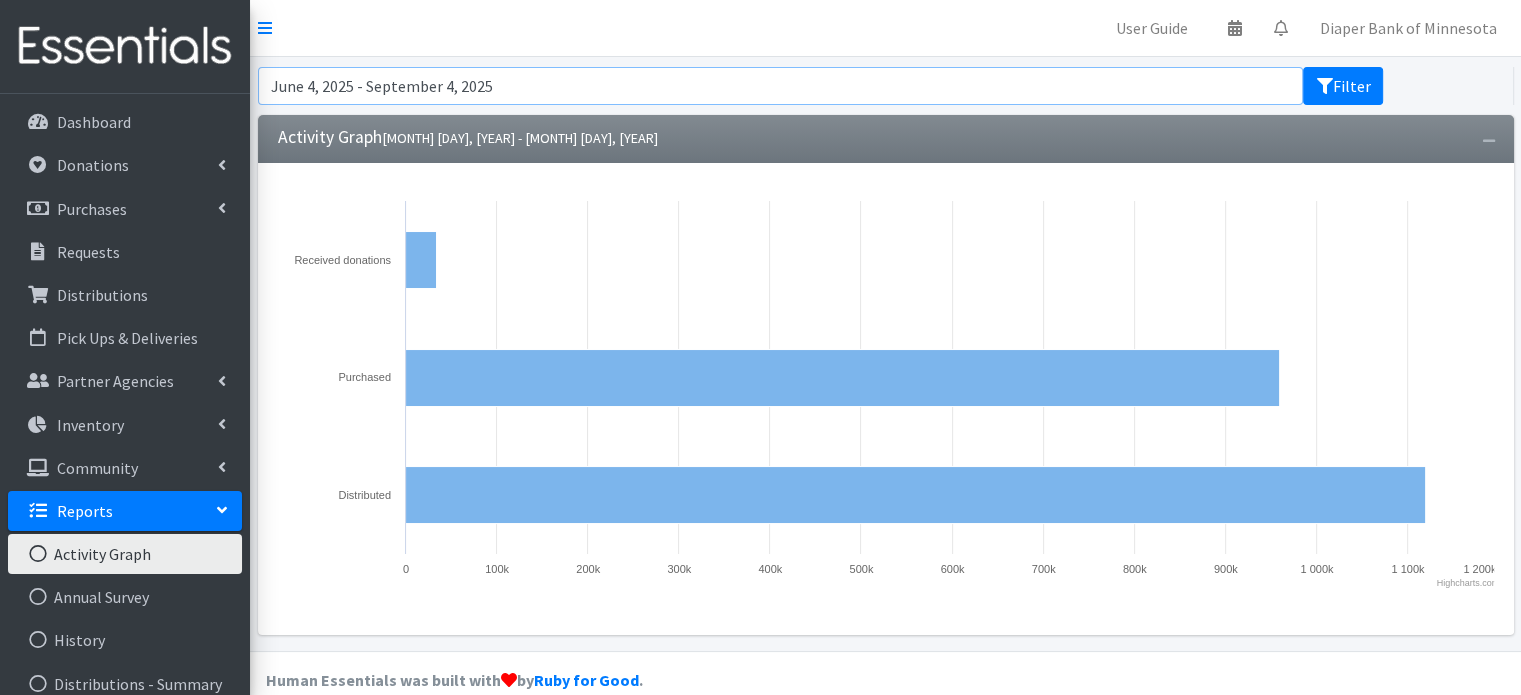 click on "June 4, 2025 - September 4, 2025" at bounding box center [781, 86] 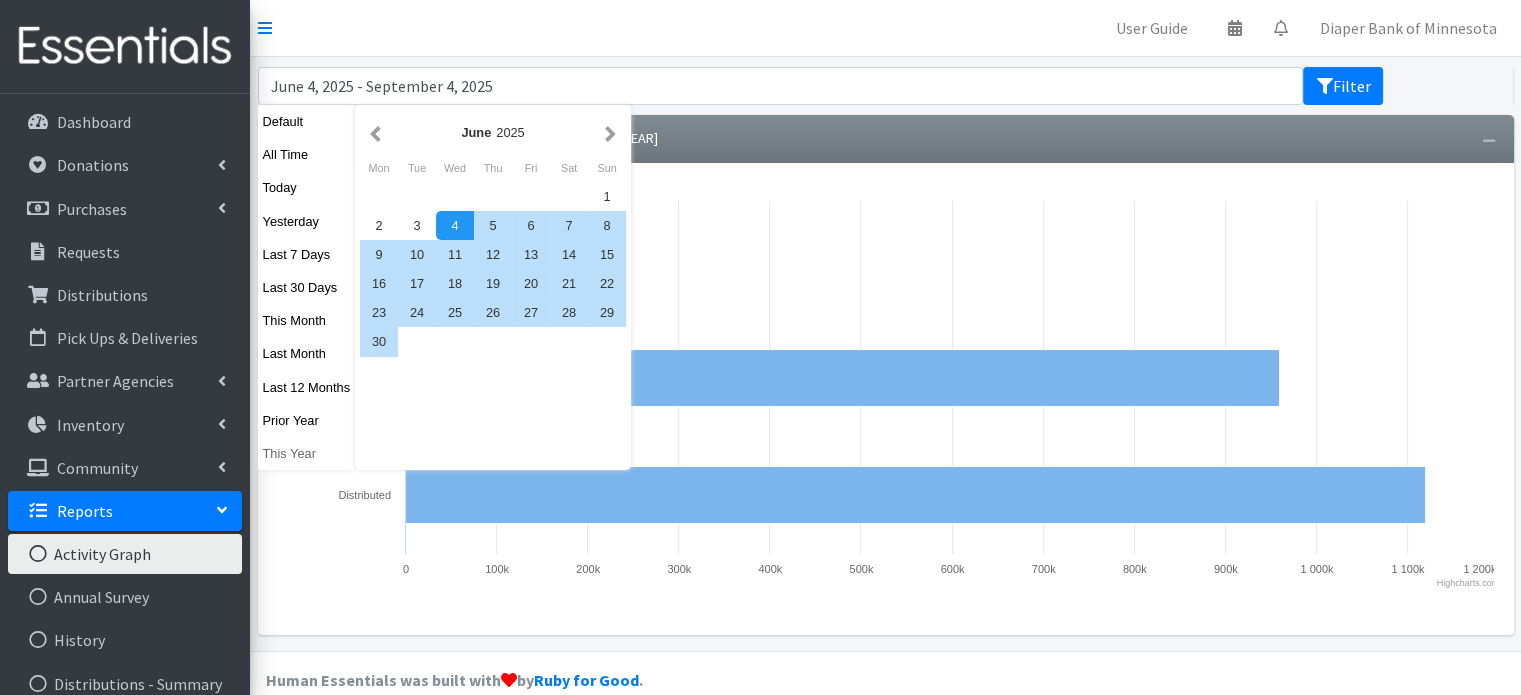 click on "This Year" at bounding box center (307, 453) 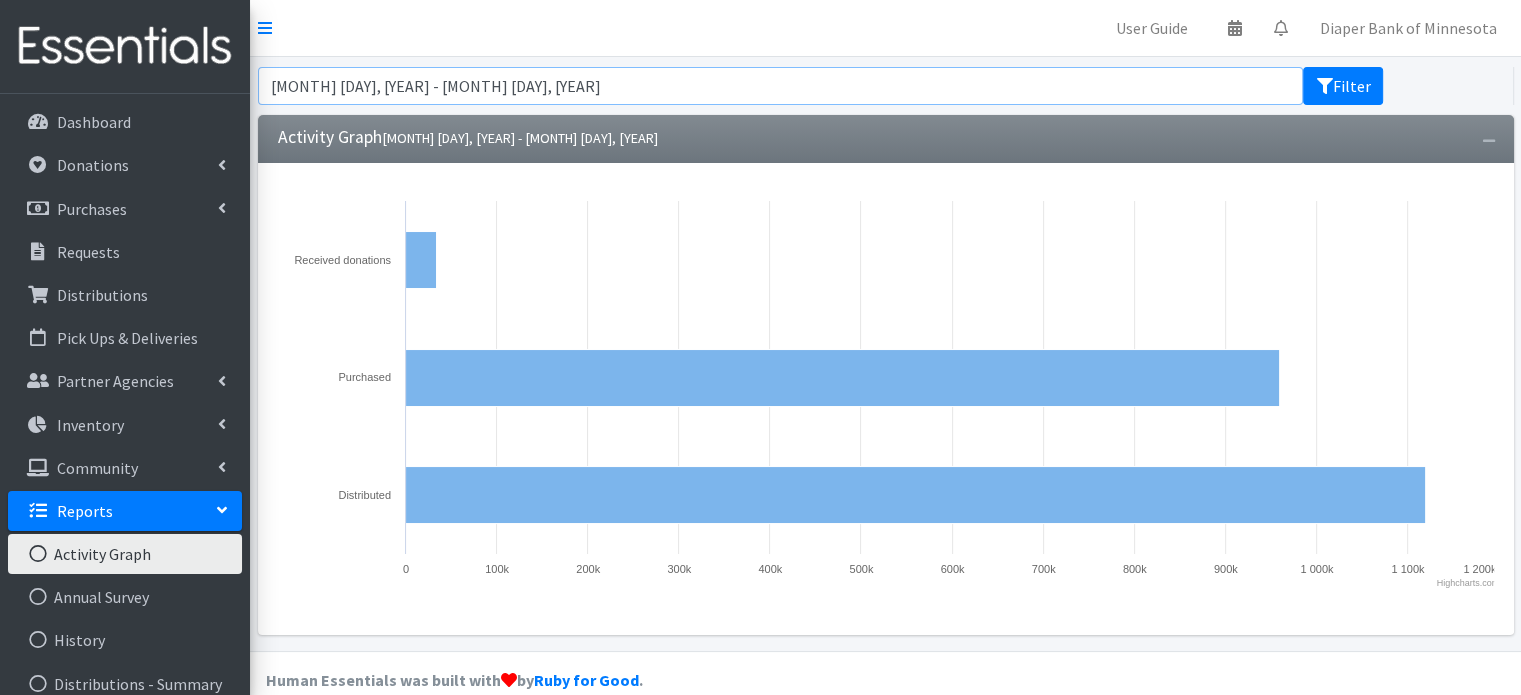 click on "[MONTH] [DAY], [YEAR] - [MONTH] [DAY], [YEAR]" at bounding box center (781, 86) 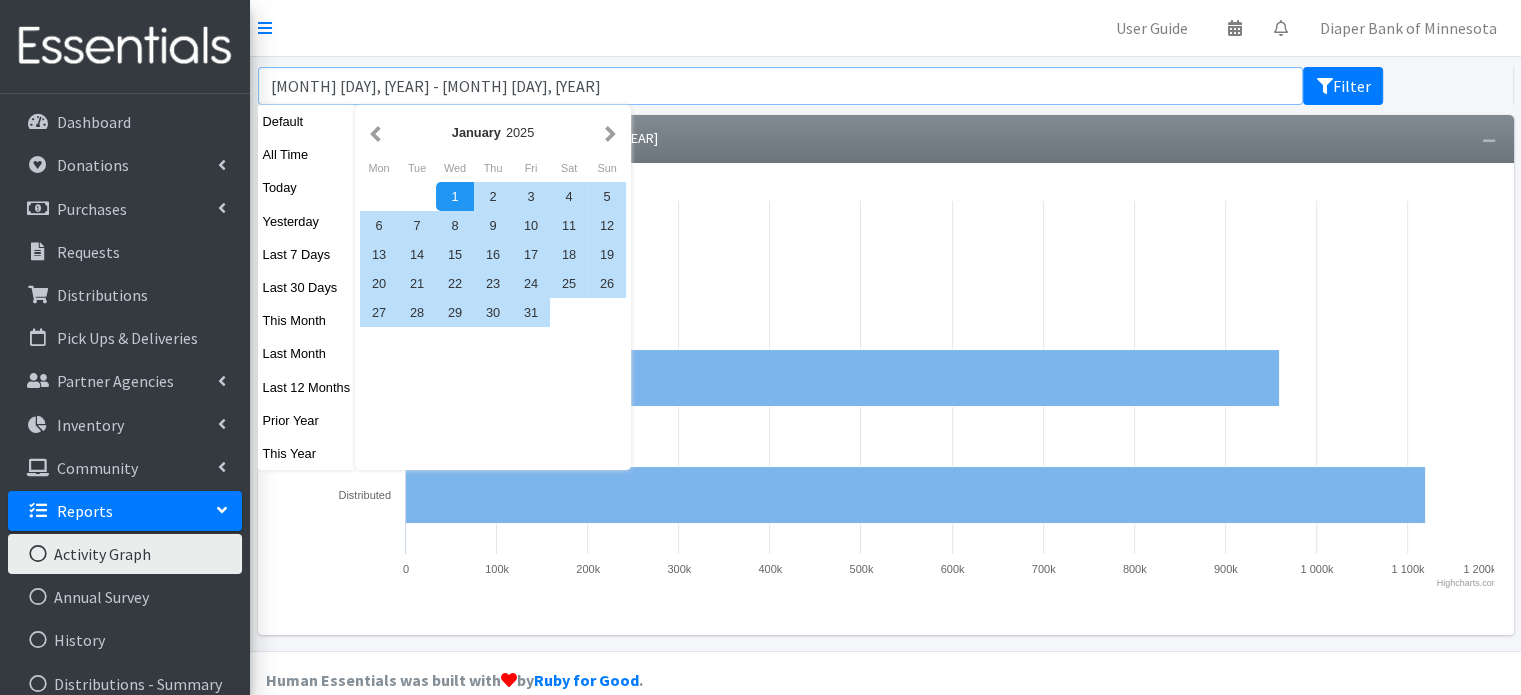 click on "Filter" at bounding box center (1343, 86) 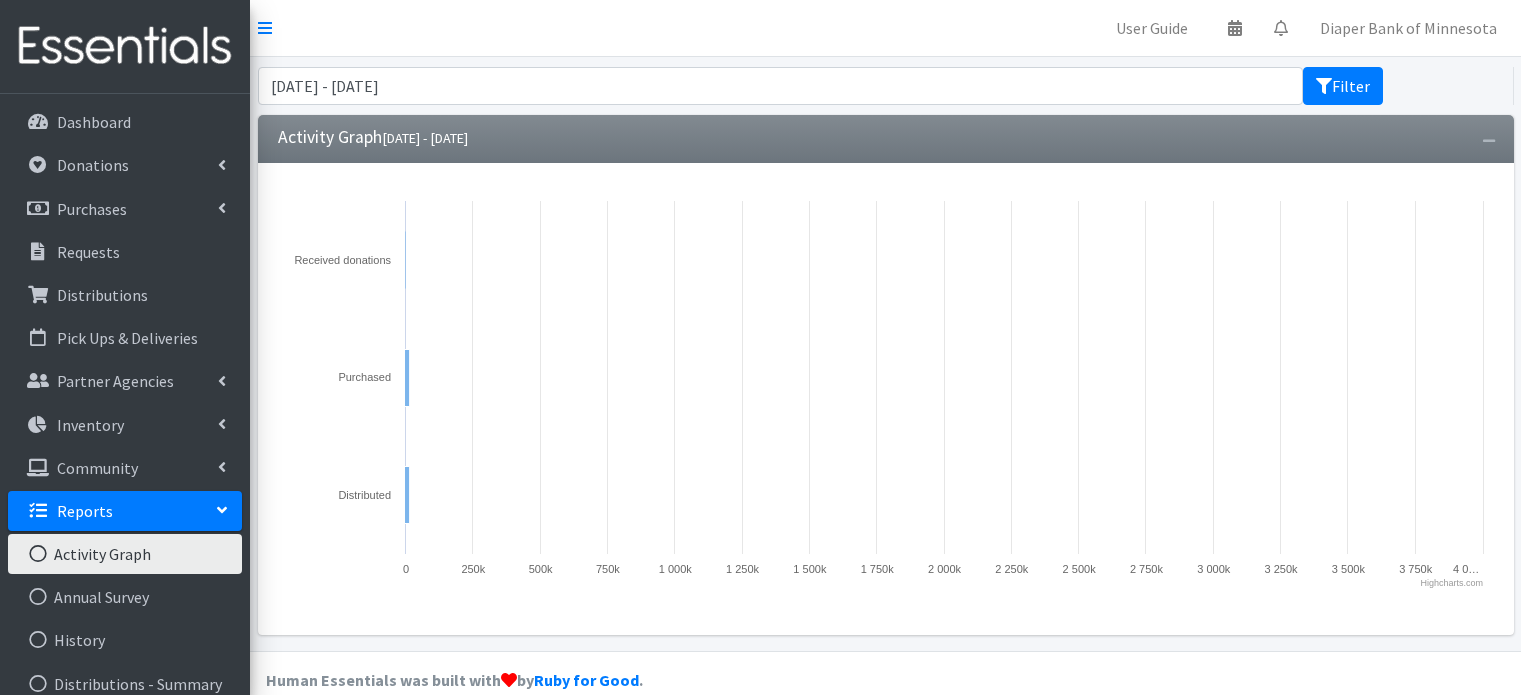 scroll, scrollTop: 0, scrollLeft: 0, axis: both 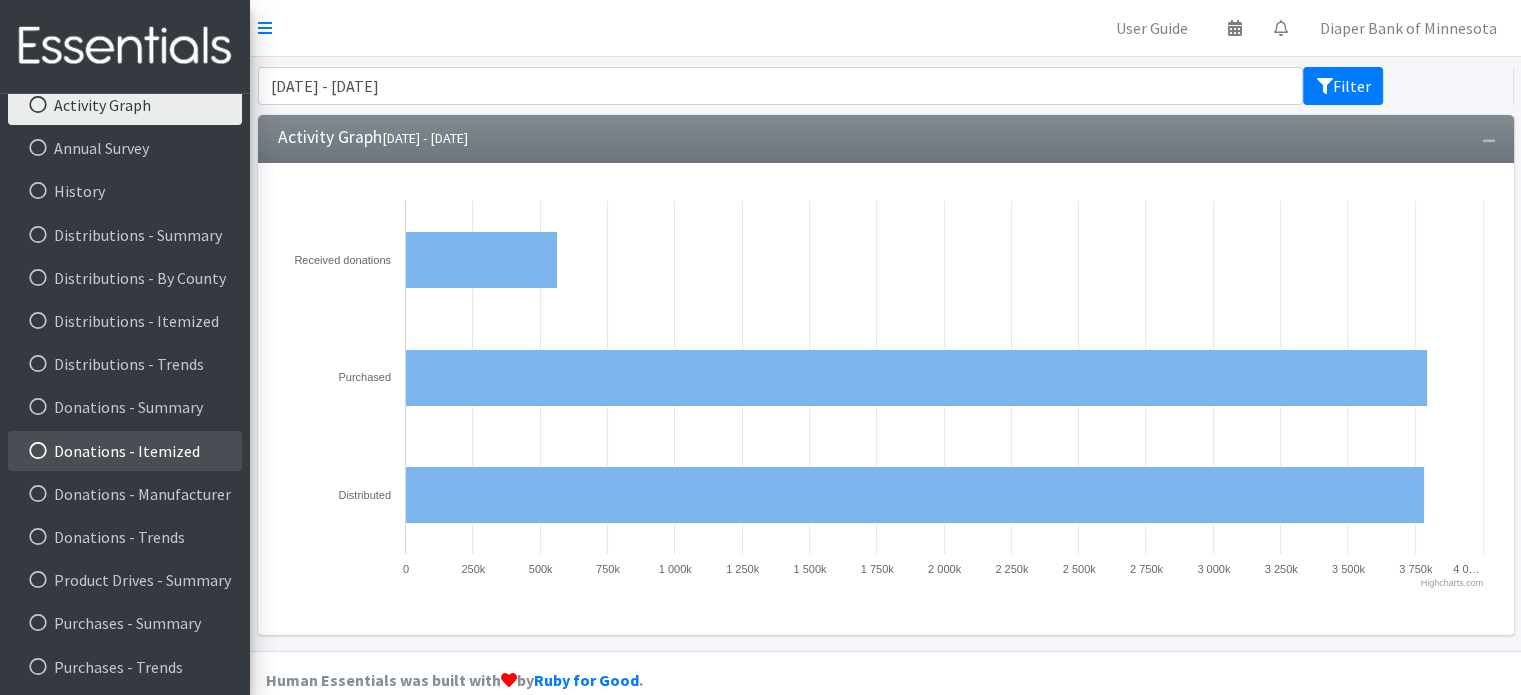 click on "Donations - Itemized" at bounding box center (125, 451) 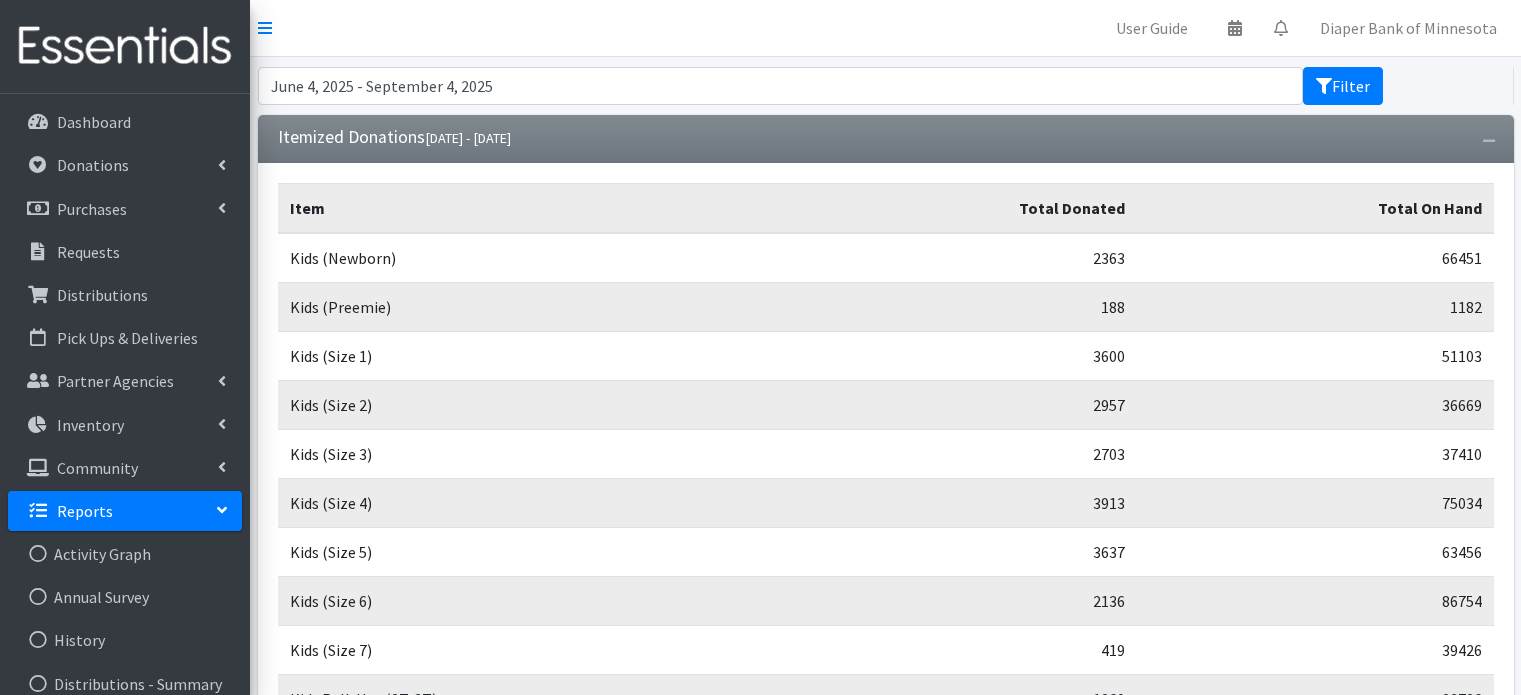 scroll, scrollTop: 0, scrollLeft: 0, axis: both 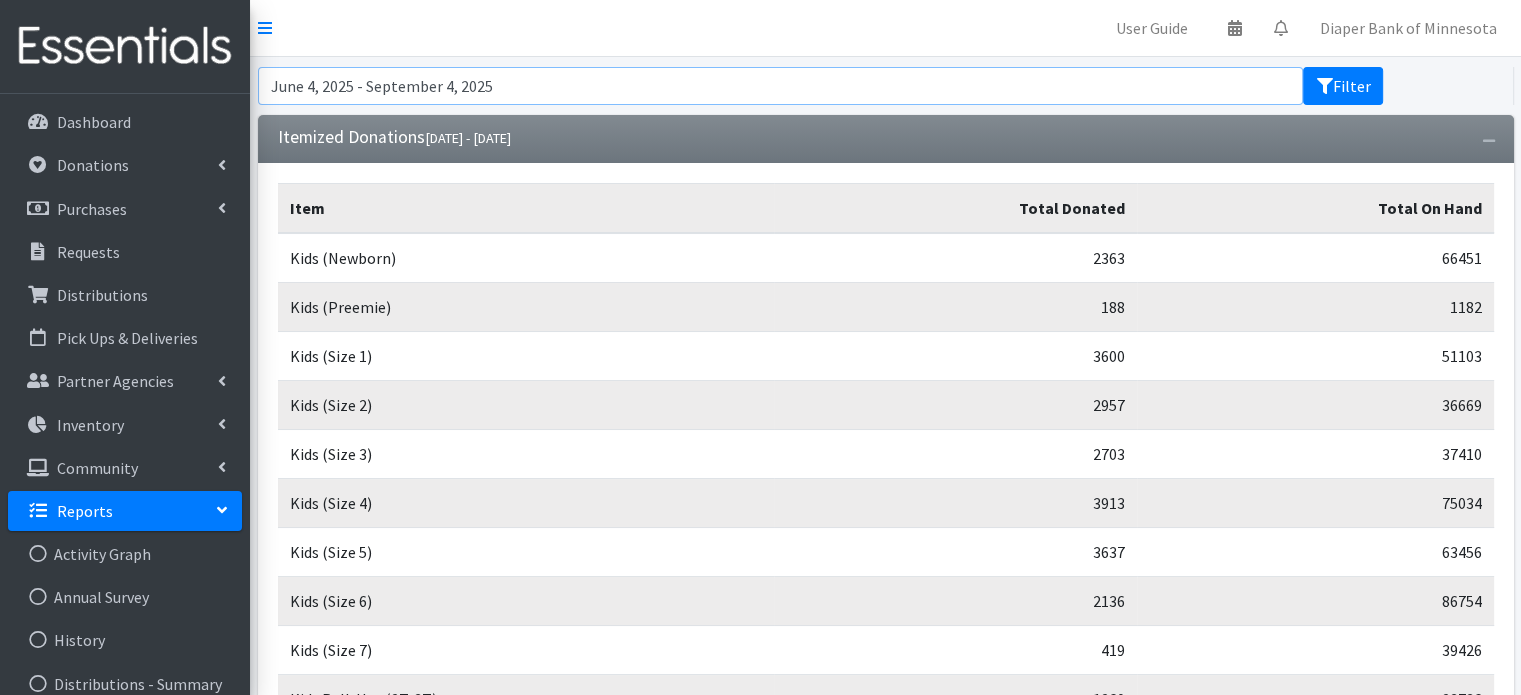 click on "June 4, 2025 - September 4, 2025" at bounding box center (781, 86) 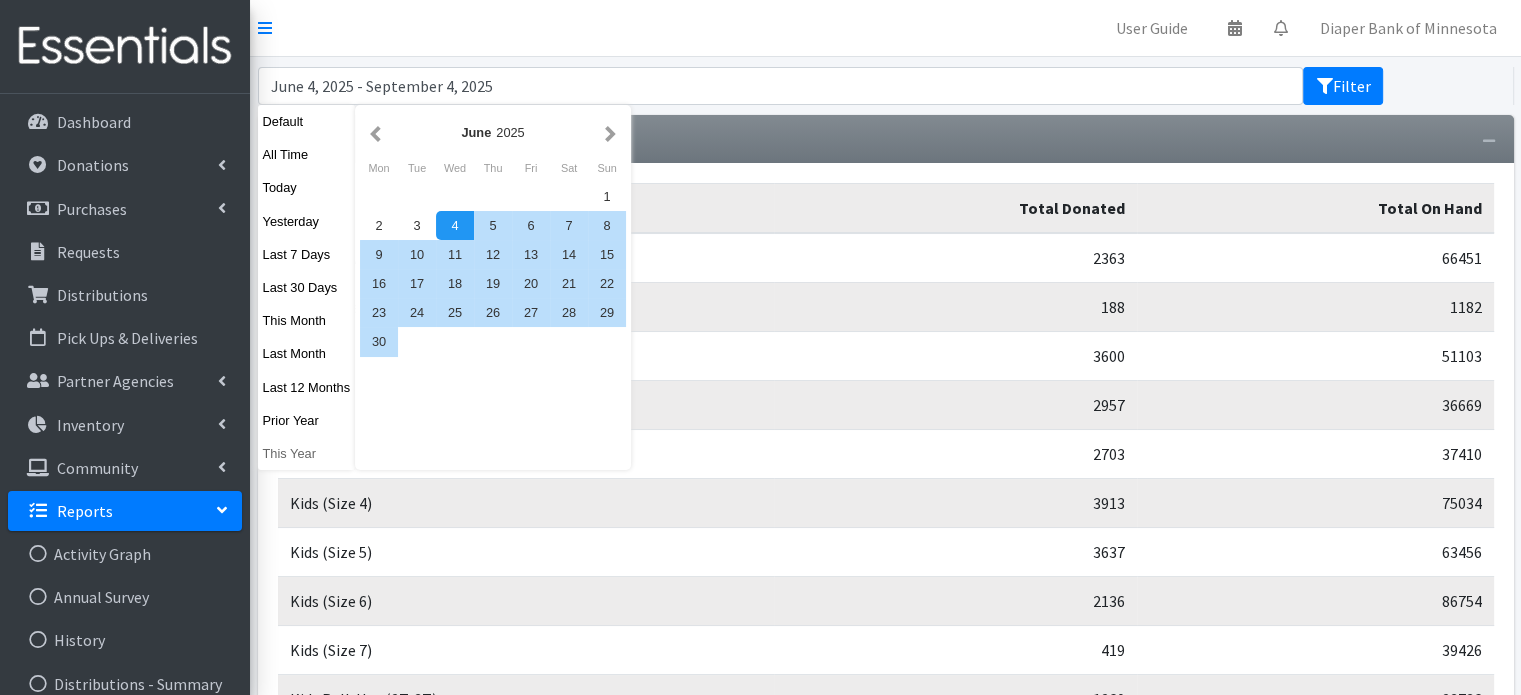 click on "This Year" at bounding box center (307, 453) 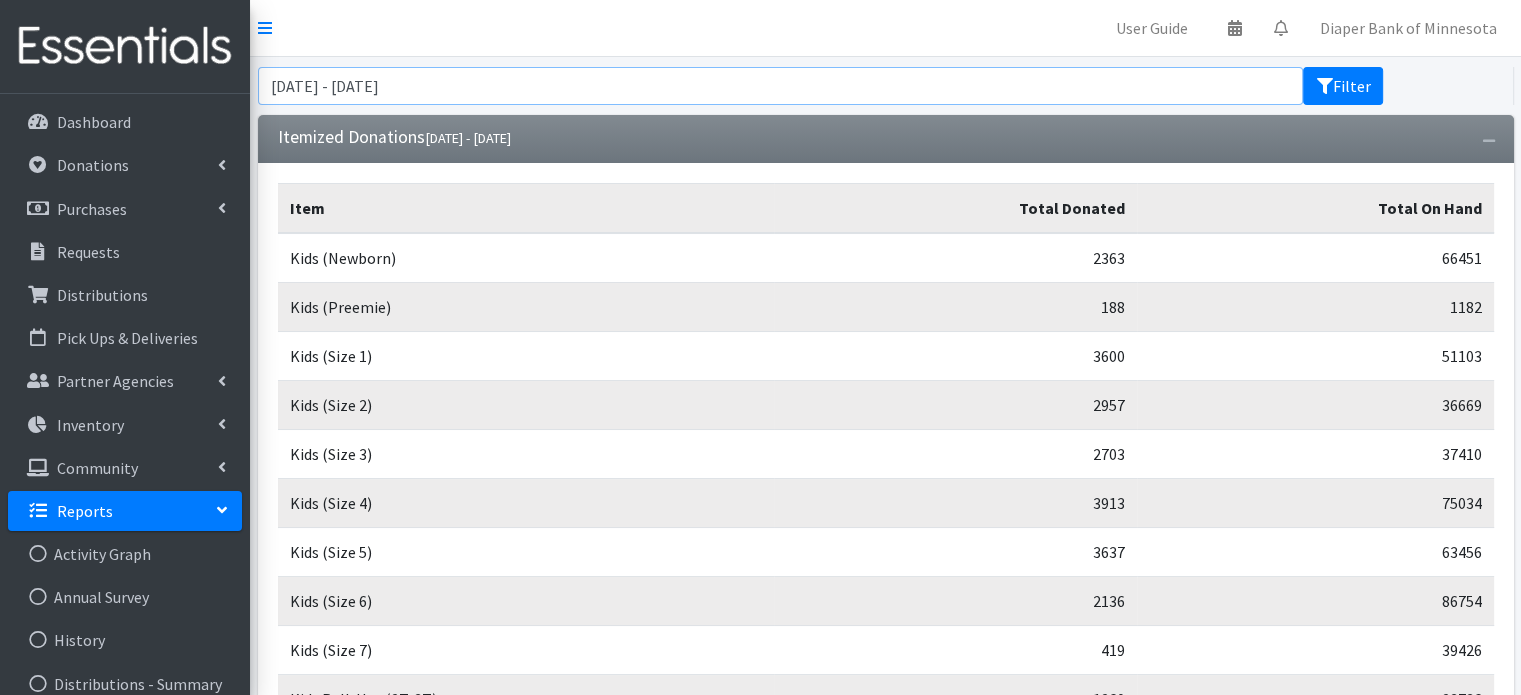 click on "[DATE] - [DATE]" at bounding box center (781, 86) 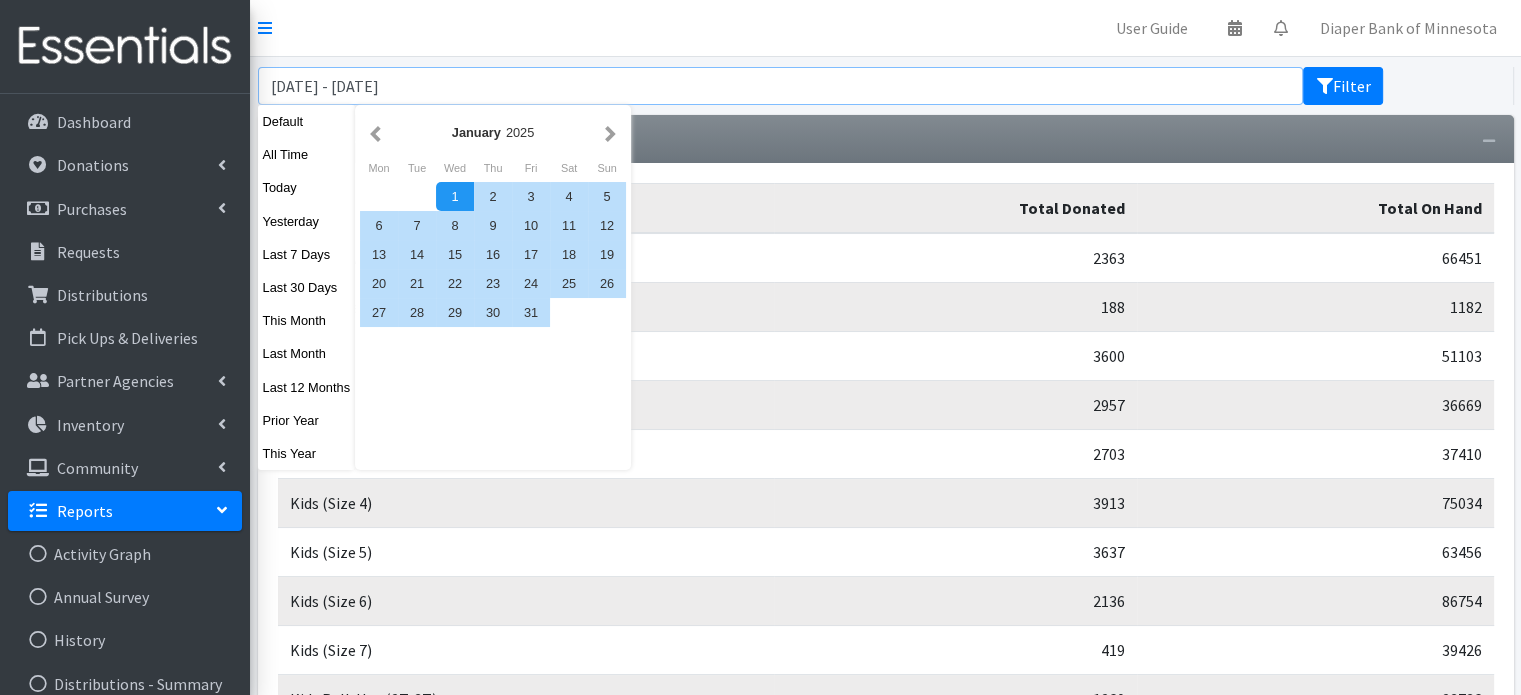 click on "Filter" at bounding box center (1343, 86) 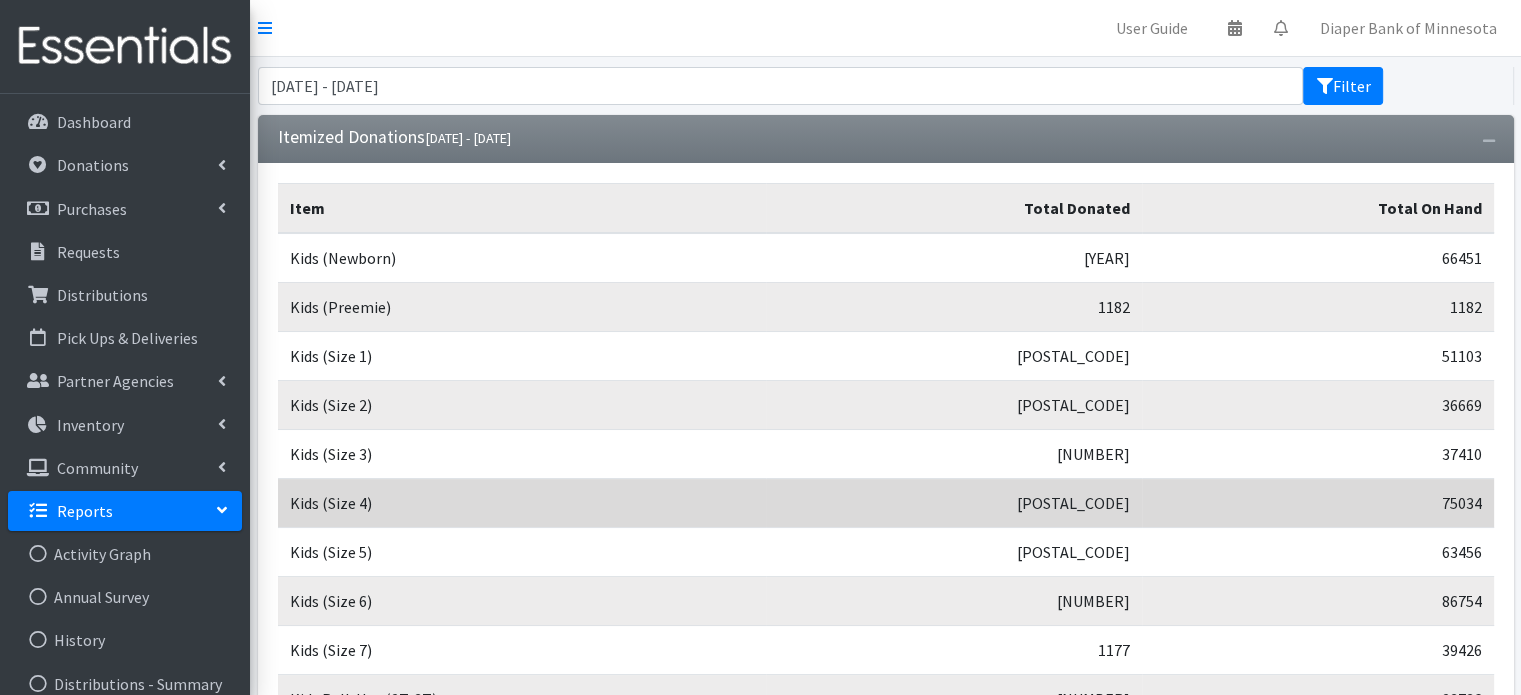 scroll, scrollTop: 405, scrollLeft: 0, axis: vertical 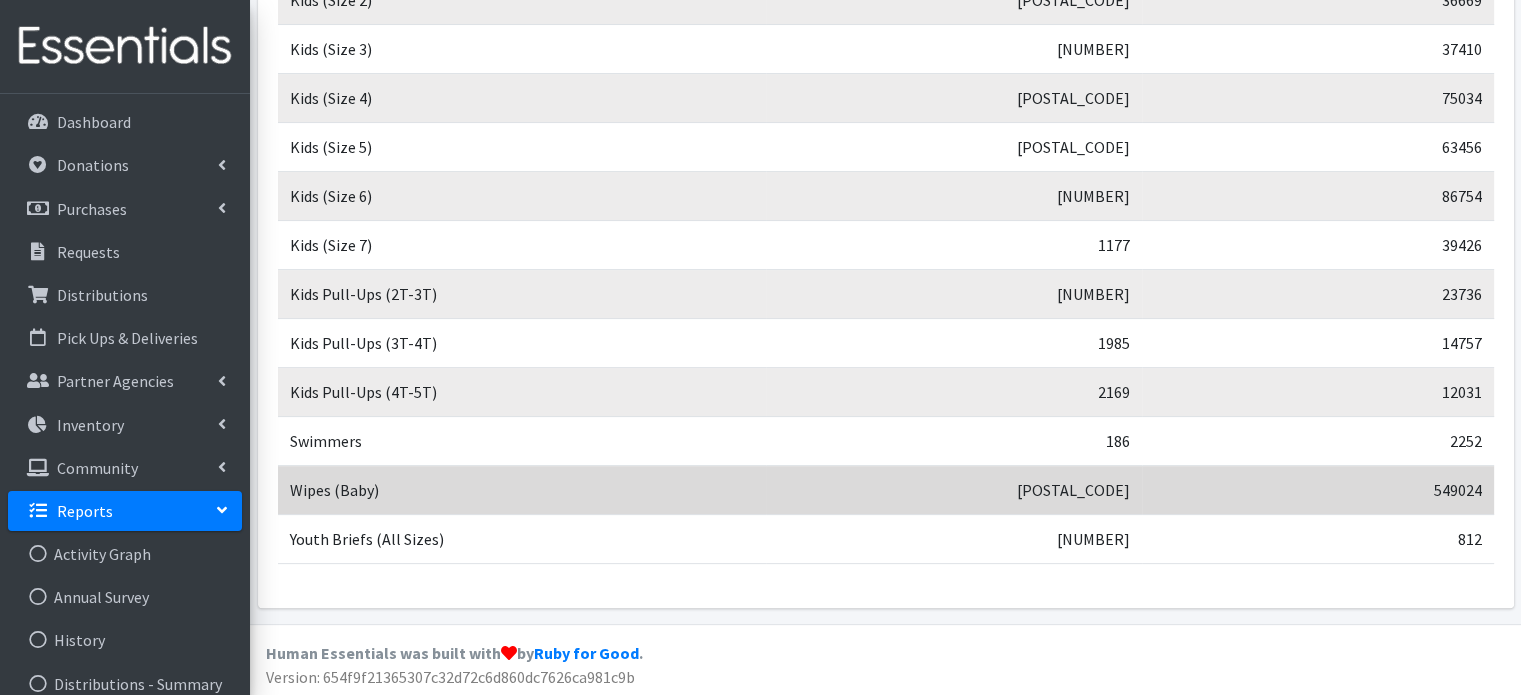 click on "[POSTAL_CODE]" at bounding box center (954, 490) 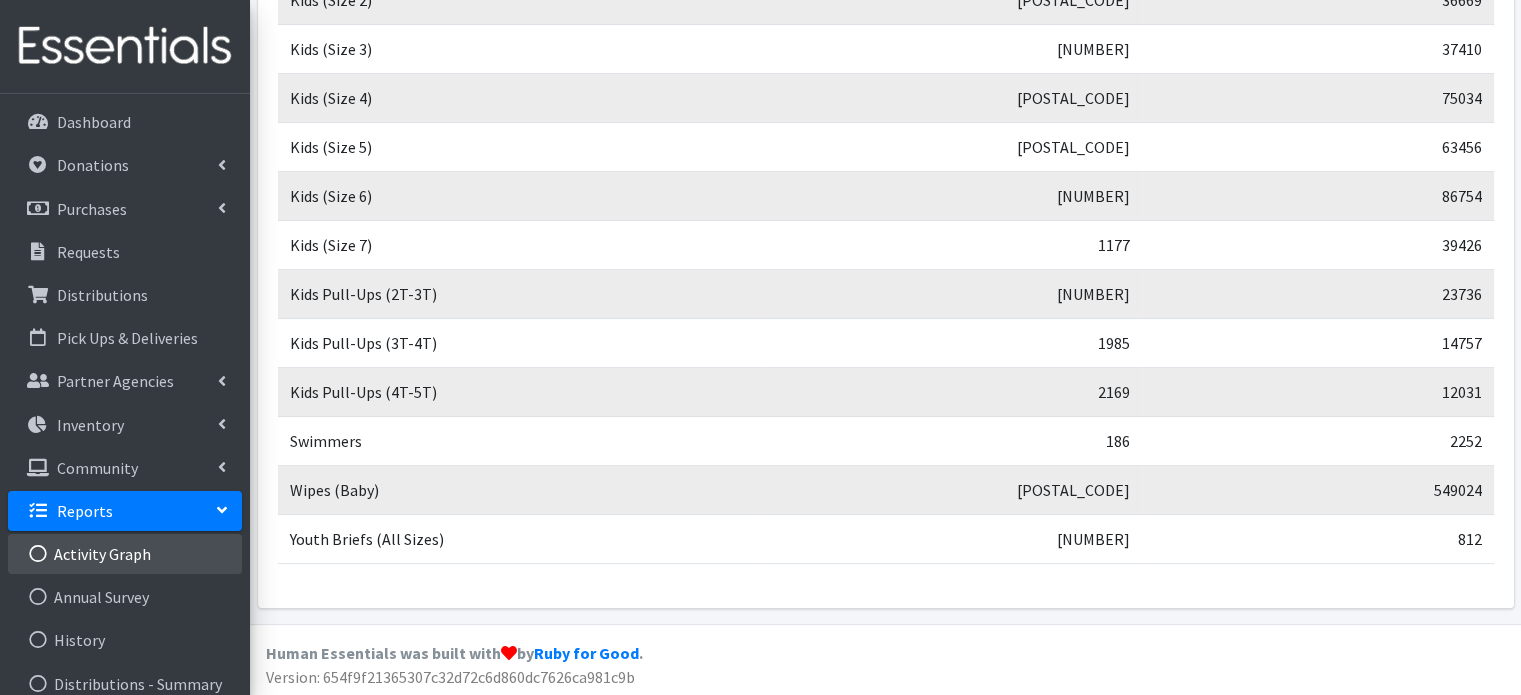 click on "Activity Graph" at bounding box center [125, 554] 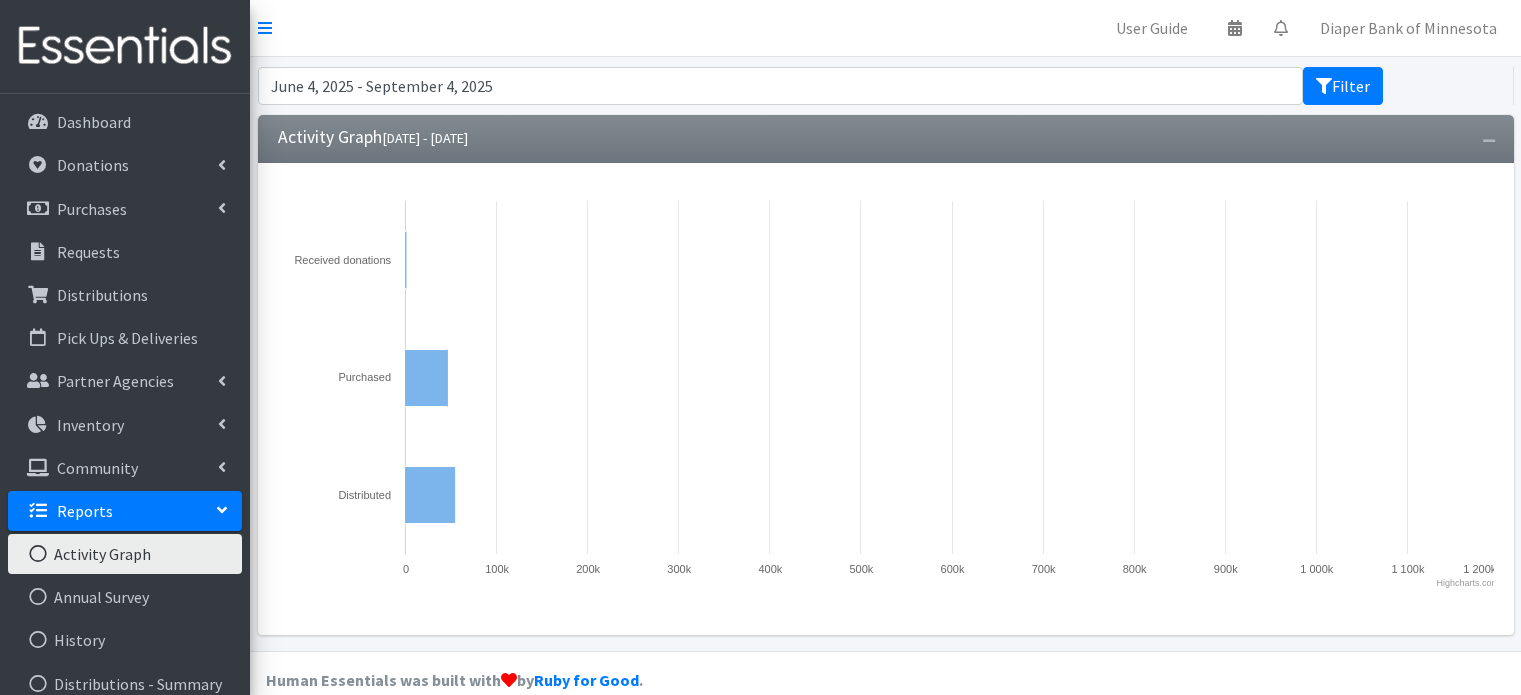 scroll, scrollTop: 0, scrollLeft: 0, axis: both 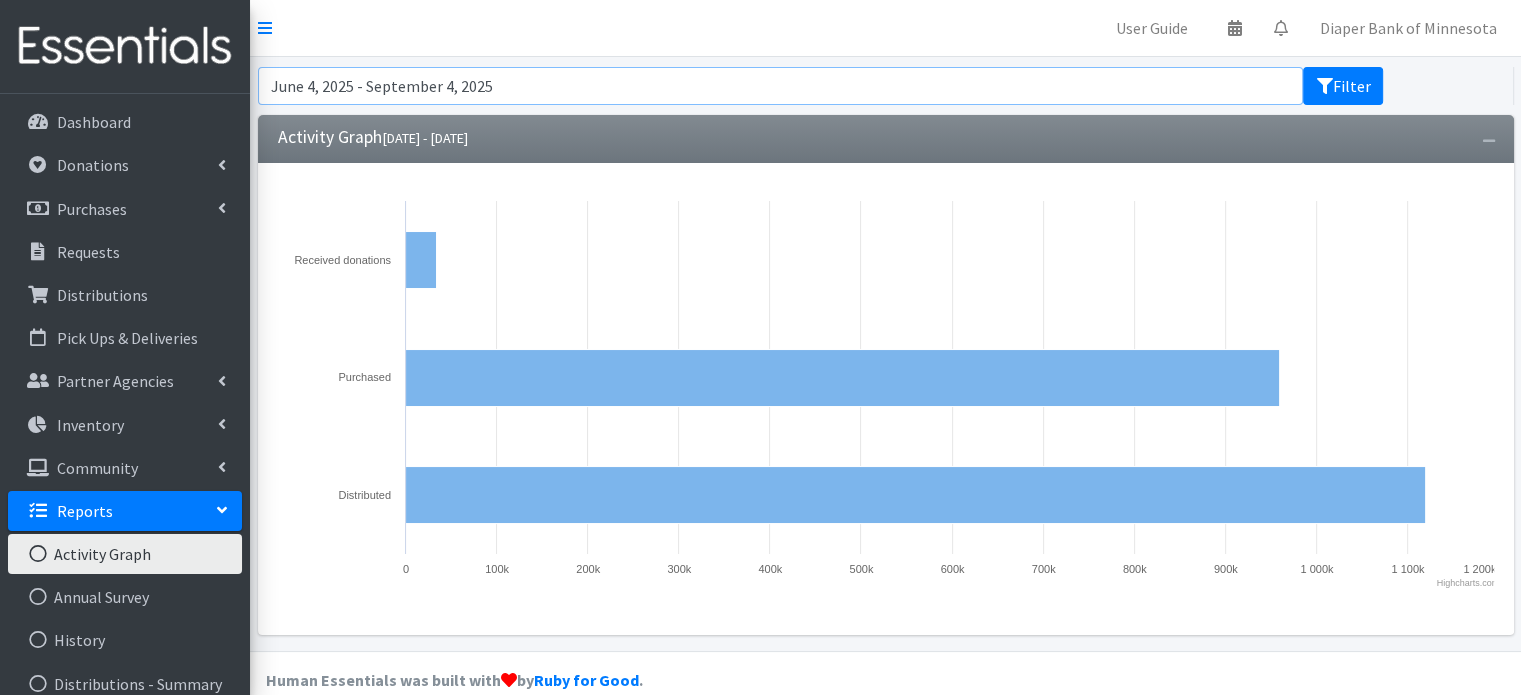 click on "June 4, 2025 - September 4, 2025" at bounding box center [781, 86] 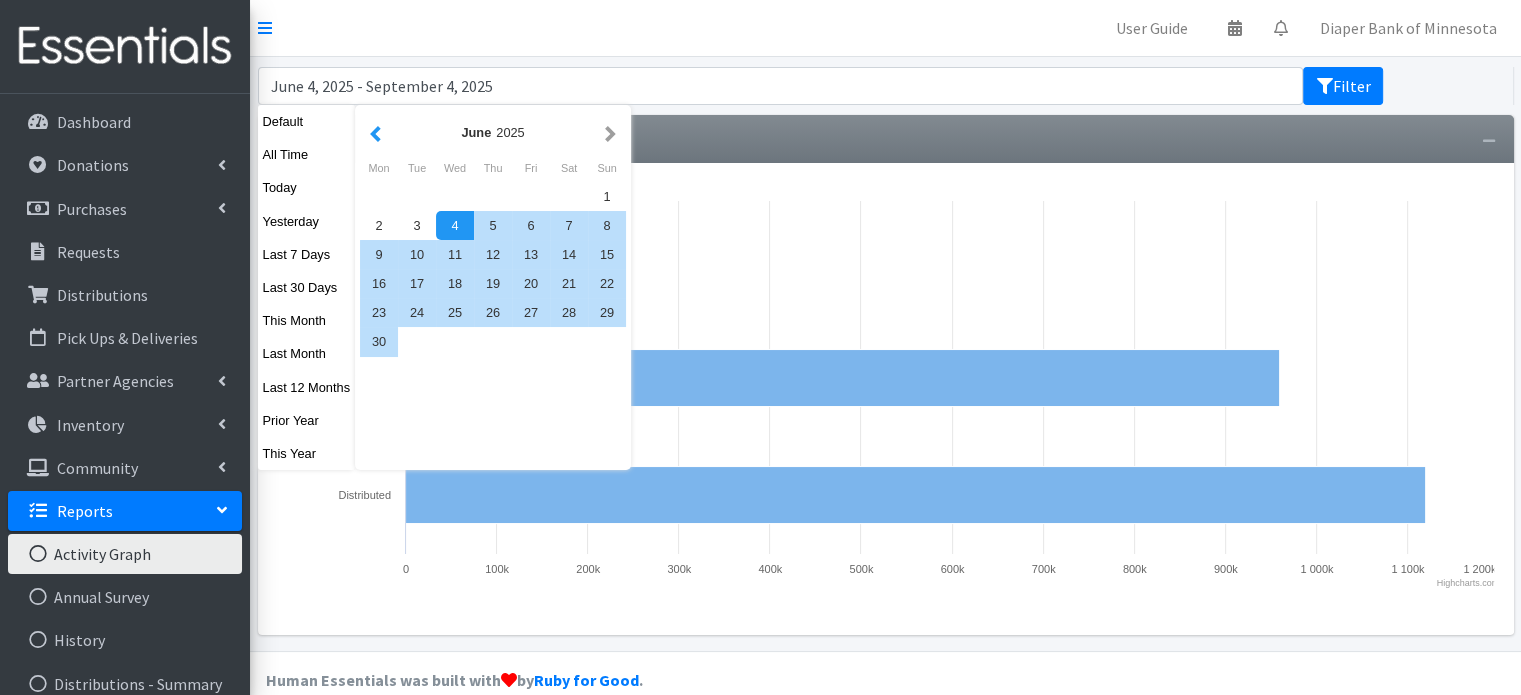 click at bounding box center [375, 132] 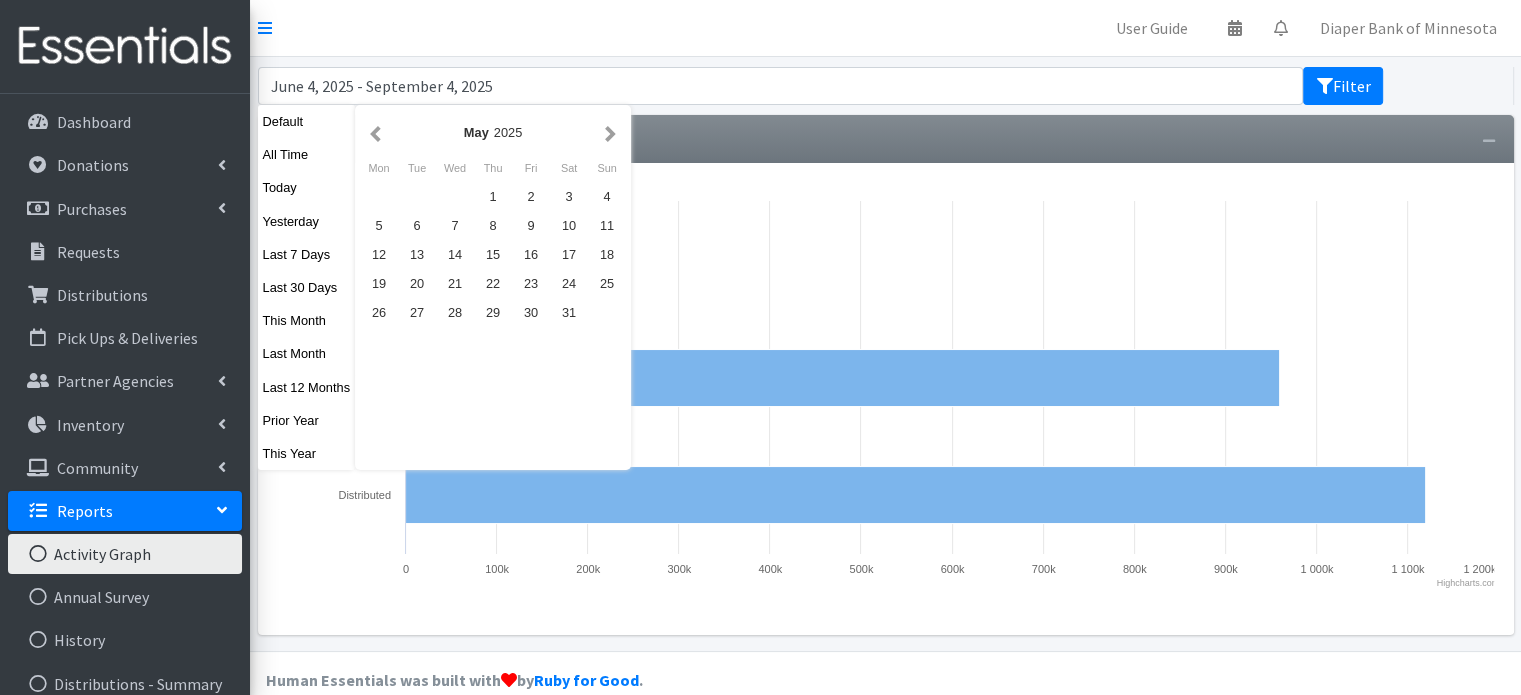 click at bounding box center [375, 132] 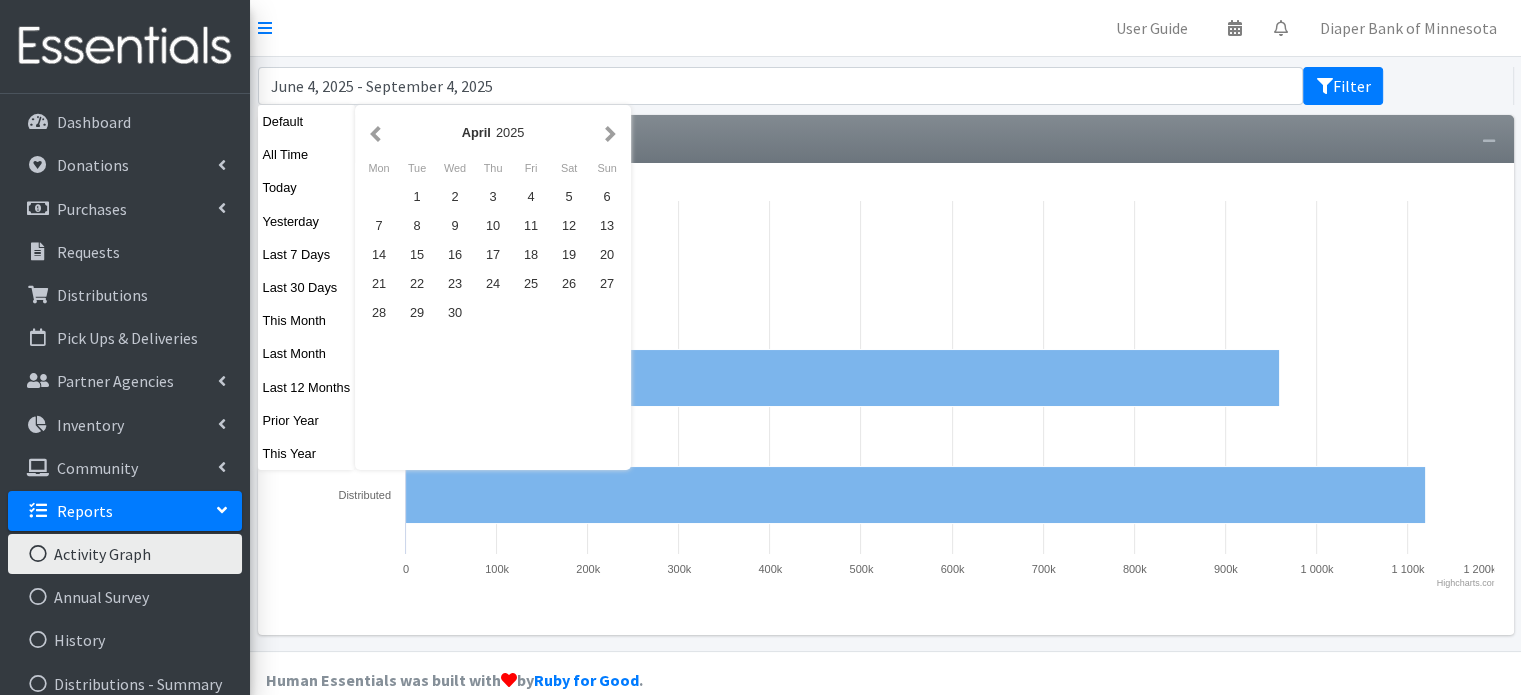 click at bounding box center (375, 132) 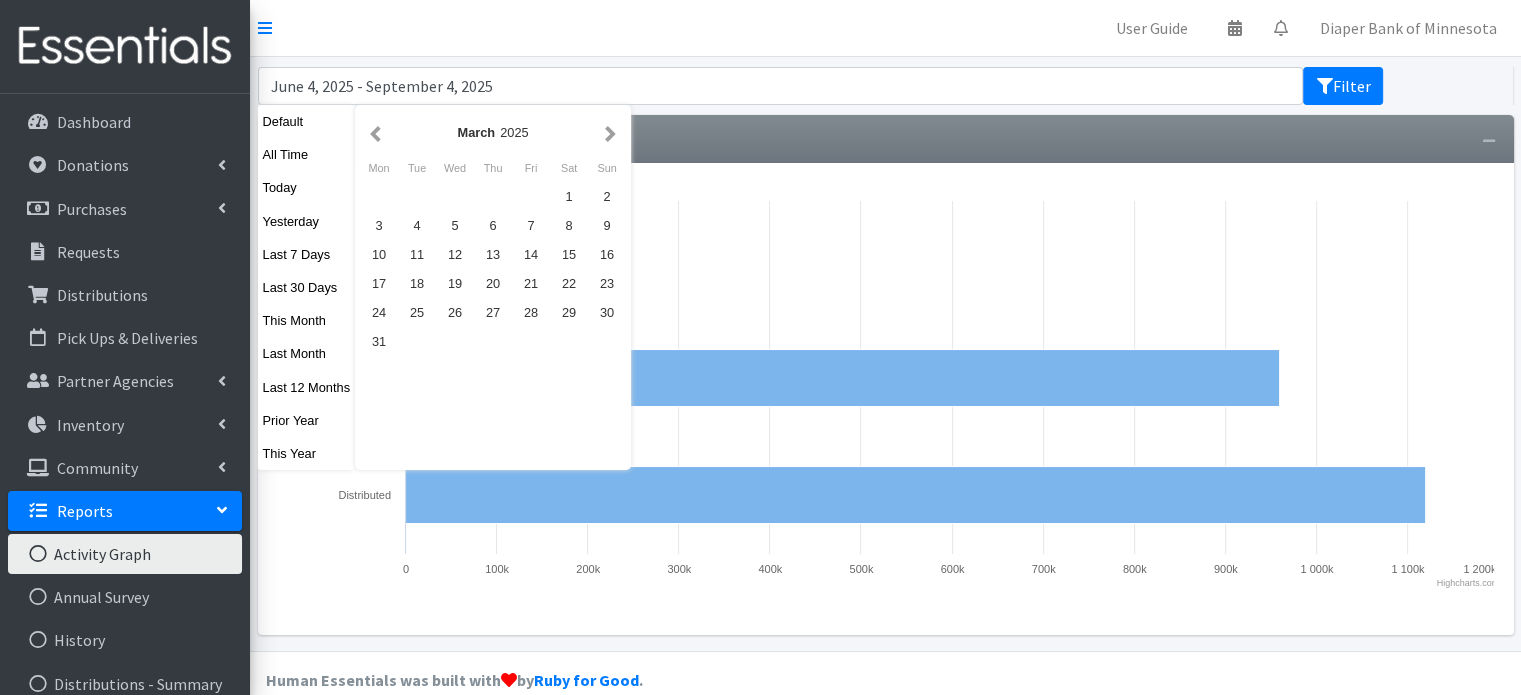 click at bounding box center [375, 132] 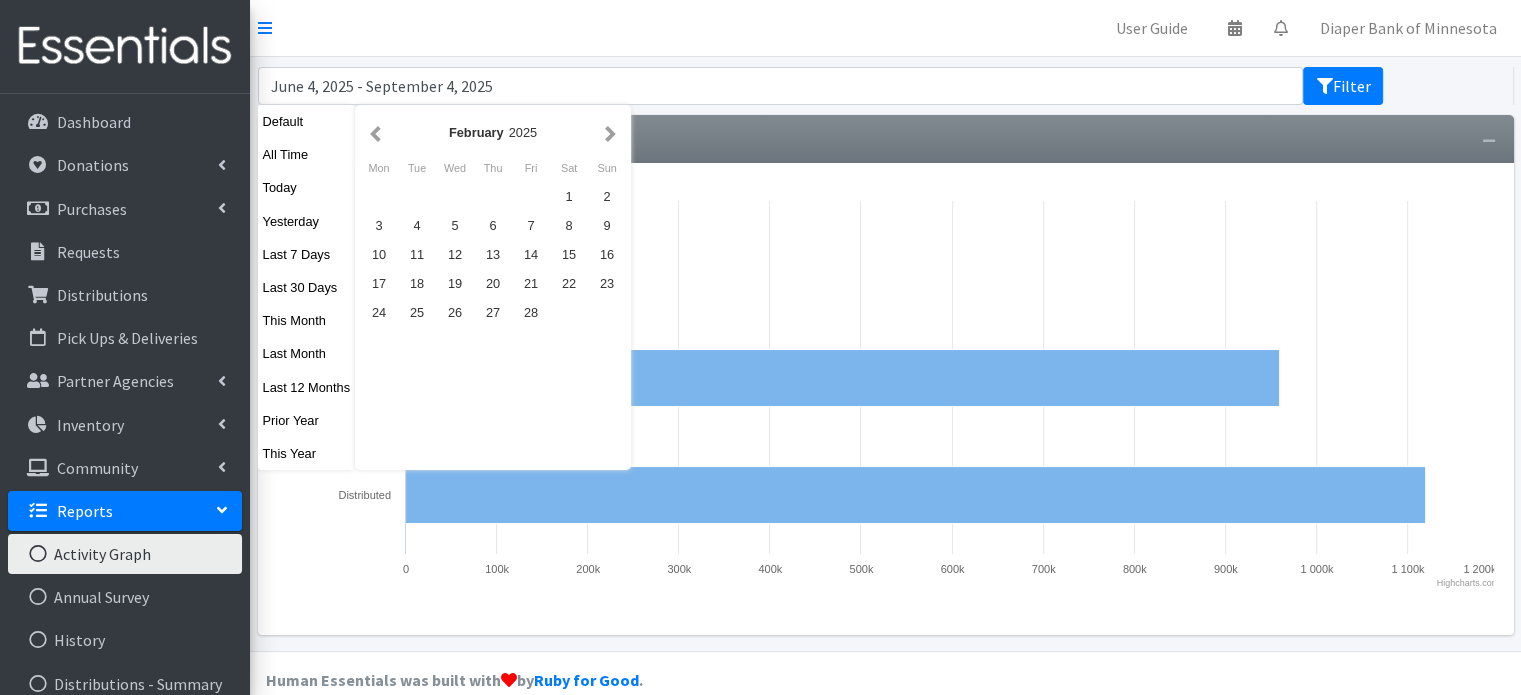 click at bounding box center (375, 132) 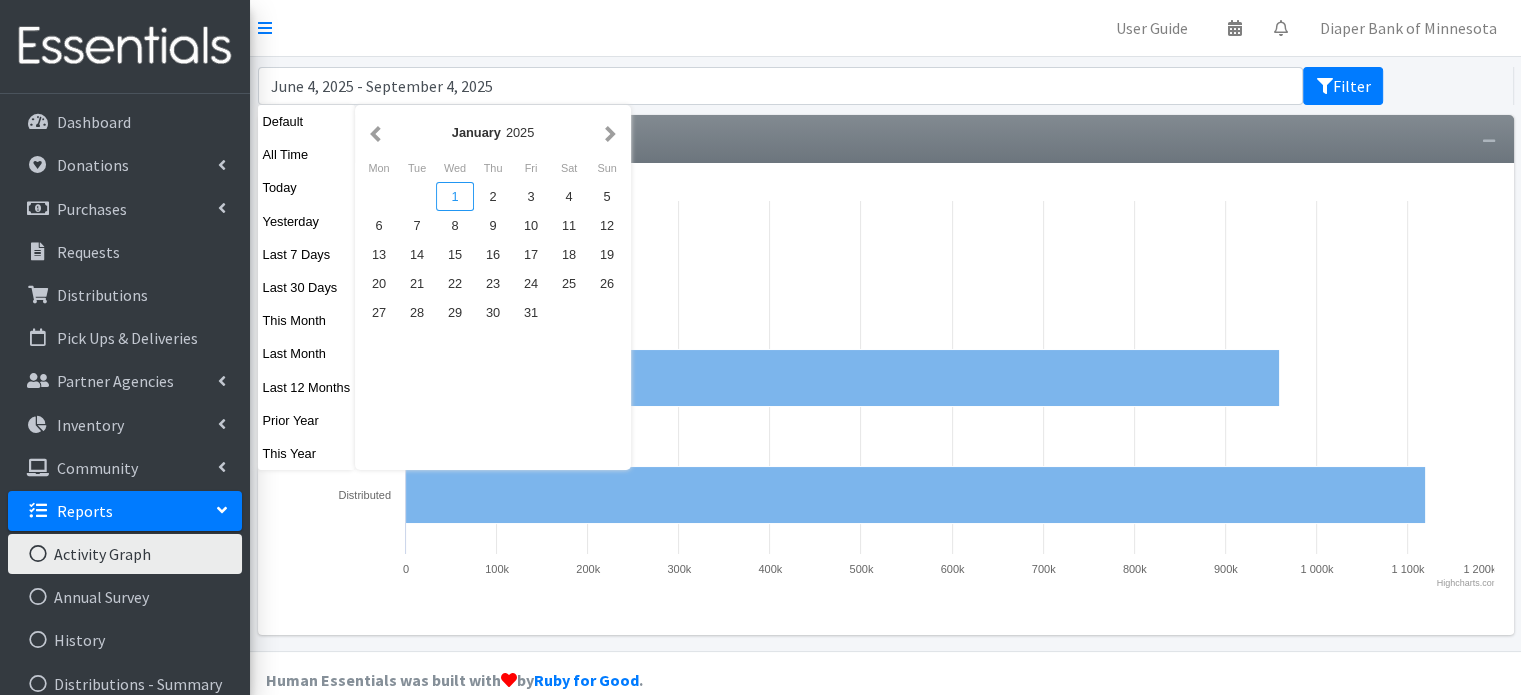 click on "1" at bounding box center [455, 196] 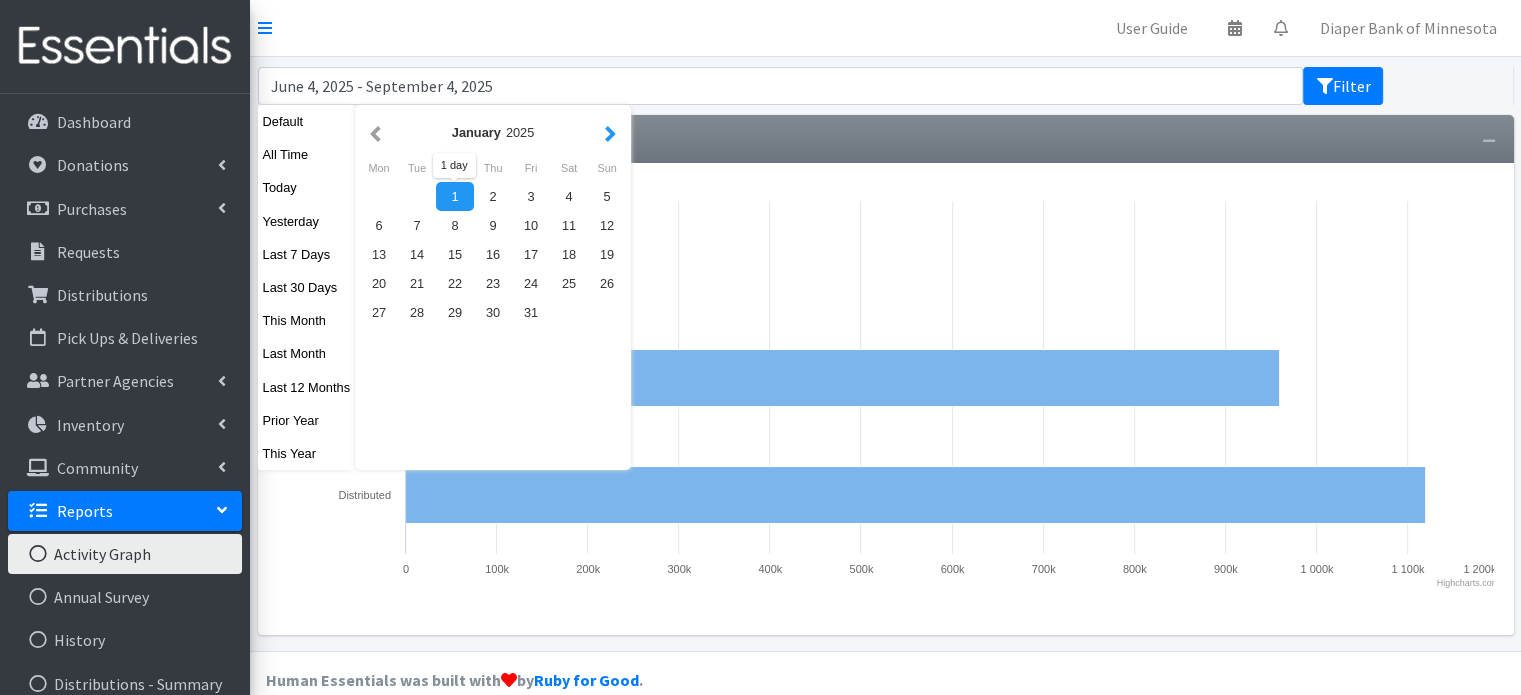 click at bounding box center [610, 132] 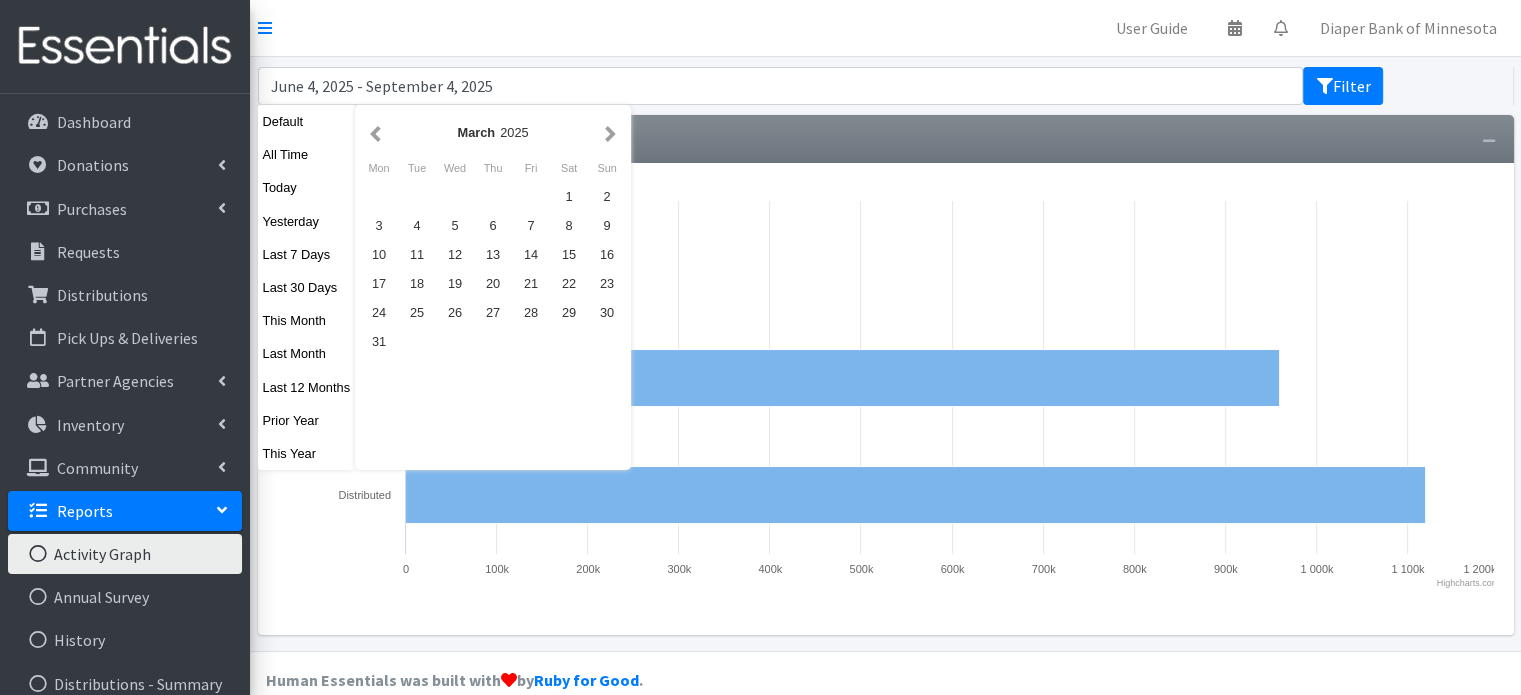 click at bounding box center (610, 132) 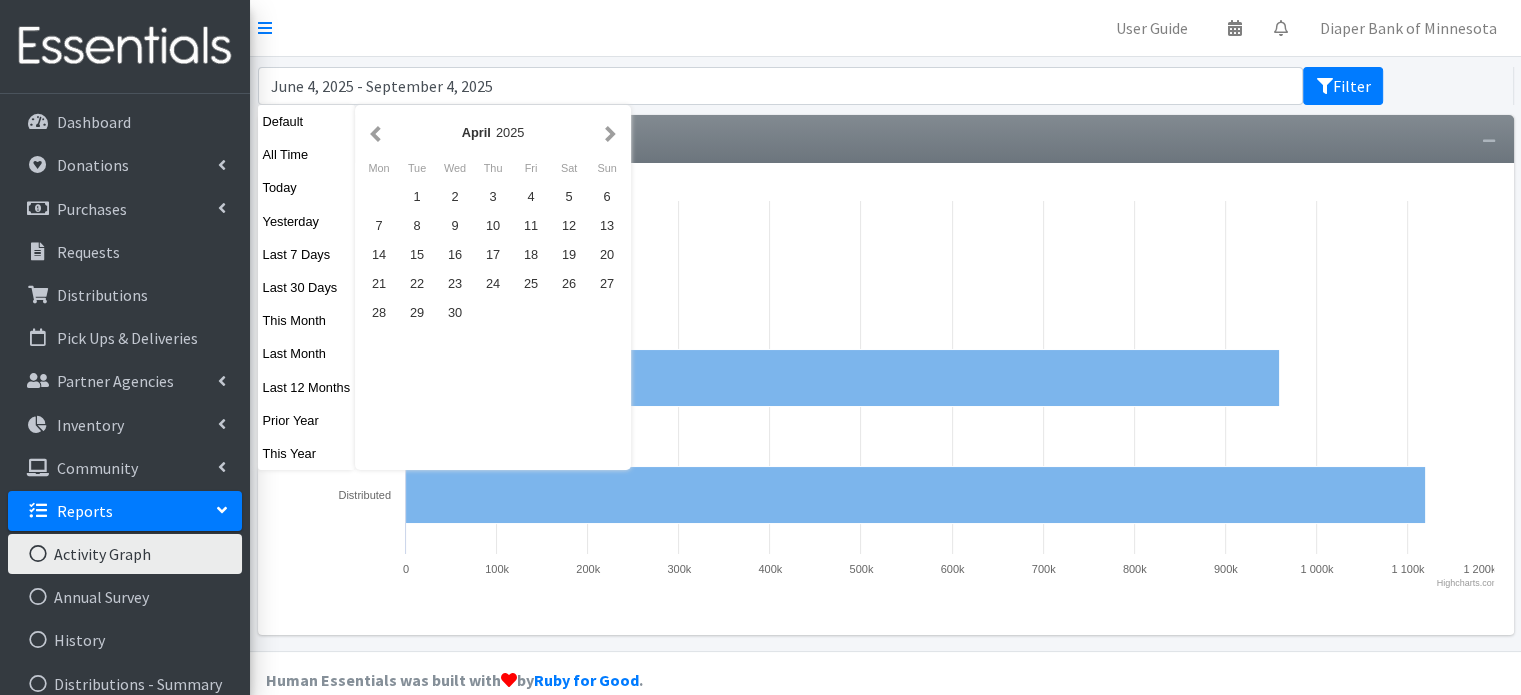 click at bounding box center (610, 132) 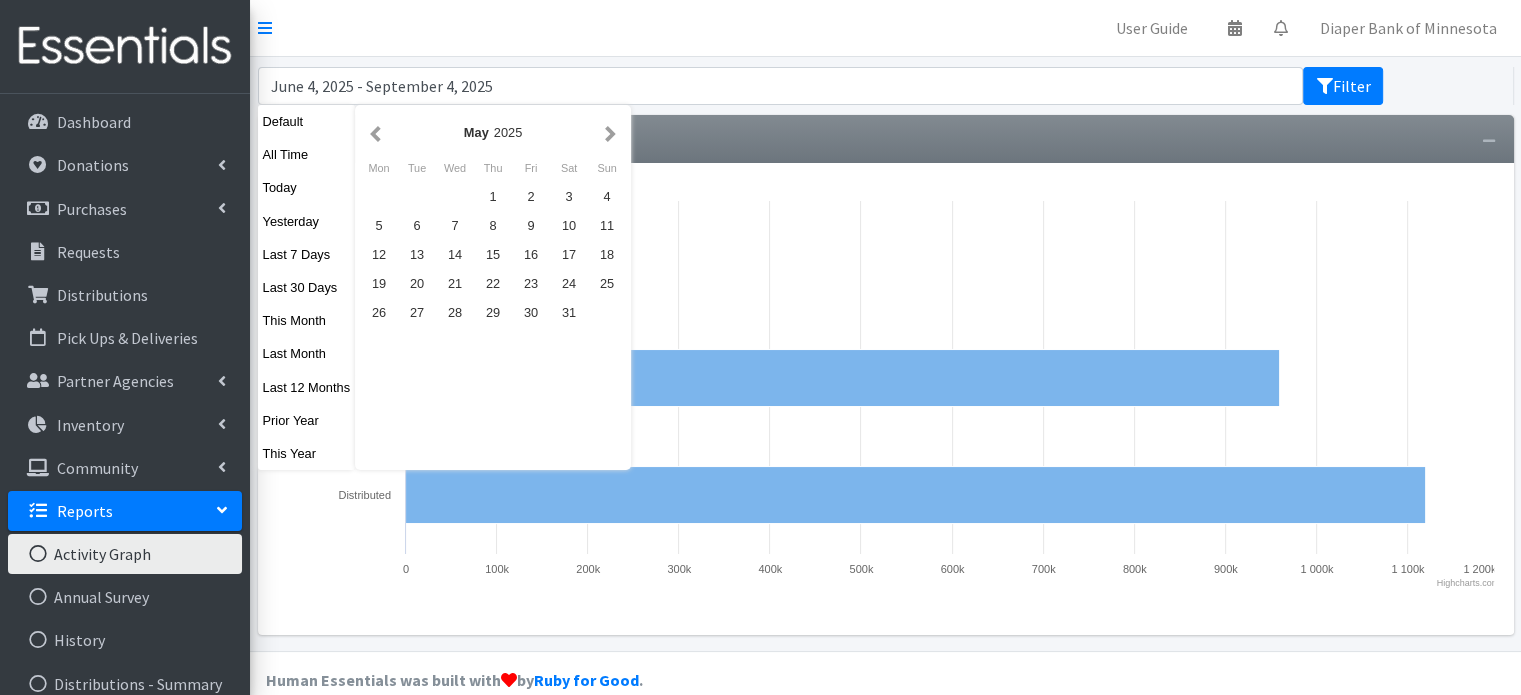 click at bounding box center [610, 132] 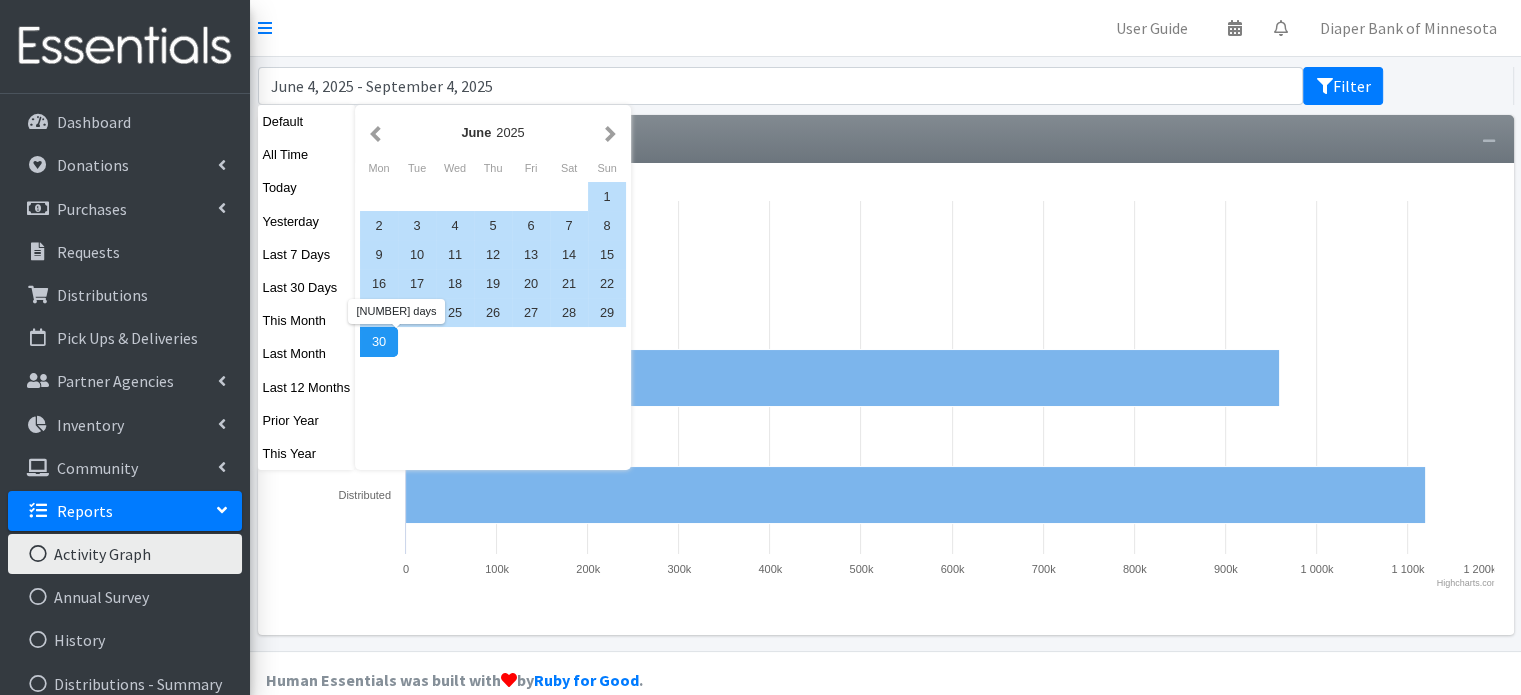 click on "30" at bounding box center [379, 341] 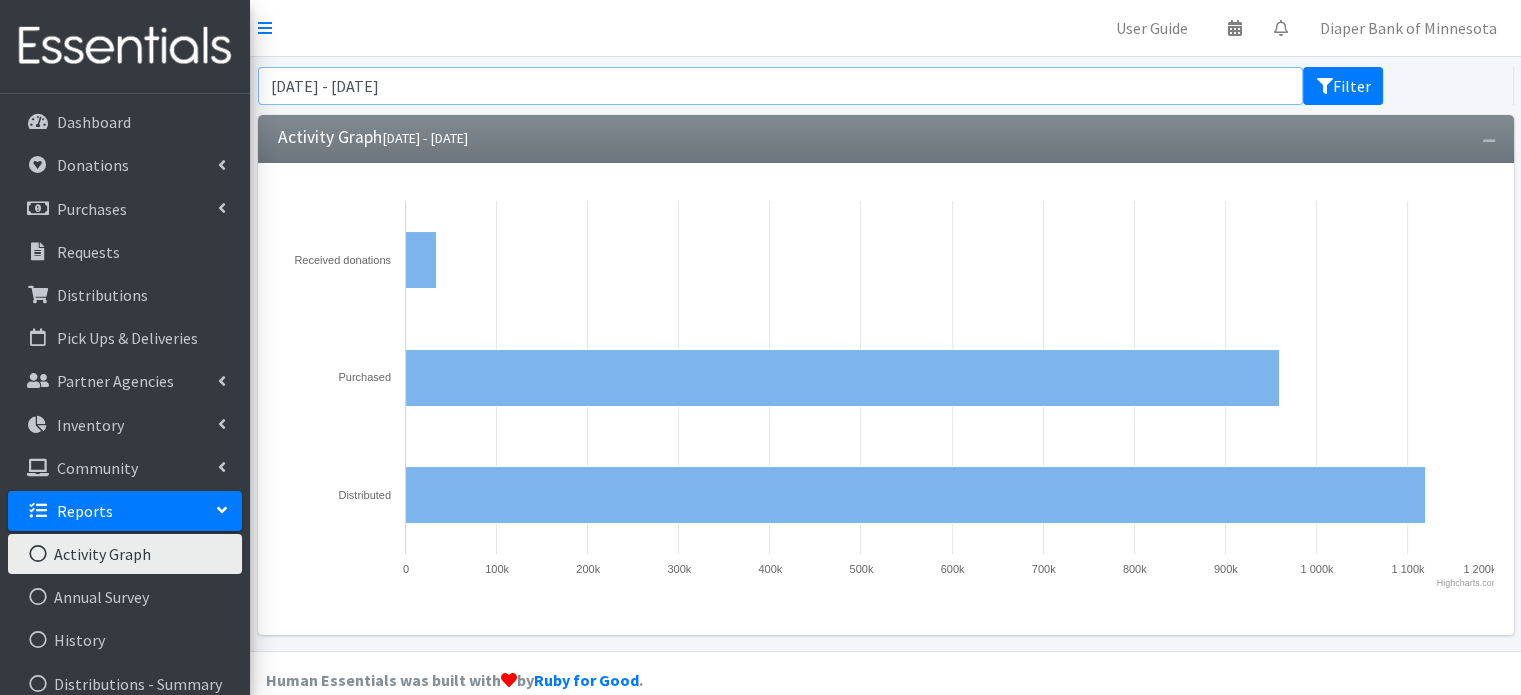 click on "[DATE] - [DATE]" at bounding box center (781, 86) 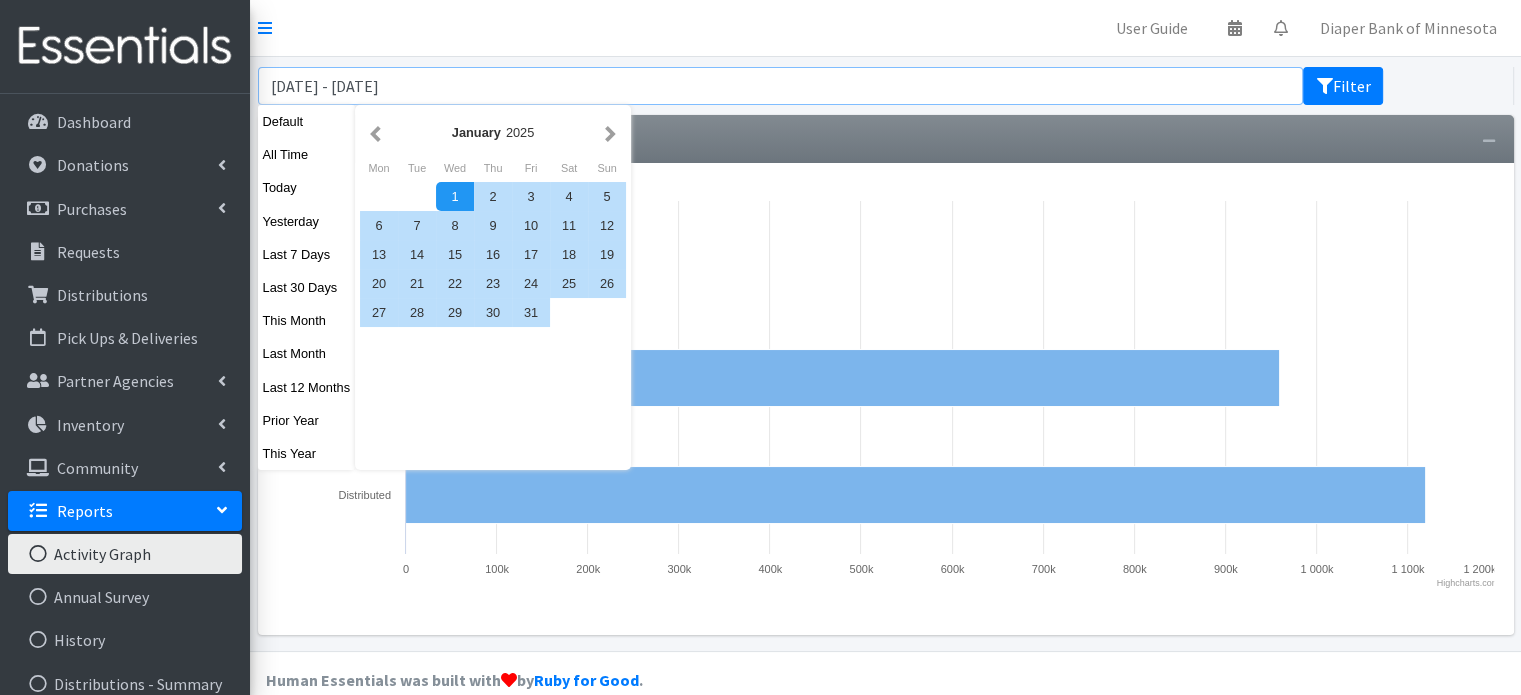 click on "Filter" at bounding box center [1343, 86] 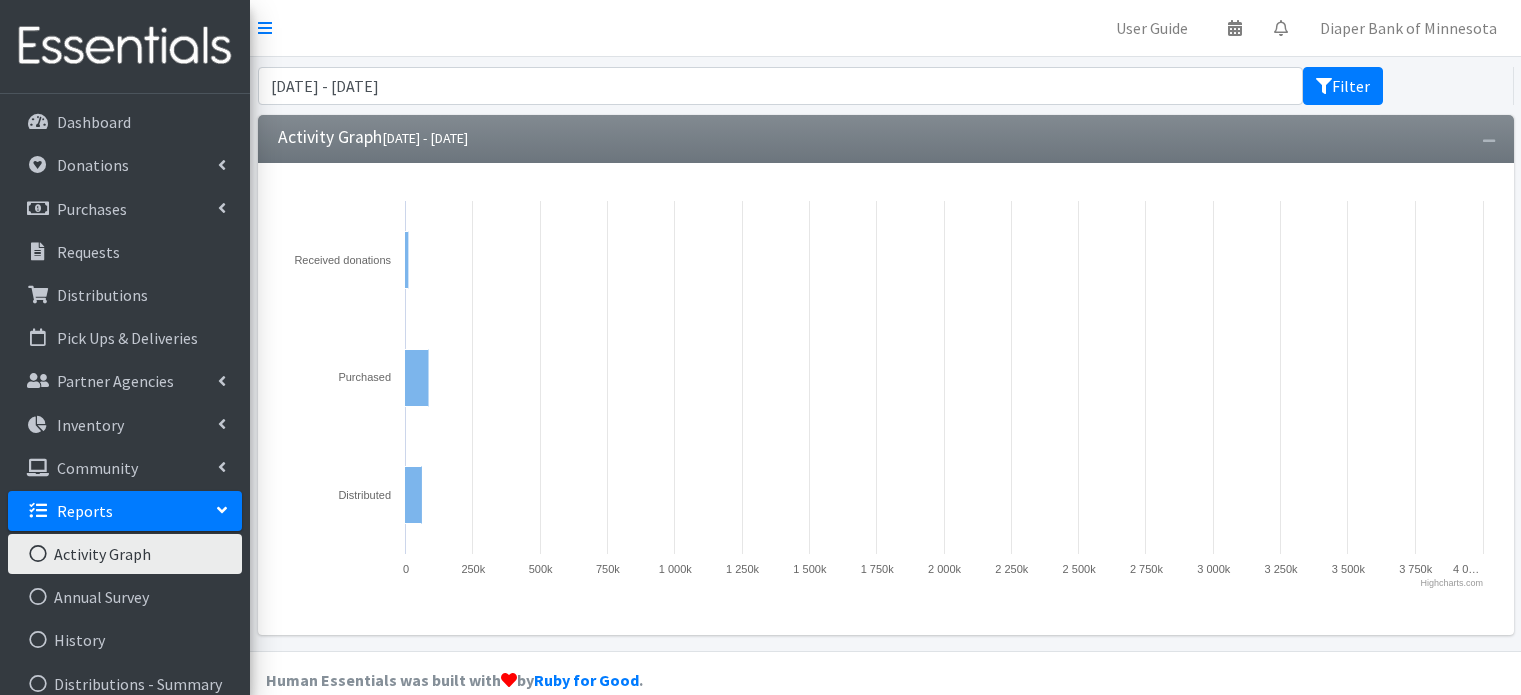 scroll, scrollTop: 0, scrollLeft: 0, axis: both 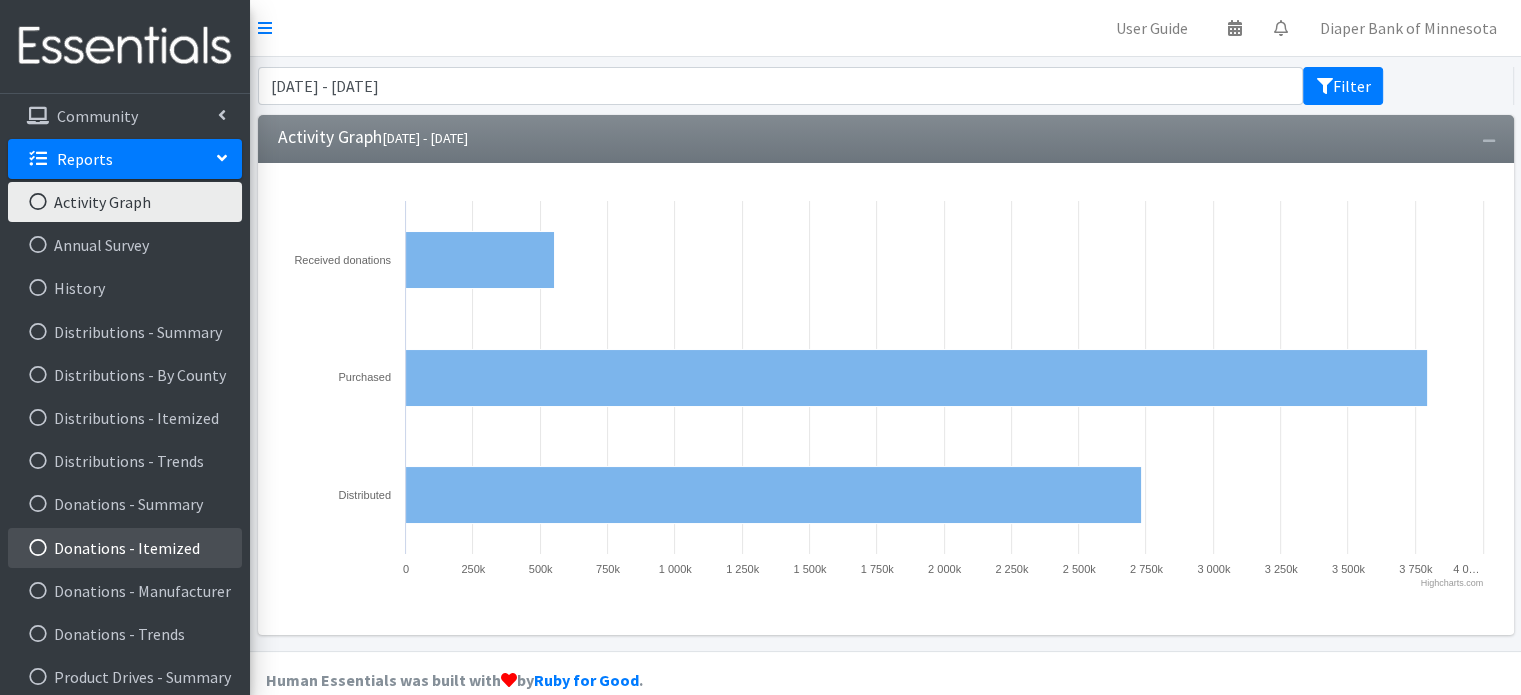 click on "Donations - Itemized" at bounding box center [125, 548] 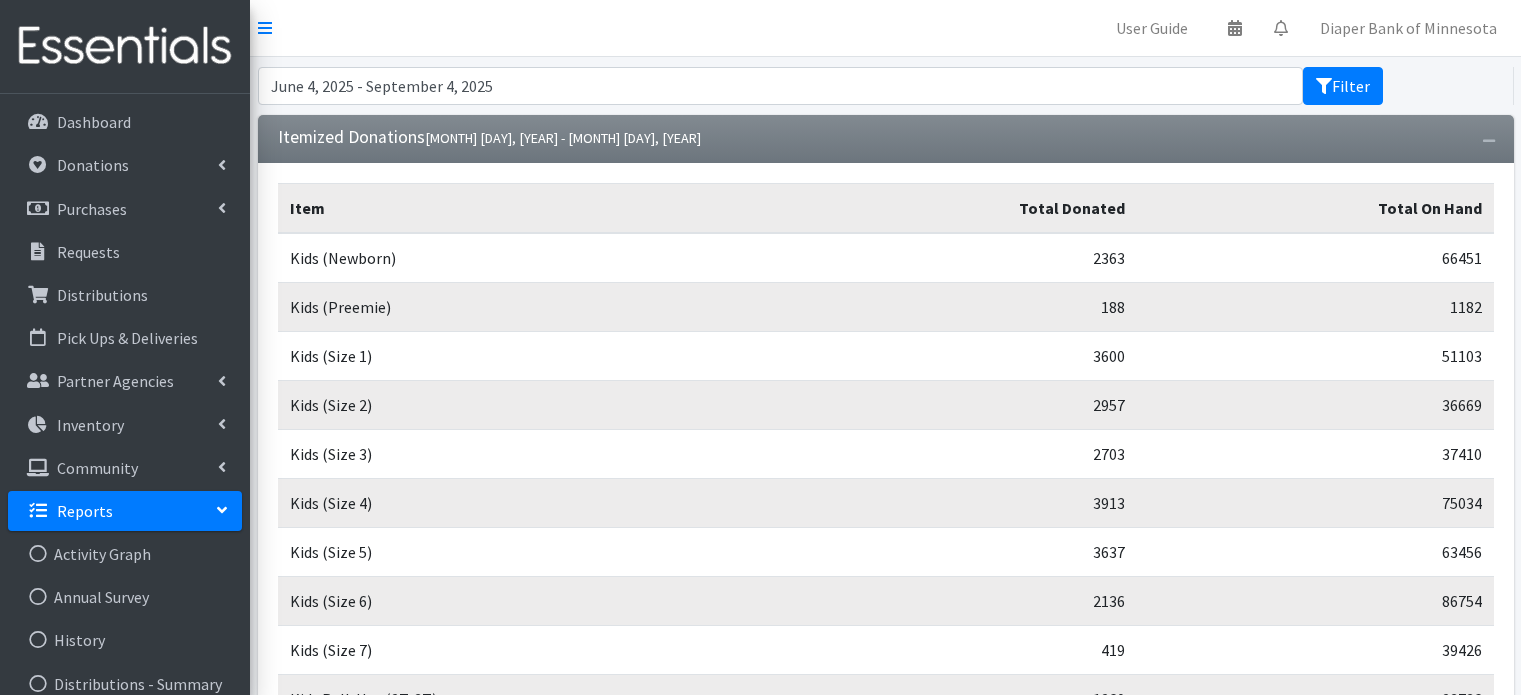 scroll, scrollTop: 0, scrollLeft: 0, axis: both 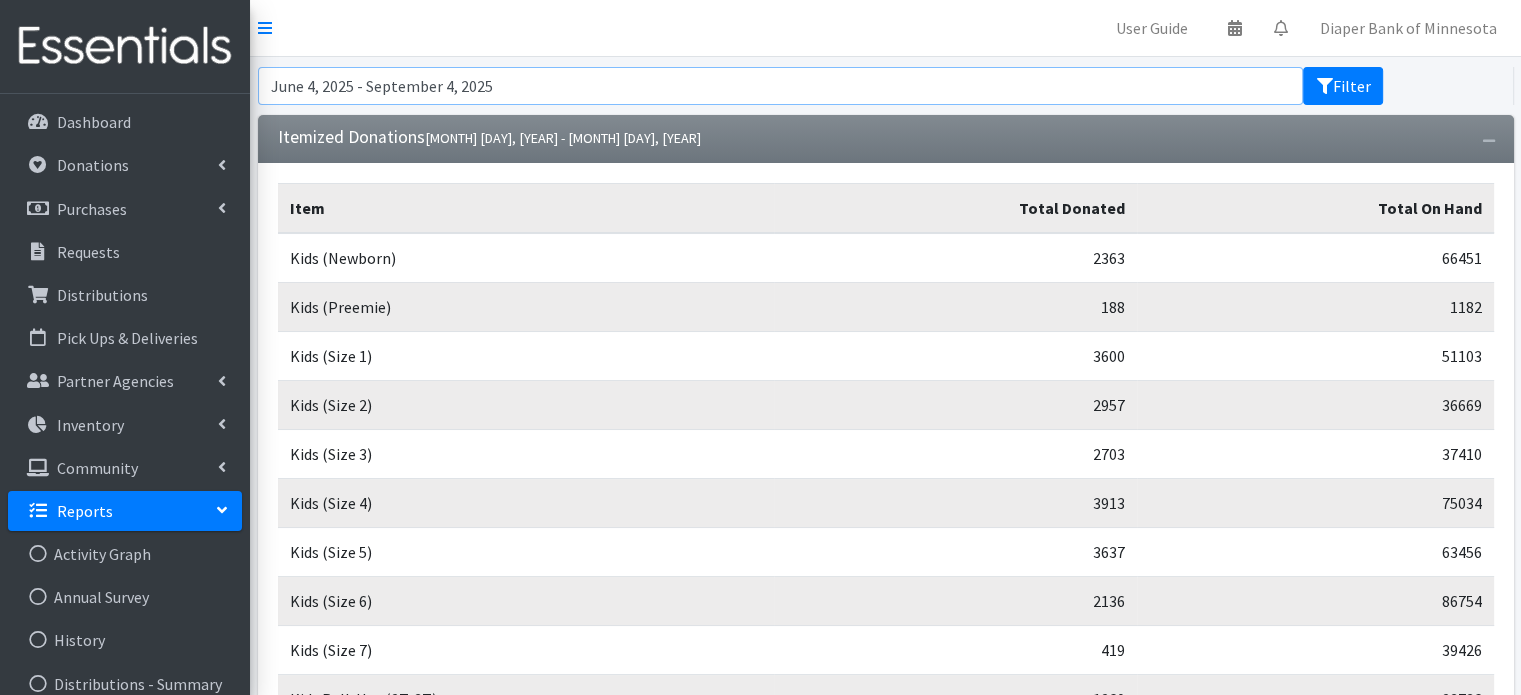 click on "June 4, 2025 - September 4, 2025" at bounding box center [781, 86] 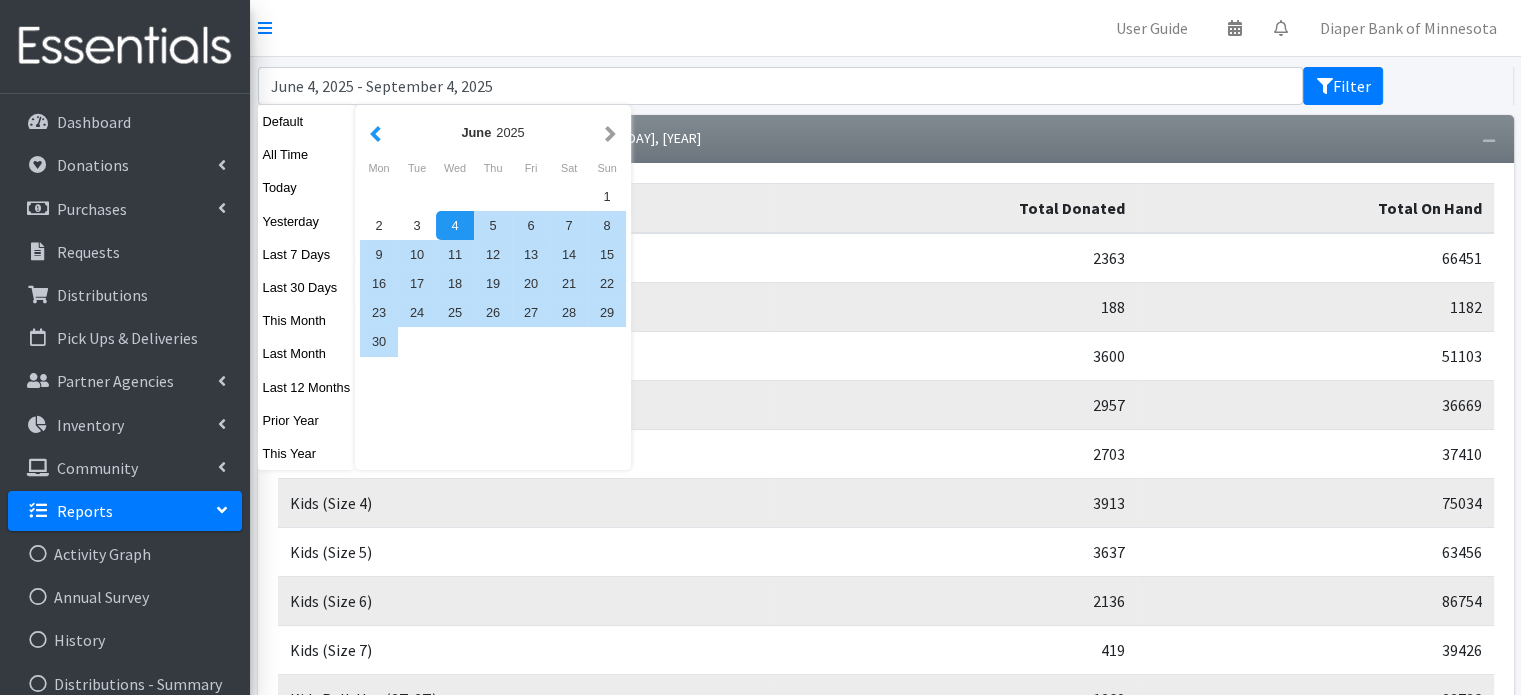 click at bounding box center [375, 132] 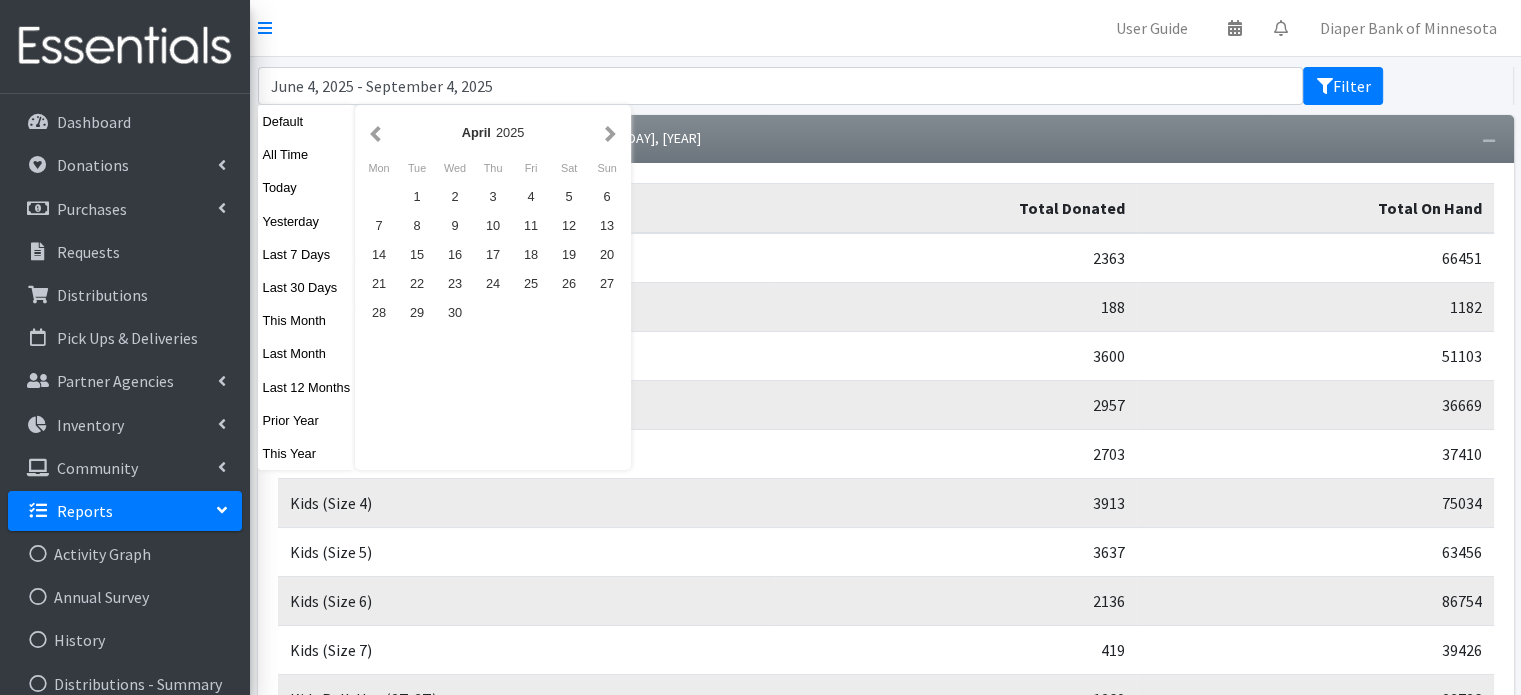 click at bounding box center [375, 132] 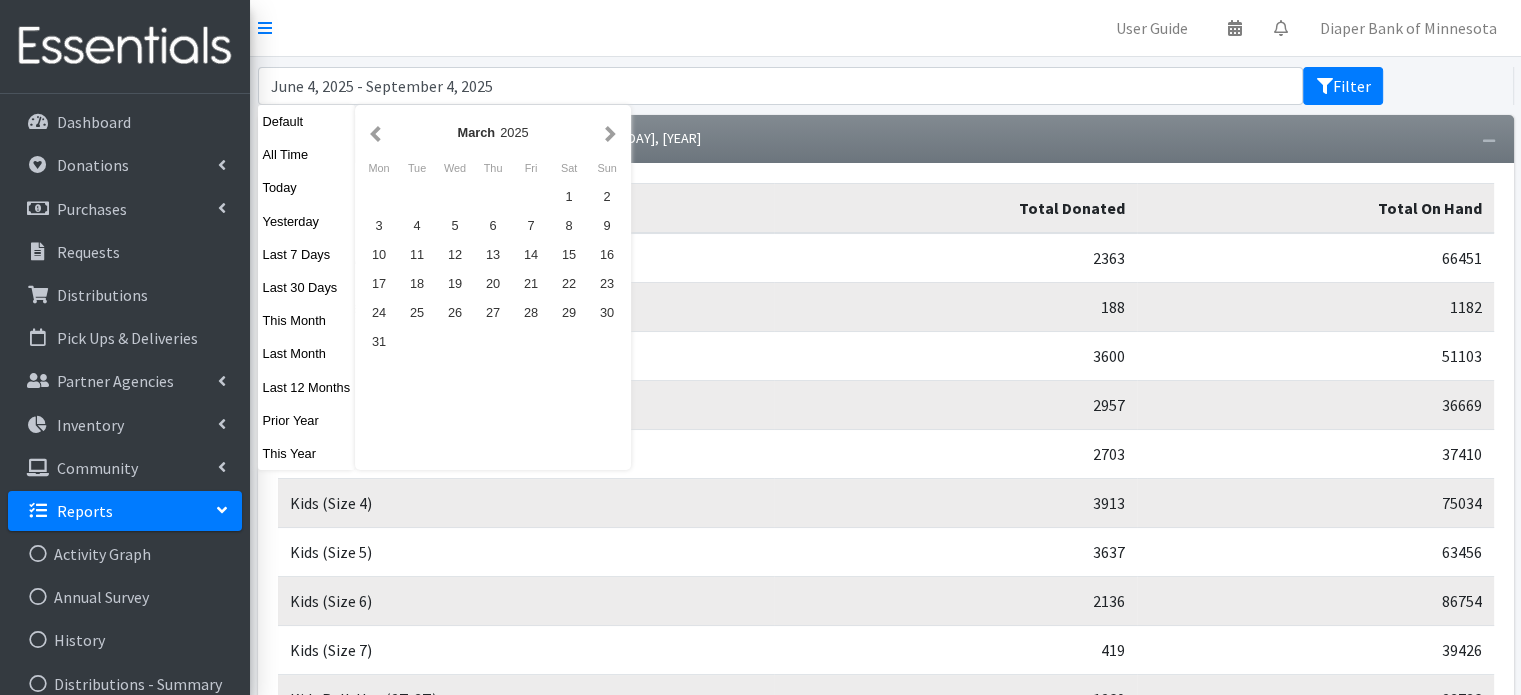 click at bounding box center [375, 132] 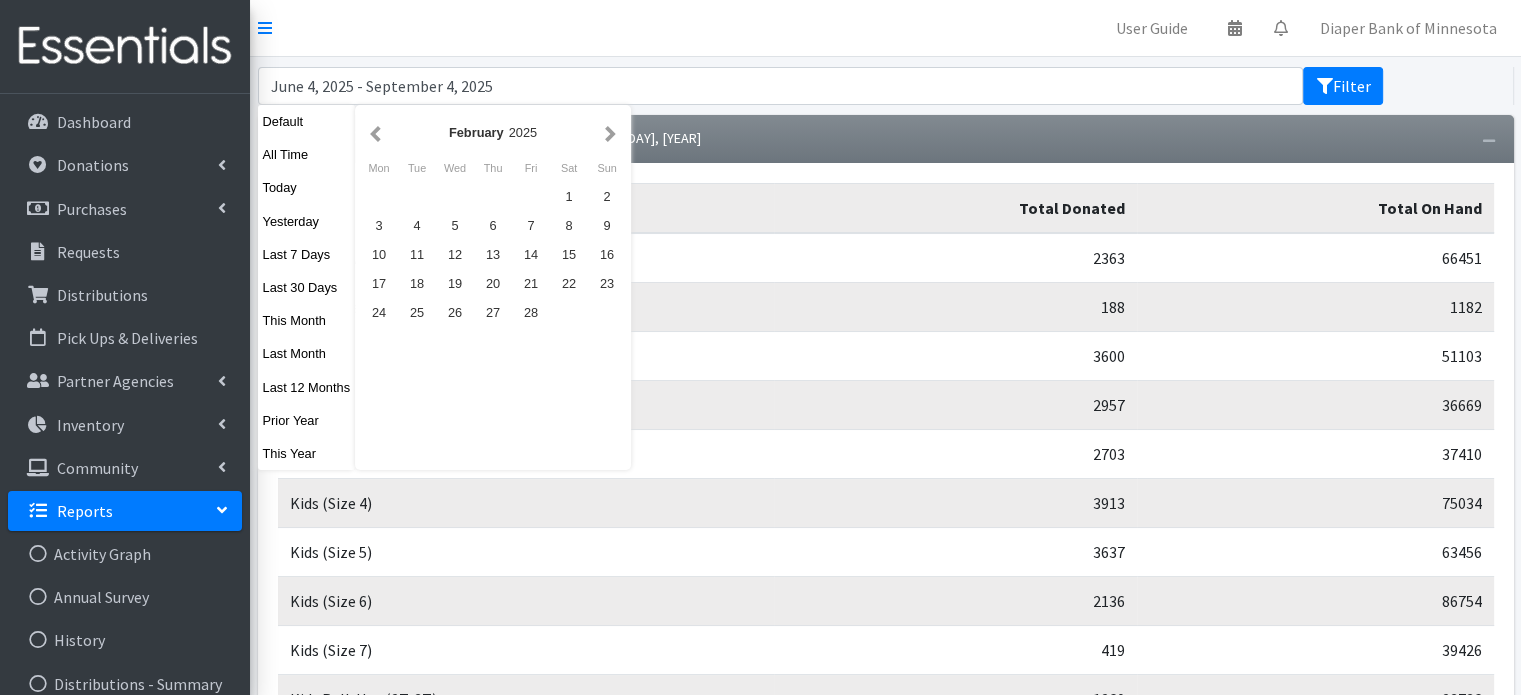 click at bounding box center [375, 132] 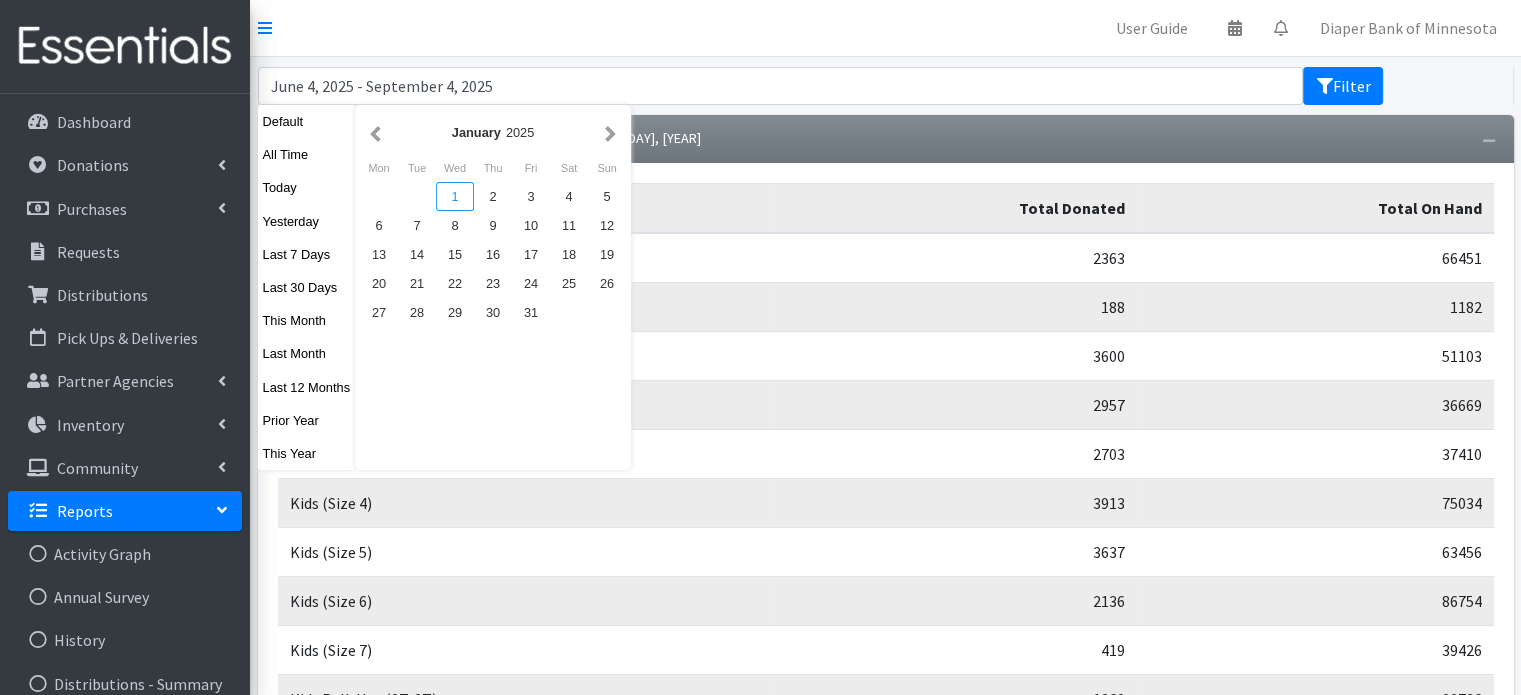 click on "1" at bounding box center (455, 196) 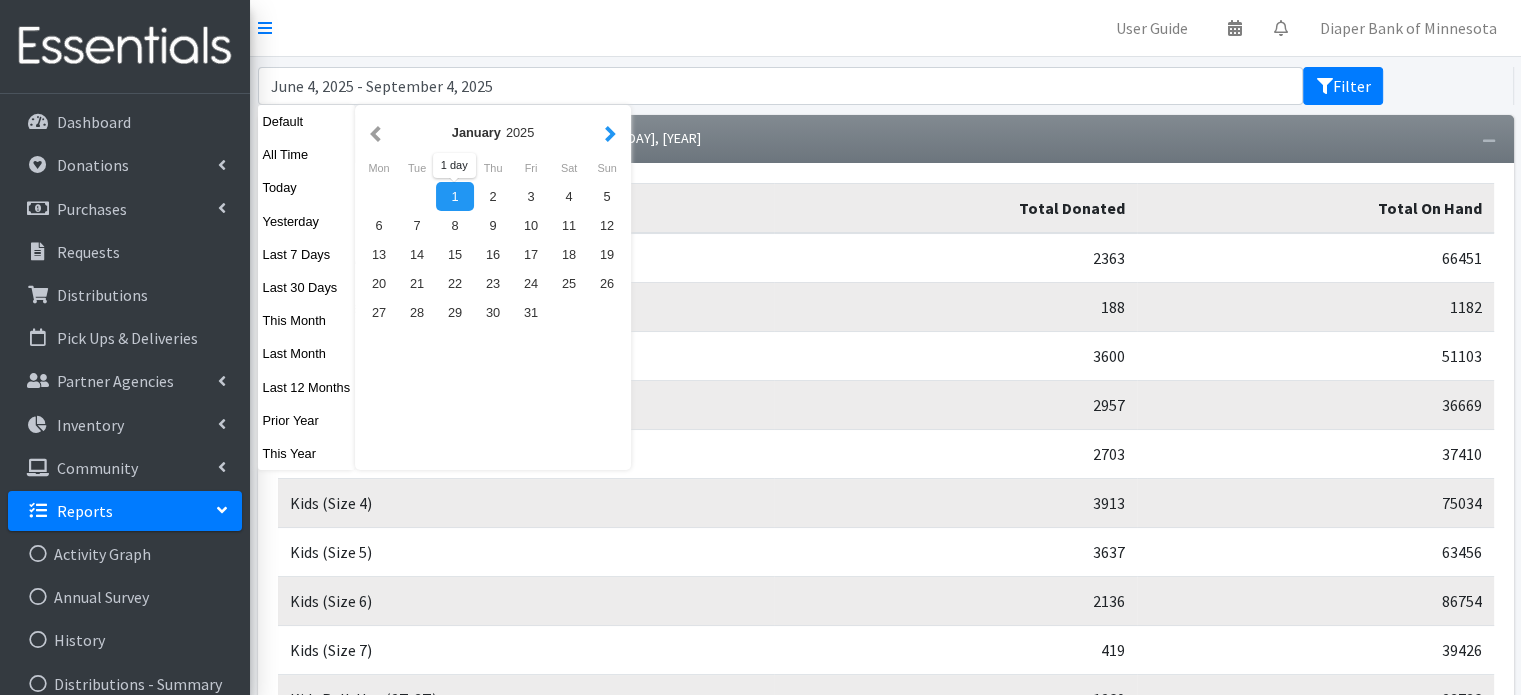 click at bounding box center (610, 132) 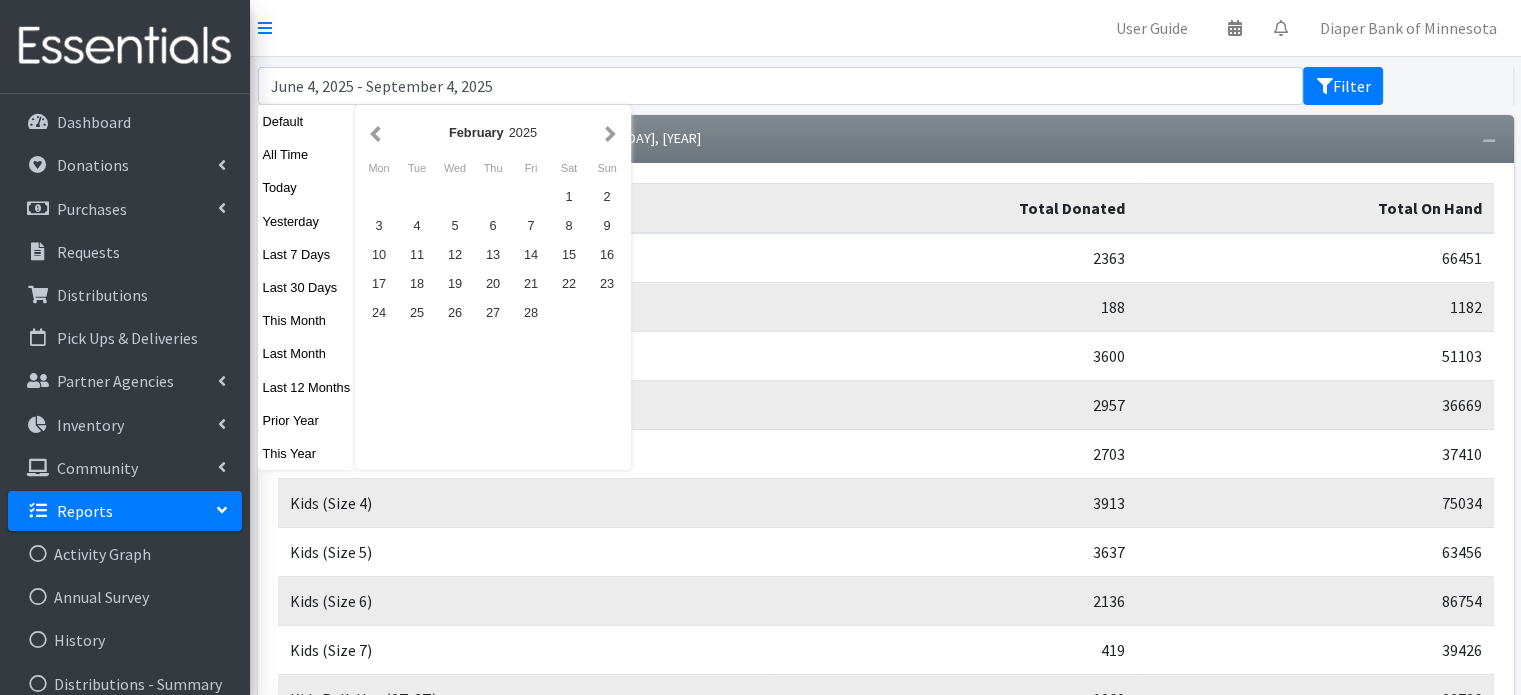 click at bounding box center (610, 132) 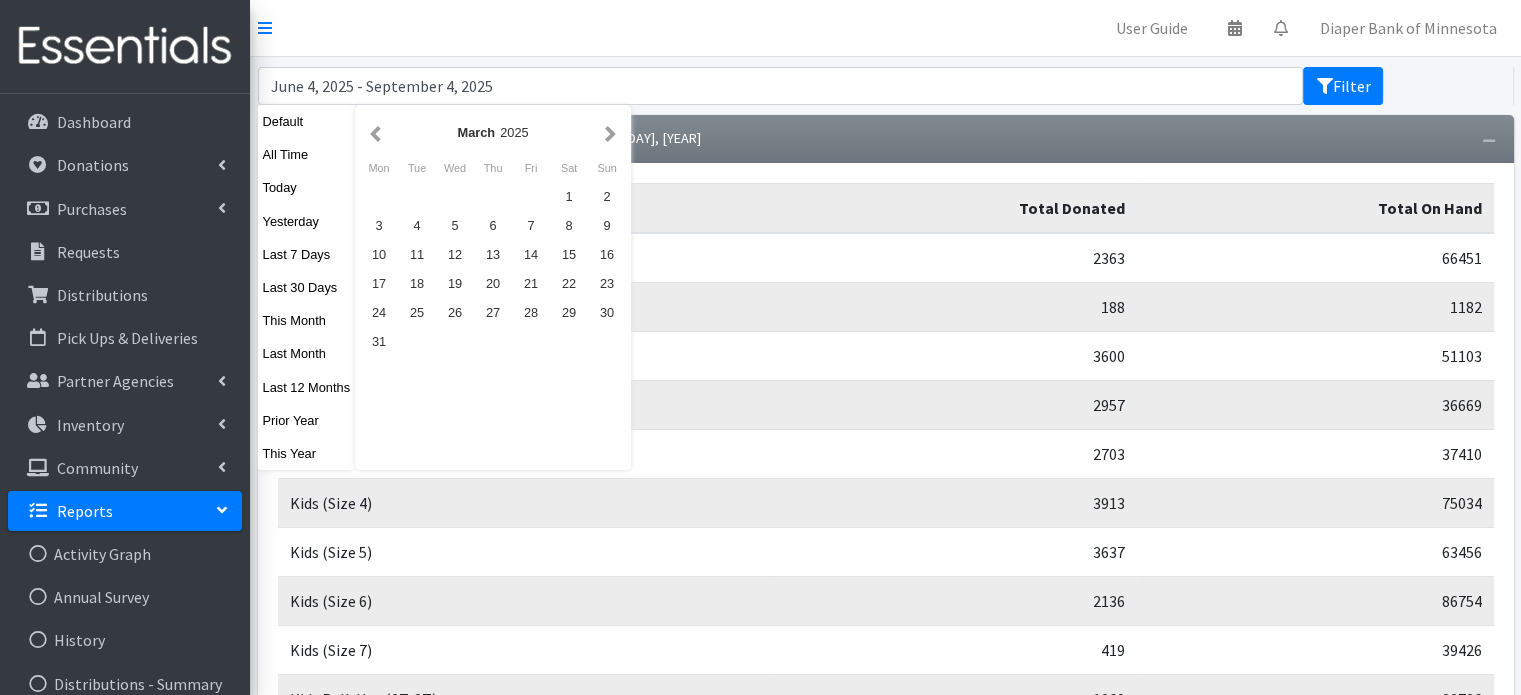 click at bounding box center [610, 132] 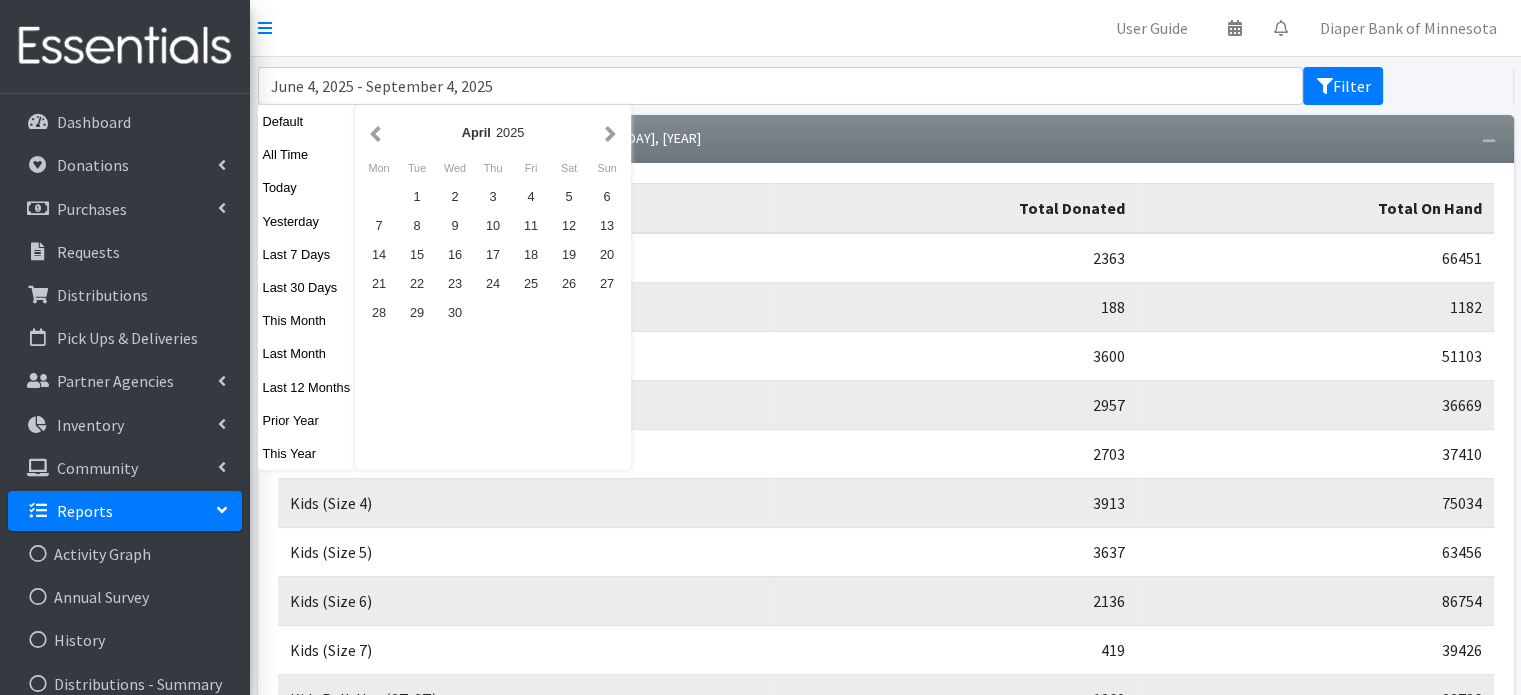 click at bounding box center (610, 132) 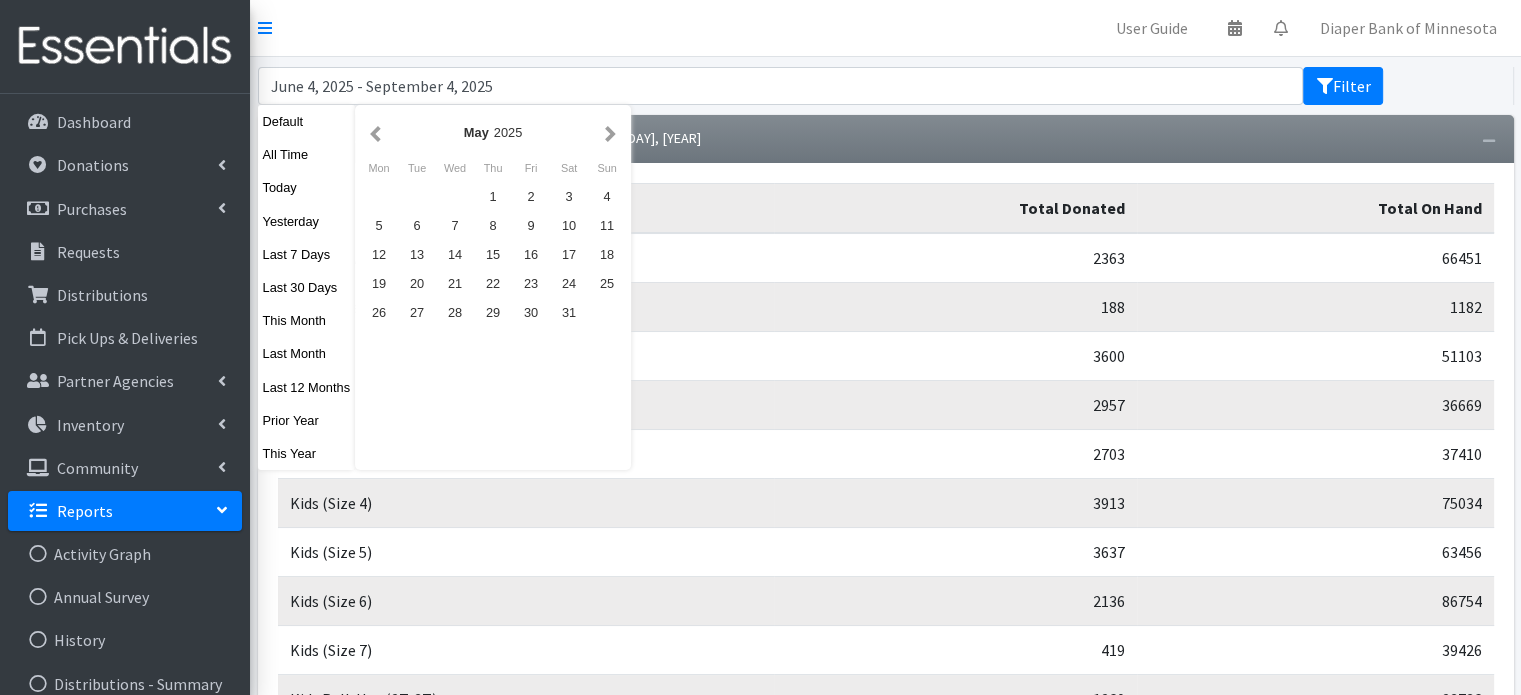 click at bounding box center [610, 132] 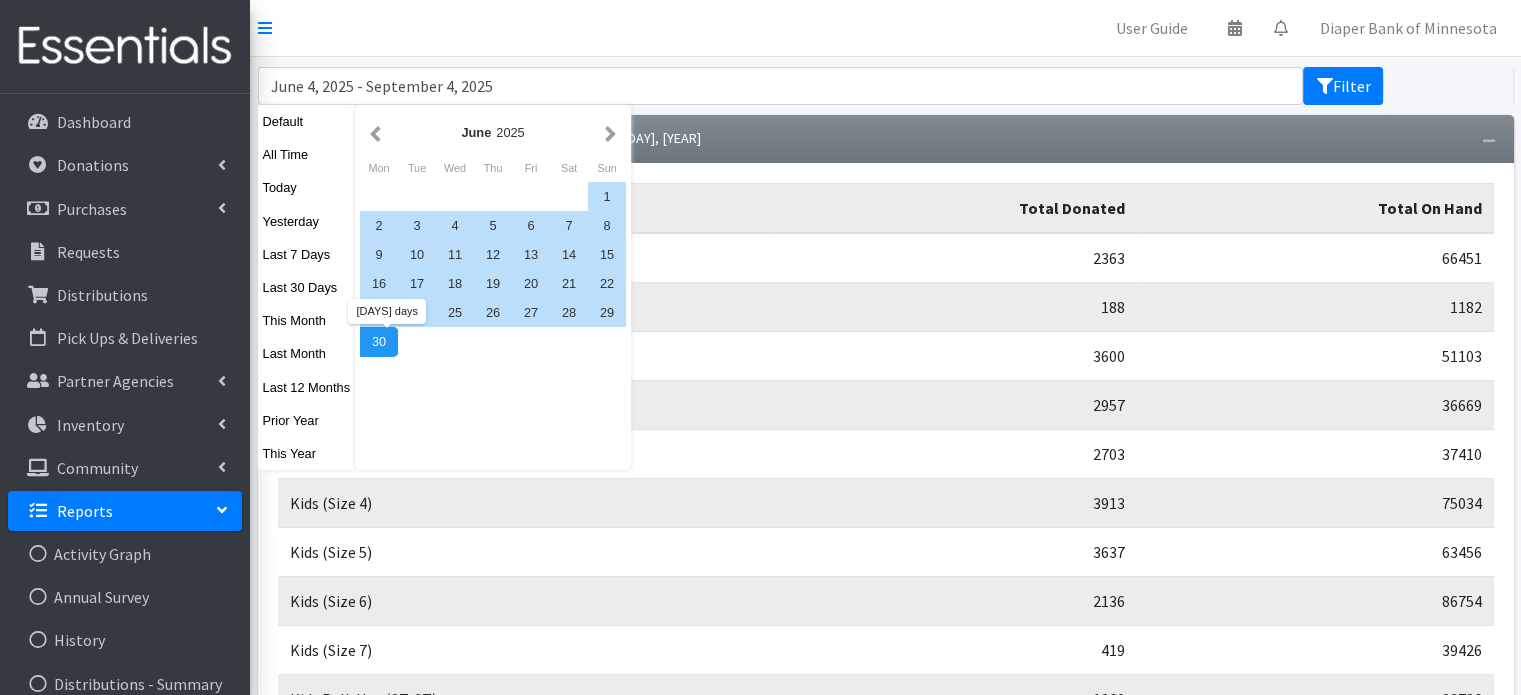 click on "30" at bounding box center [379, 341] 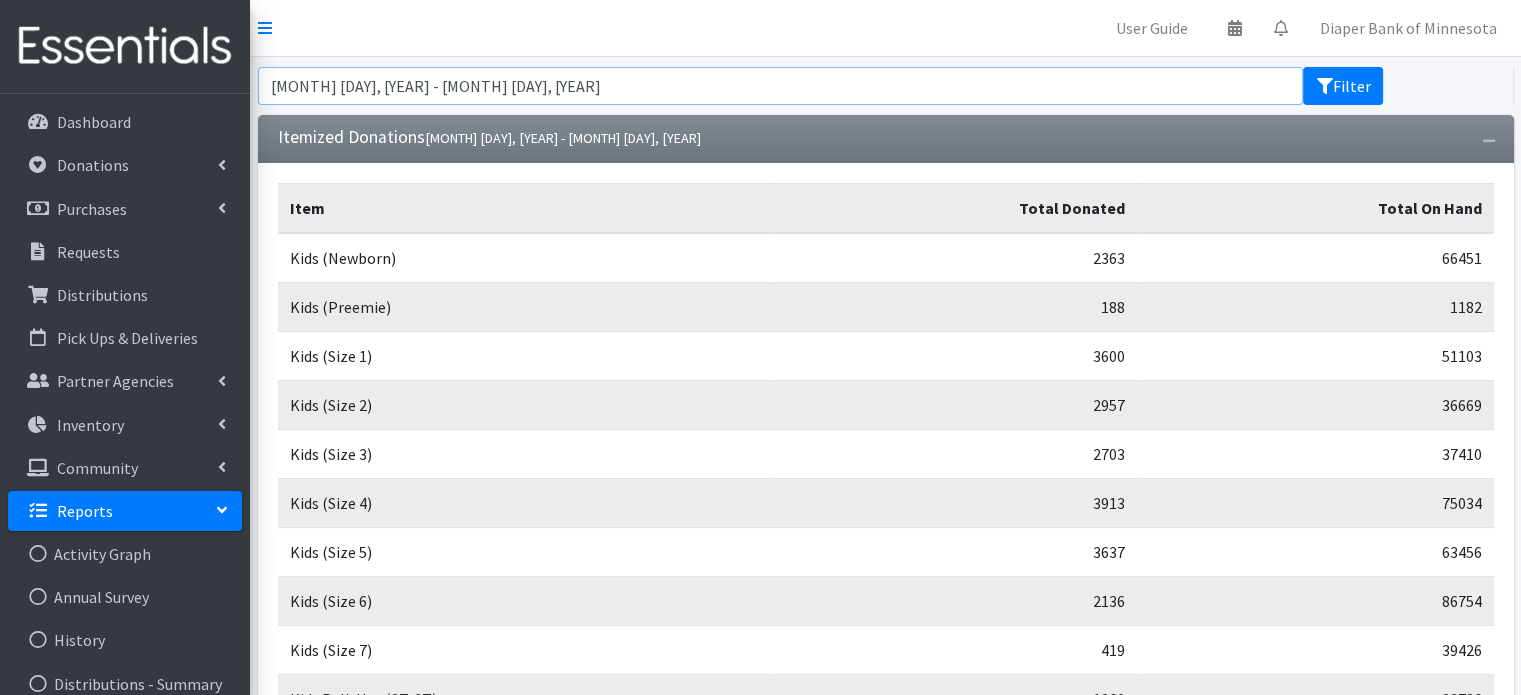 click on "[MONTH] [DAY], [YEAR] - [MONTH] [DAY], [YEAR]" at bounding box center [781, 86] 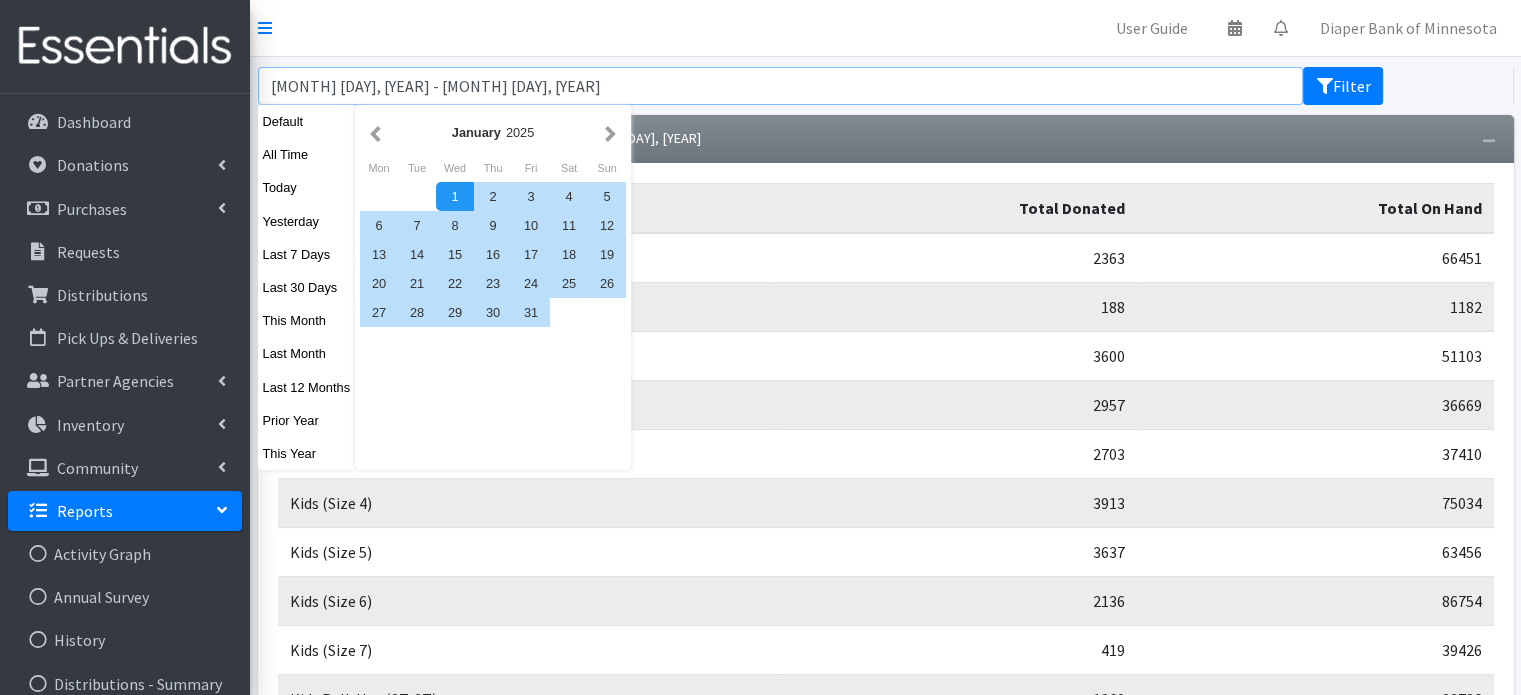 click on "Filter" at bounding box center [1343, 86] 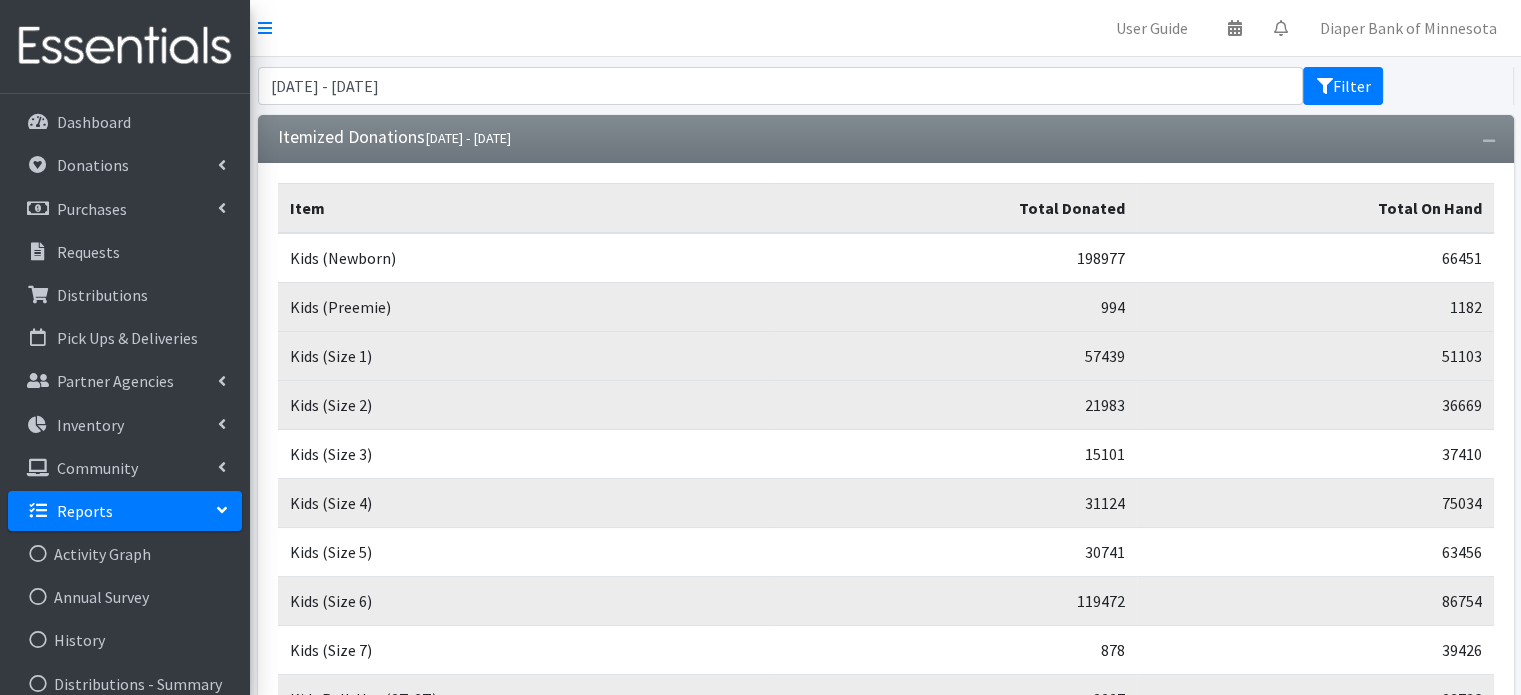 scroll, scrollTop: 405, scrollLeft: 0, axis: vertical 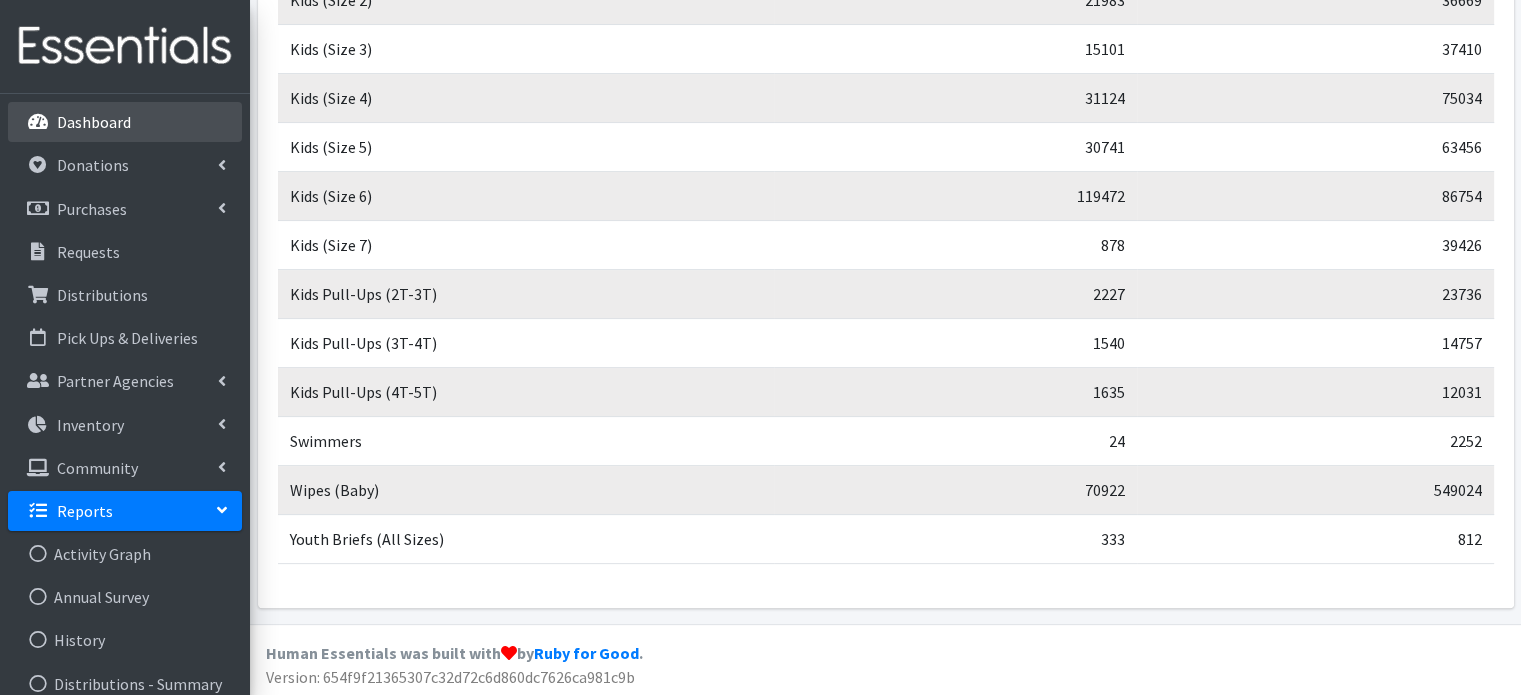 click on "Dashboard" at bounding box center (94, 122) 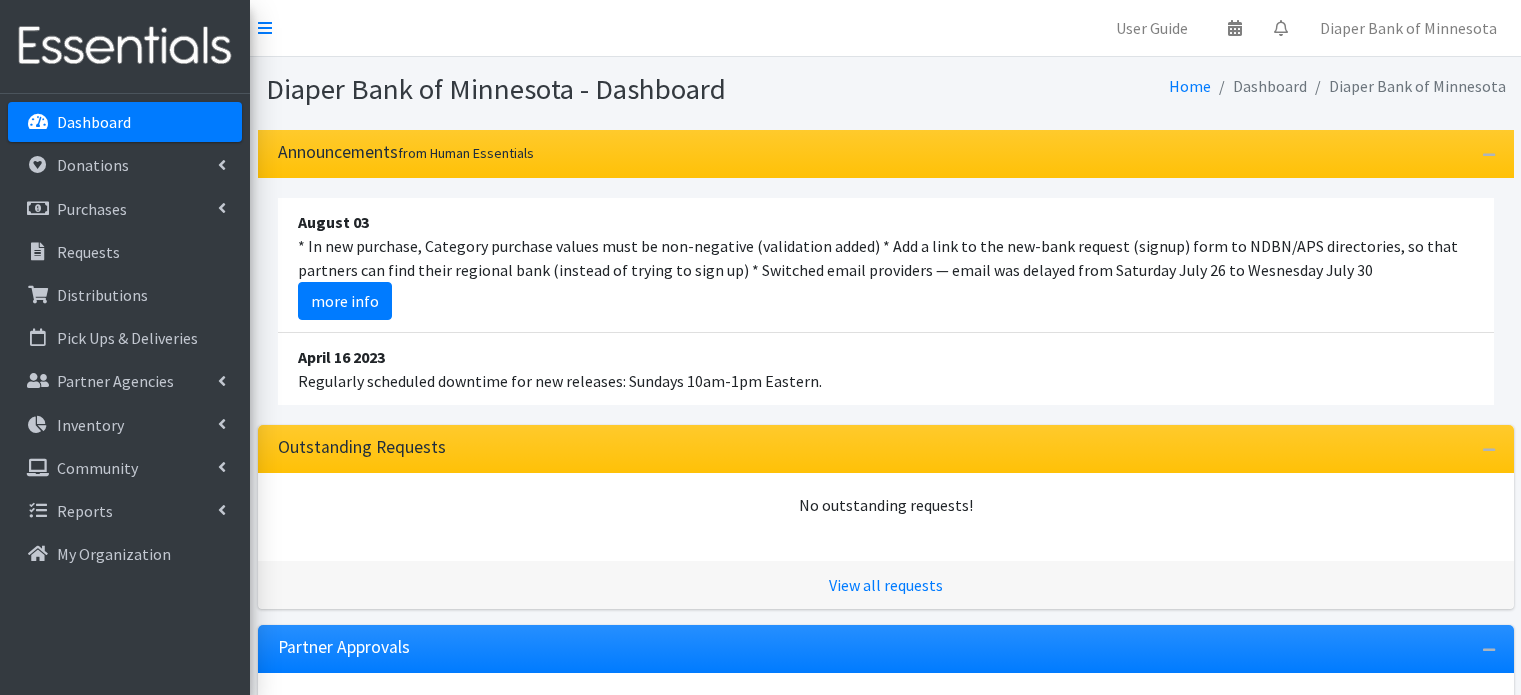 scroll, scrollTop: 0, scrollLeft: 0, axis: both 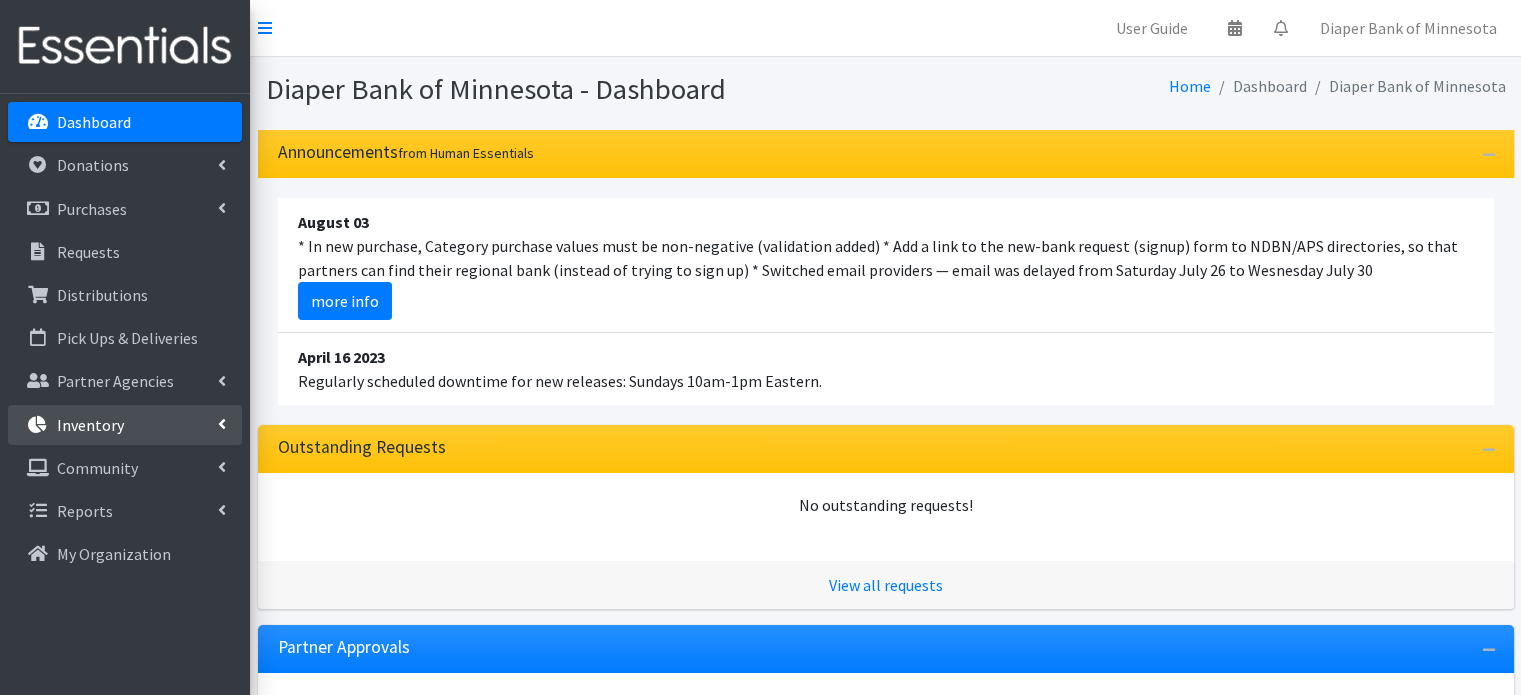 click on "Inventory" at bounding box center (90, 425) 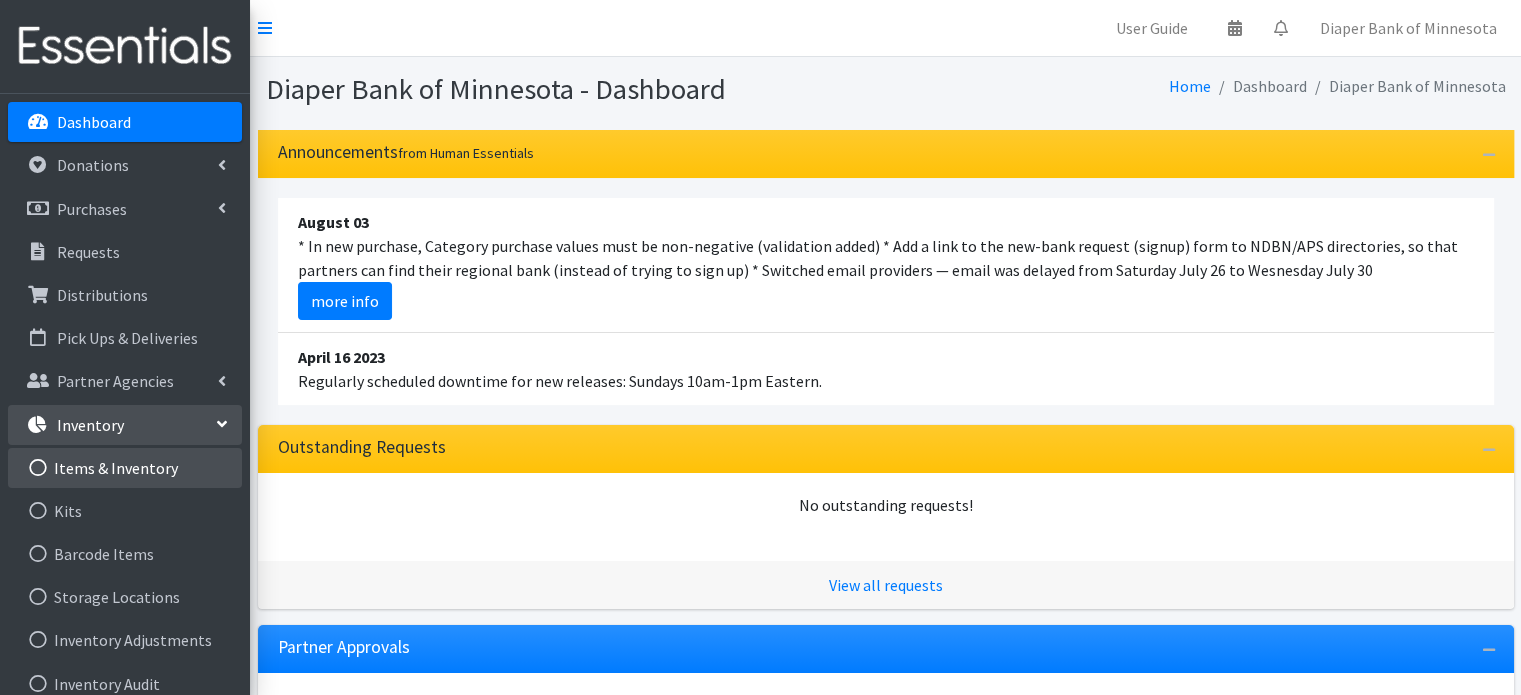 click at bounding box center (38, 468) 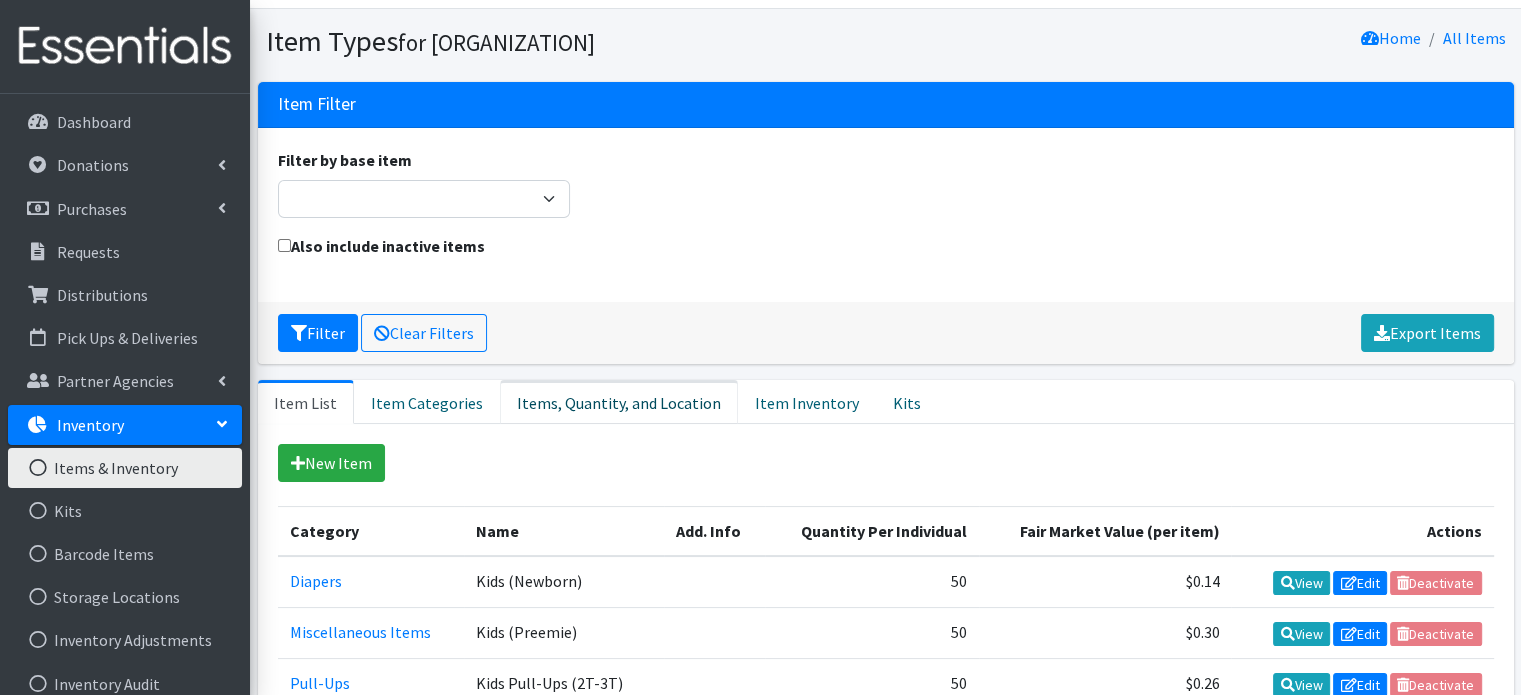 scroll, scrollTop: 0, scrollLeft: 0, axis: both 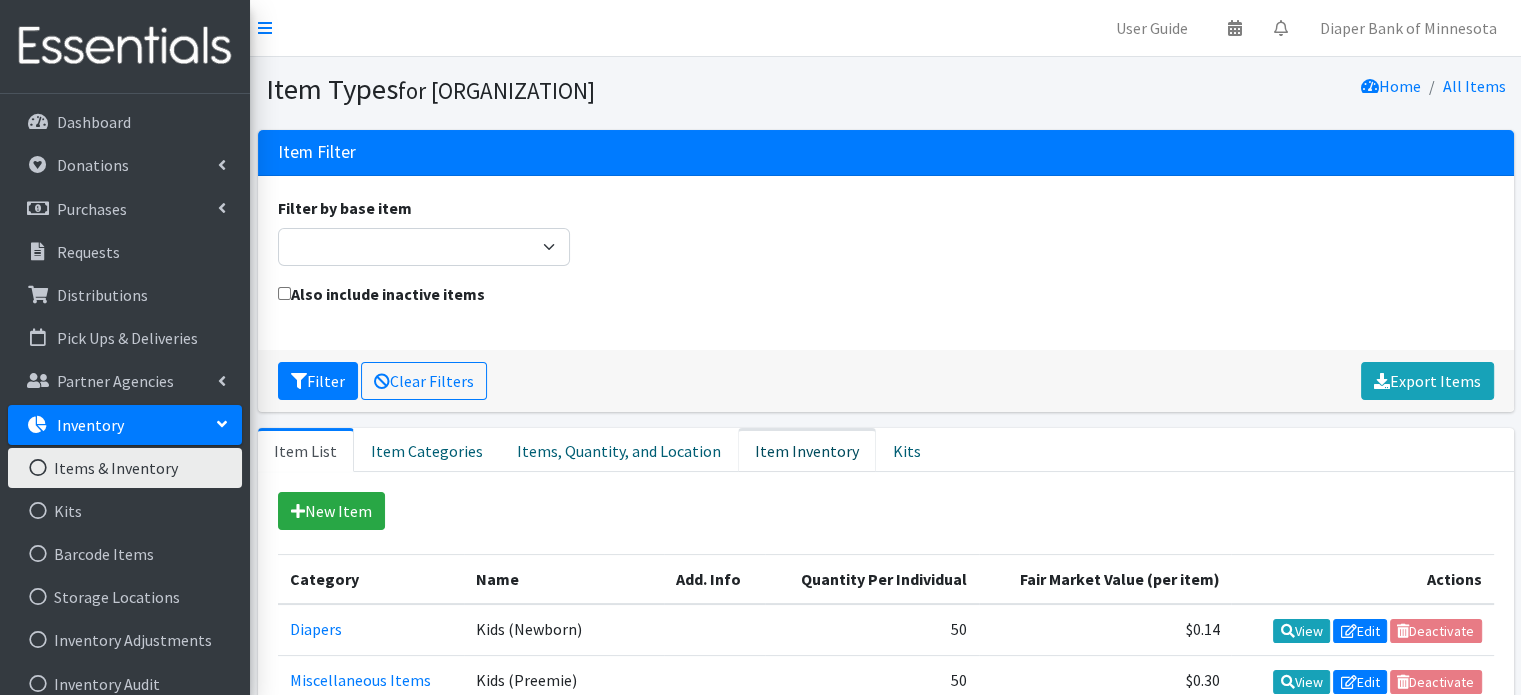 click on "Item Inventory" at bounding box center [807, 450] 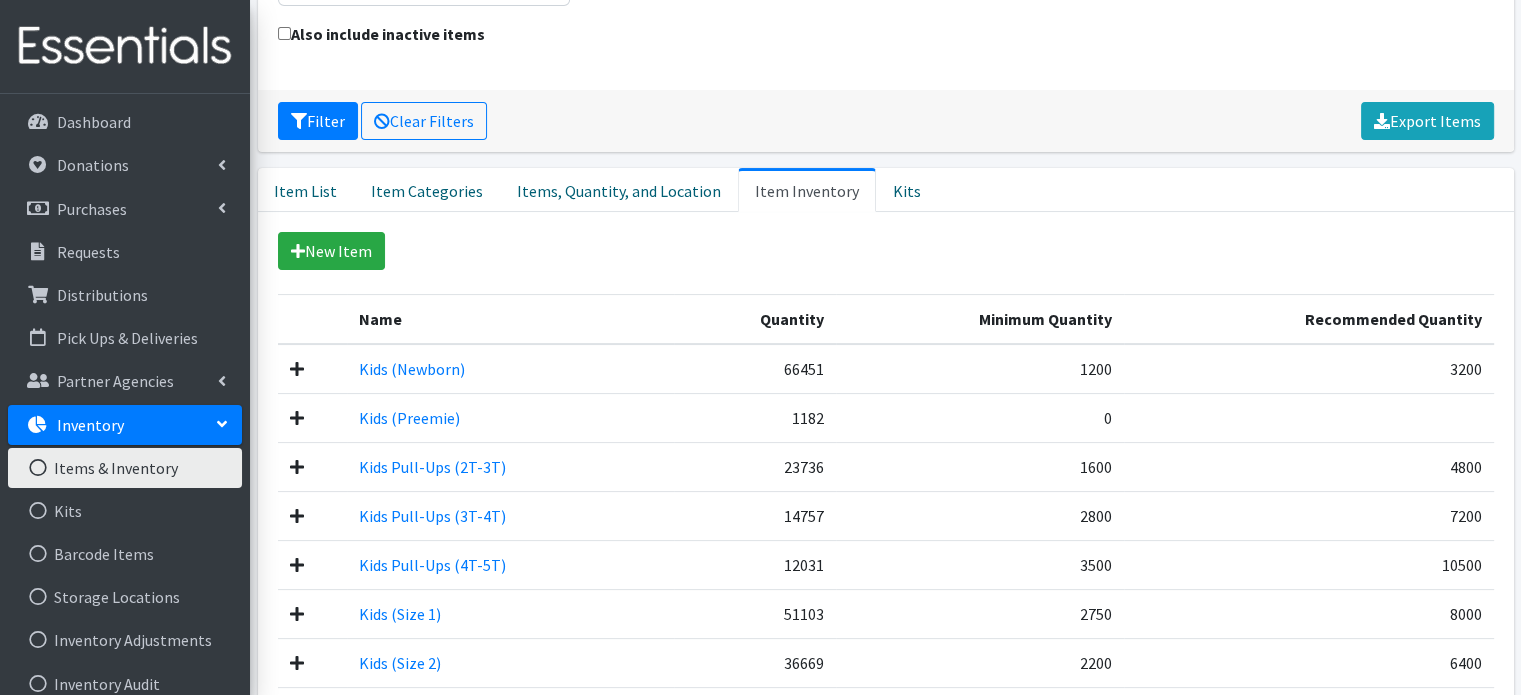 scroll, scrollTop: 236, scrollLeft: 0, axis: vertical 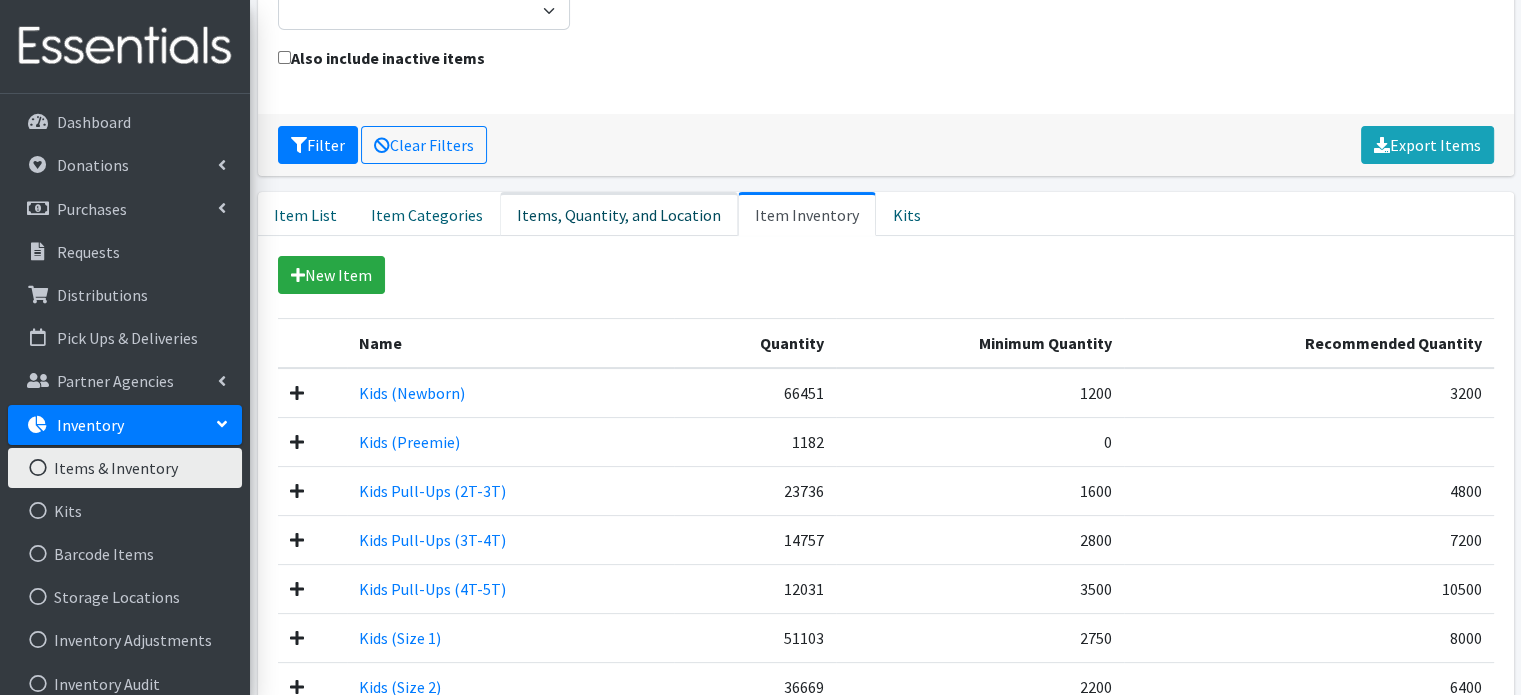 click on "Items,
Quantity, and Location" at bounding box center (619, 214) 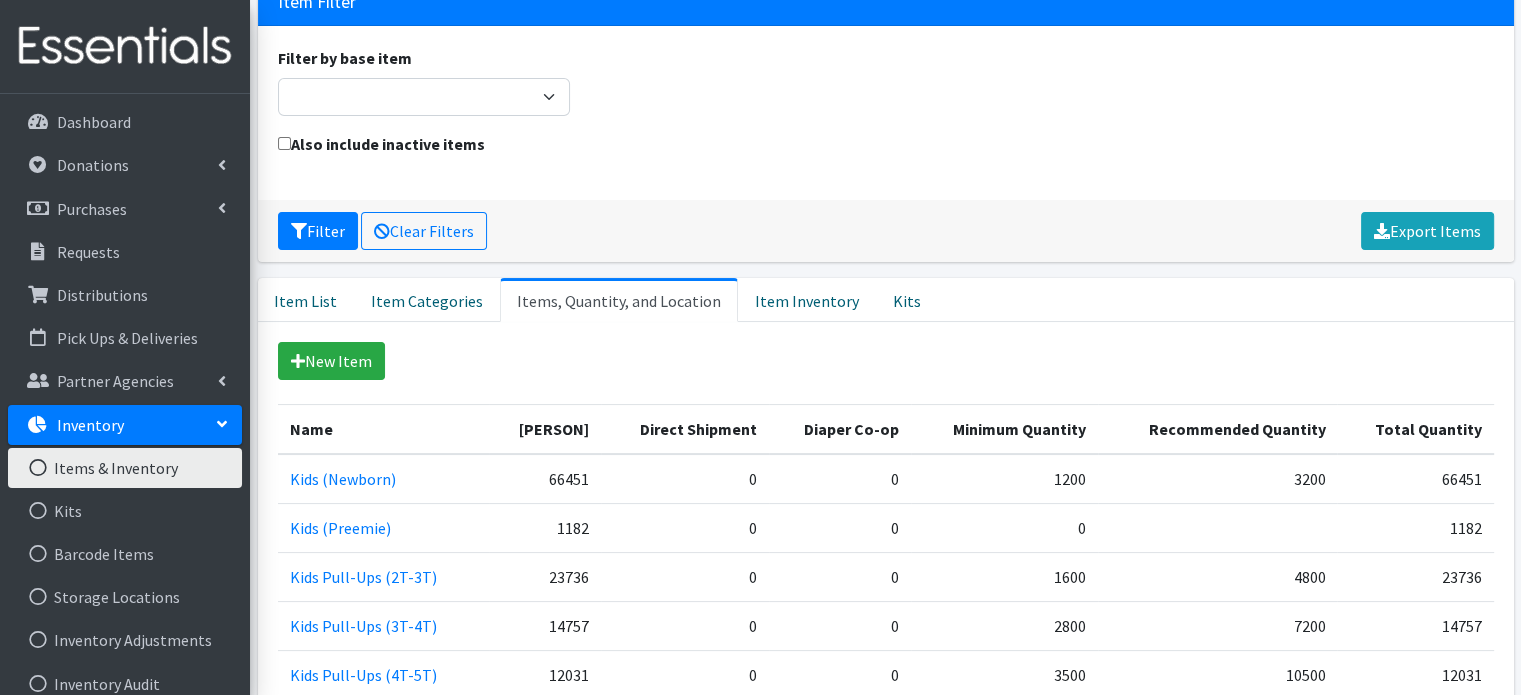scroll, scrollTop: 149, scrollLeft: 0, axis: vertical 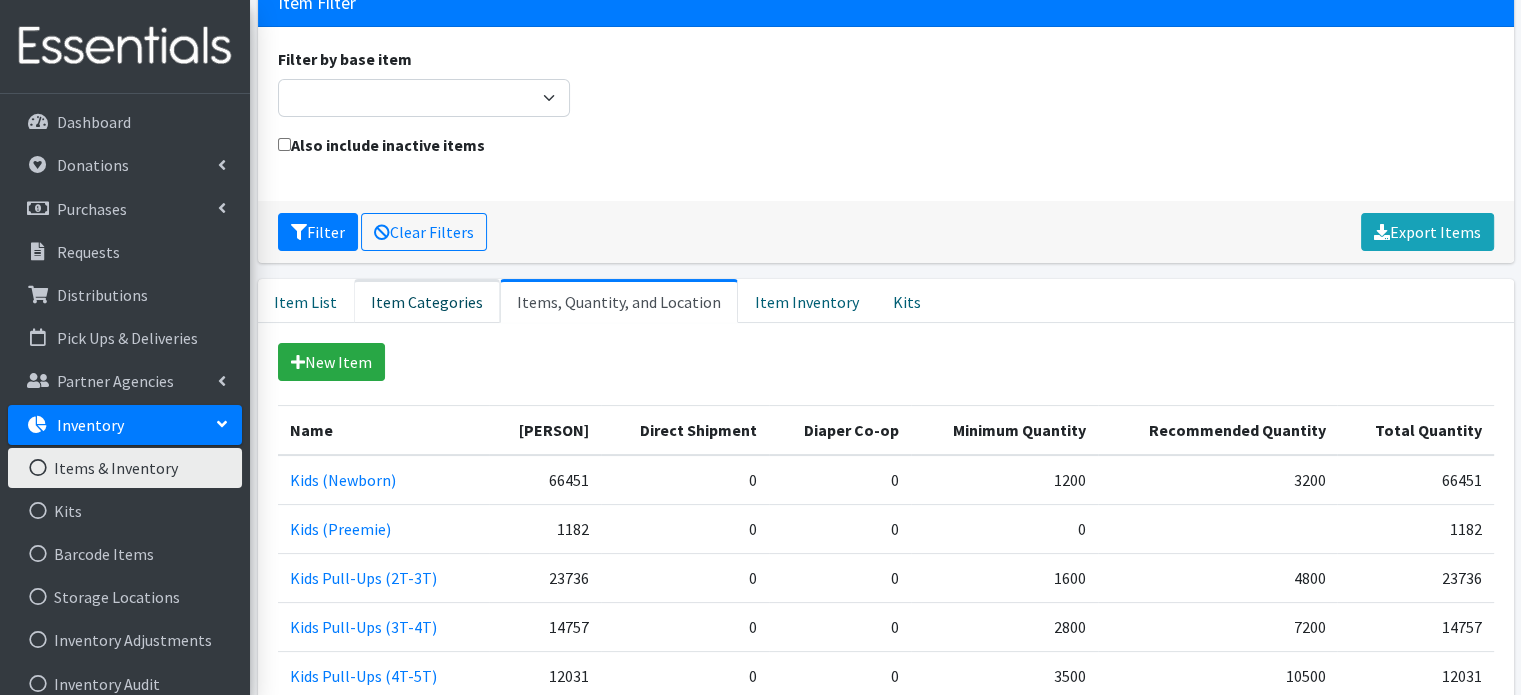 click on "Item Categories" at bounding box center [427, 301] 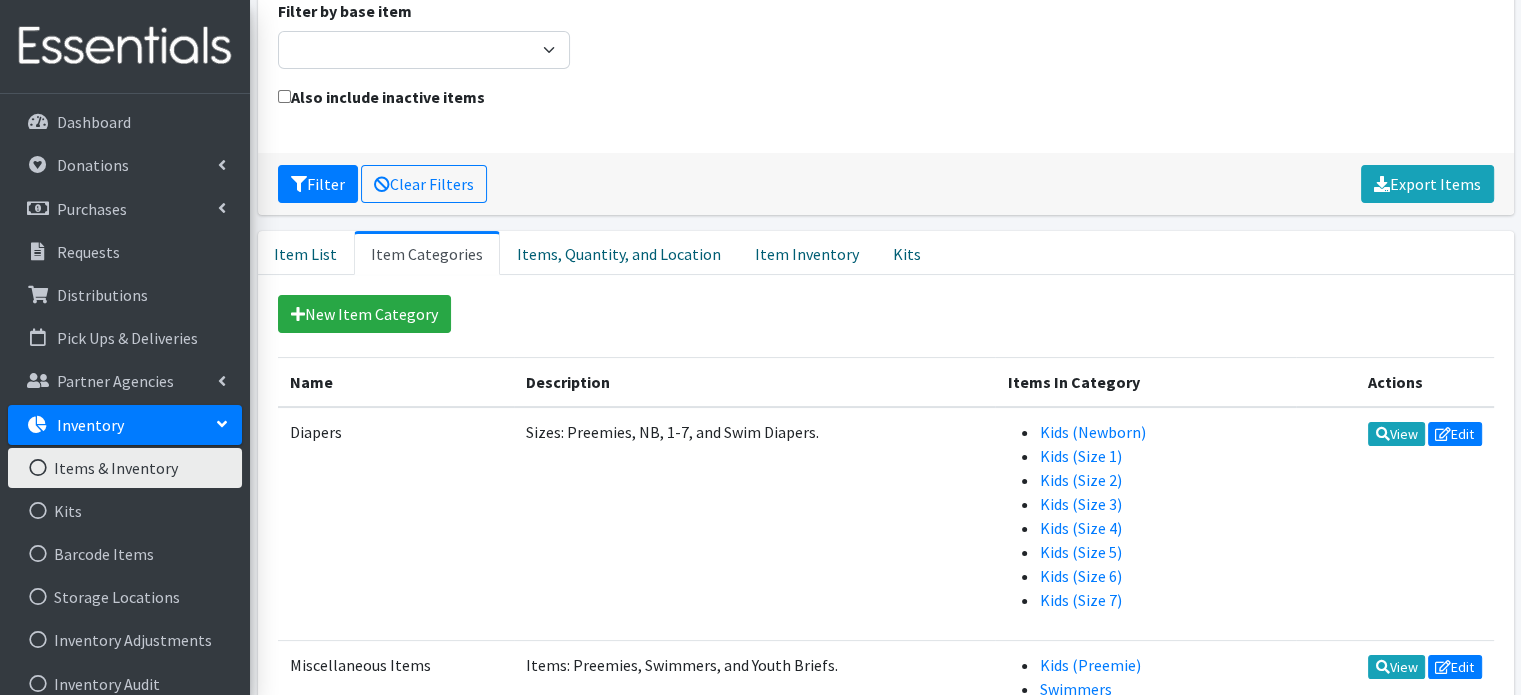 scroll, scrollTop: 0, scrollLeft: 0, axis: both 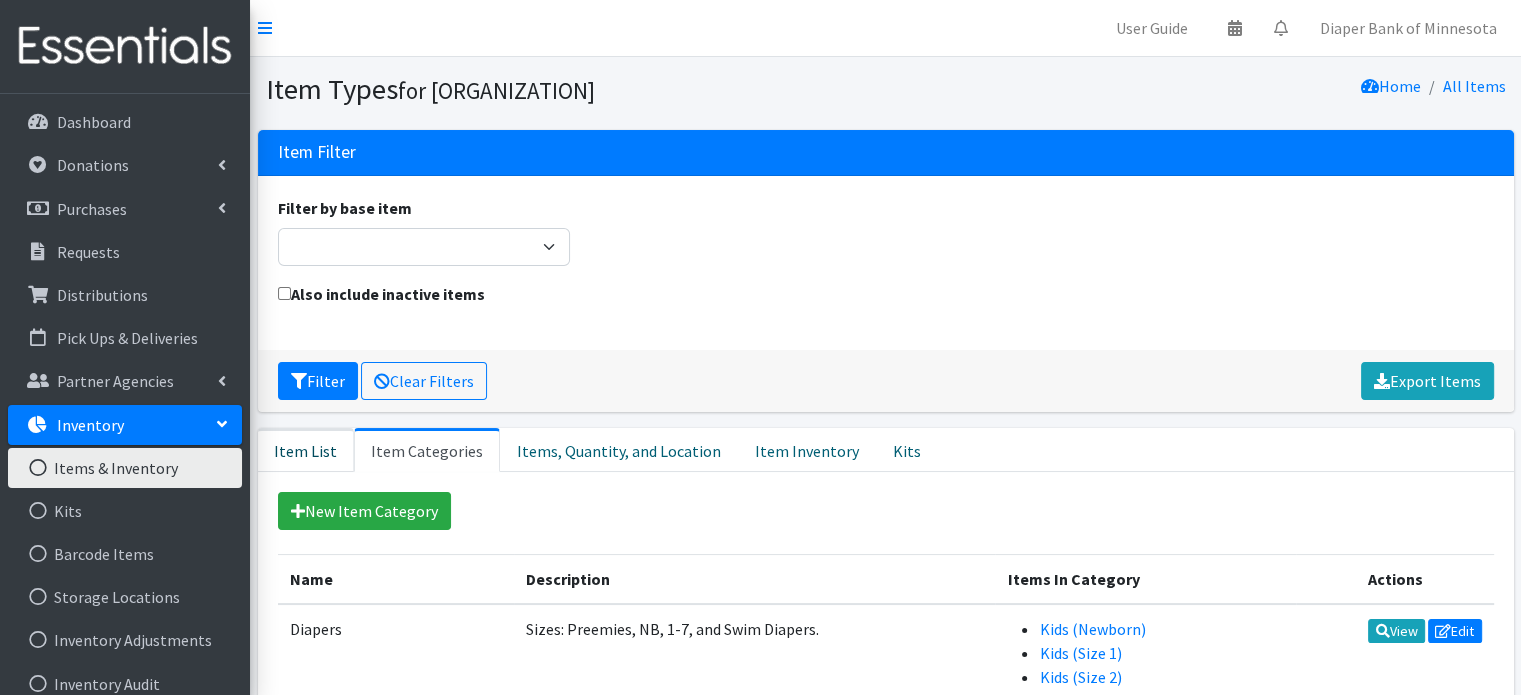 click on "Item
List" at bounding box center (306, 450) 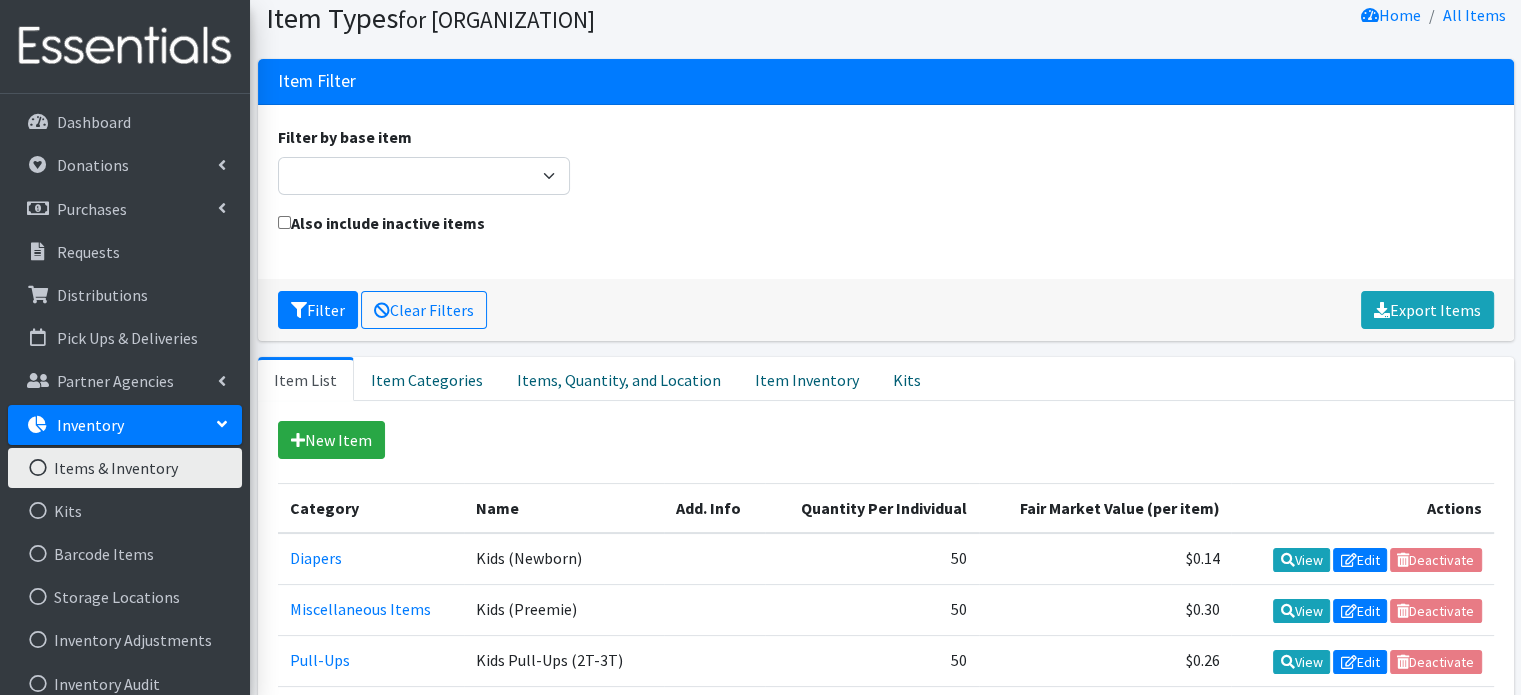 scroll, scrollTop: 0, scrollLeft: 0, axis: both 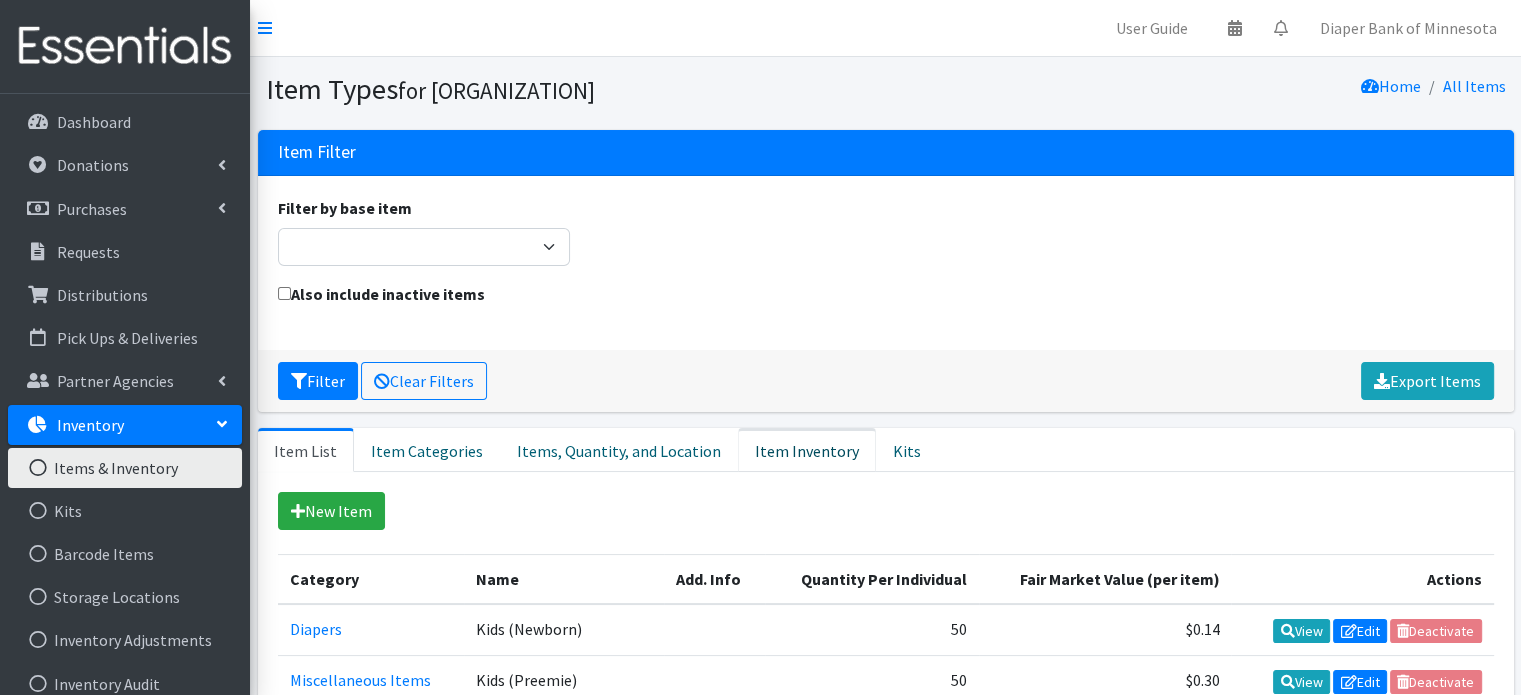 click on "Item Inventory" at bounding box center (807, 450) 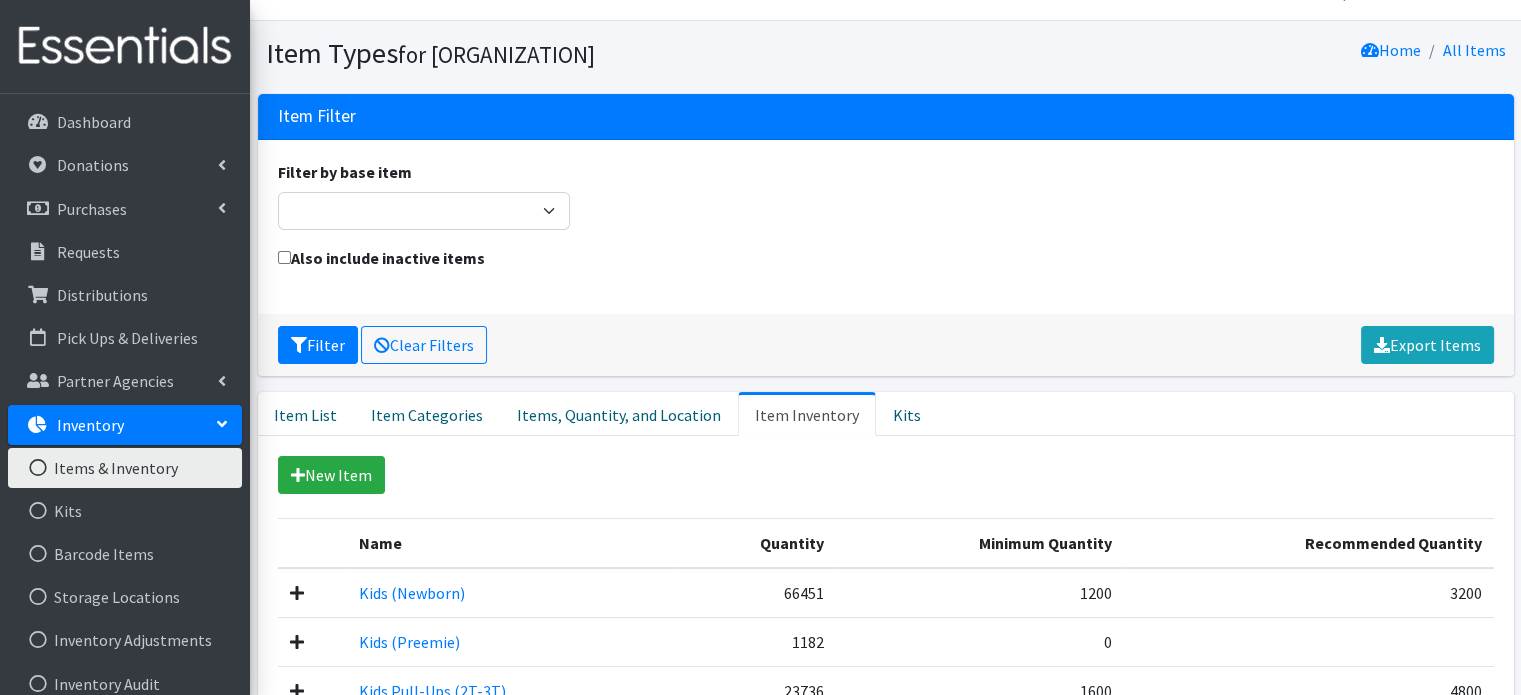 scroll, scrollTop: 37, scrollLeft: 0, axis: vertical 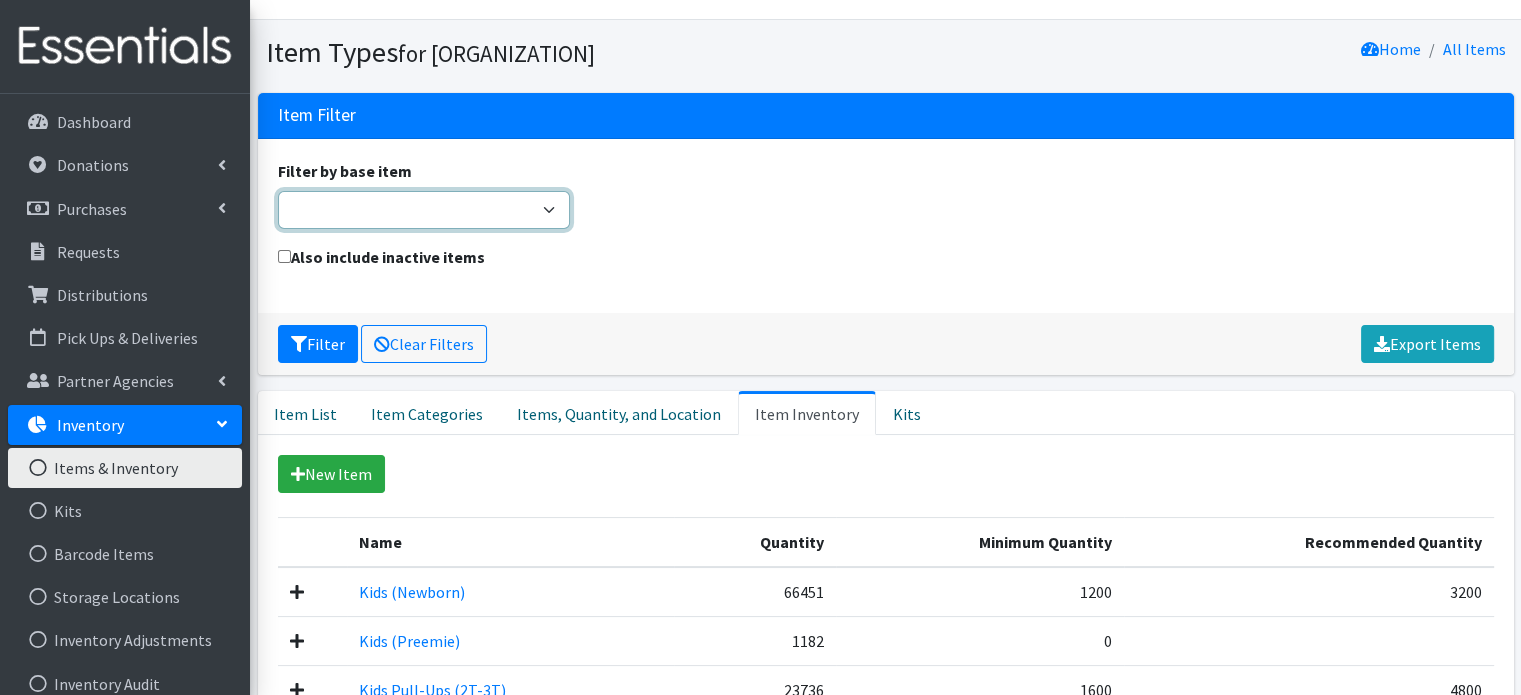 click on "Adult Briefs (Large/X-Large)
Adult Briefs (Medium/Large)
Adult Briefs (Small/Medium)
Adult Briefs (XXL)
Adult Cloth Diapers (Large/XL/XXL)
Adult Cloth Diapers (Small/Medium)
Adult Incontinence Pads
Bed Pads (Cloth)
Bed Pads (Disposable)
Bibs (Adult & Child)
Cloth Diapers (AIO's/Pocket)
Cloth Diapers (Covers)
Cloth Diapers (Plastic Cover Pants)
Cloth Diapers (Prefolds & Fitted)
Cloth Inserts (For Cloth Diapers)
Cloth Potty Training Pants/Underwear
Cloth Swimmers (Kids)
Diaper Rash Cream/Powder
Disposable Inserts
Kids L/XL (60-125 lbs)
Kids (Newborn)
Kids (Preemie)
Kids Pull-Ups (2T-3T)
Kids Pull-Ups (3T-4T)
Kids Pull-Ups (4T-5T)
Kids Pull-Ups (5T-6T)
Kids (Size 1)
Kids (Size 2)
Kids (Size 3)
Kids (Size 4)
Kids (Size 5)
Kids (Size 6)
Kids S/M (38-65 lbs)
Kit
Liners (Incontinence)
Liners (Menstrual)
Other
Pads
Swimmers
Tampons
Underpads (Pack)
Wipes (Adult)
Wipes (Baby)" at bounding box center [424, 210] 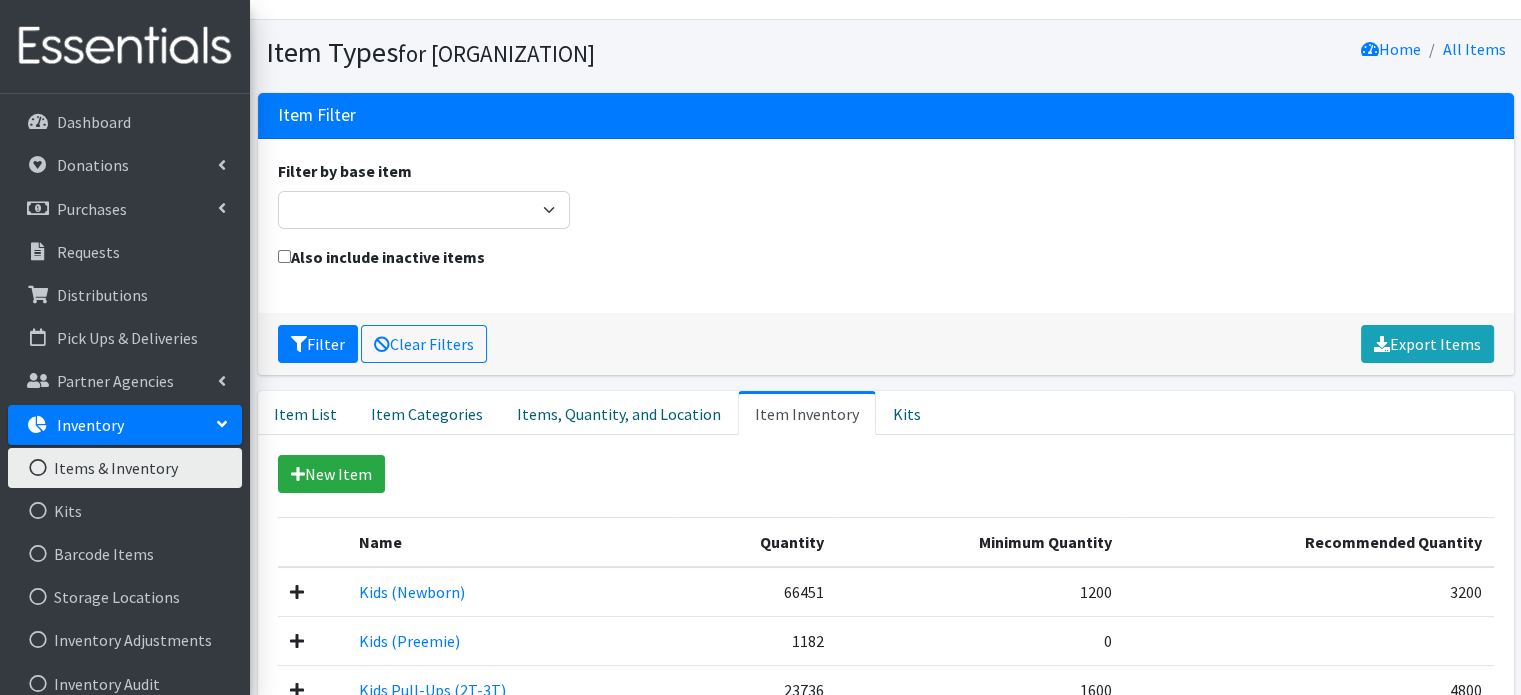 click on "Filter by base item
Adult Briefs (Large/X-Large)
Adult Briefs (Medium/Large)
Adult Briefs (Small/Medium)
Adult Briefs (XXL)
Adult Cloth Diapers (Large/XL/XXL)
Adult Cloth Diapers (Small/Medium)
Adult Incontinence Pads
Bed Pads (Cloth)
Bed Pads (Disposable)
Bibs (Adult & Child)
Cloth Diapers (AIO's/Pocket)
Cloth Diapers (Covers)
Cloth Diapers (Plastic Cover Pants)
Cloth Diapers (Prefolds & Fitted)
Cloth Inserts (For Cloth Diapers)
Cloth Potty Training Pants/Underwear
Cloth Swimmers (Kids)
Diaper Rash Cream/Powder
Disposable Inserts
Kids L/XL (60-125 lbs)
Kids (Newborn)
Kids (Preemie)
Kids Pull-Ups (2T-3T)
Kids Pull-Ups (3T-4T)
Kids Pull-Ups (4T-5T)
Kids Pull-Ups (5T-6T)
Kids (Size 1)
Kids (Size 2)
Kids (Size 3)
Kids (Size 4)
Kids (Size 5)
Kids (Size 6)
Kids S/M (38-65 lbs)
Kit
Liners (Incontinence)
Liners (Menstrual)
Other
Pads
Swimmers
Tampons
Underpads (Pack)
Wipes (Adult)
Wipes (Baby)" at bounding box center [885, 202] 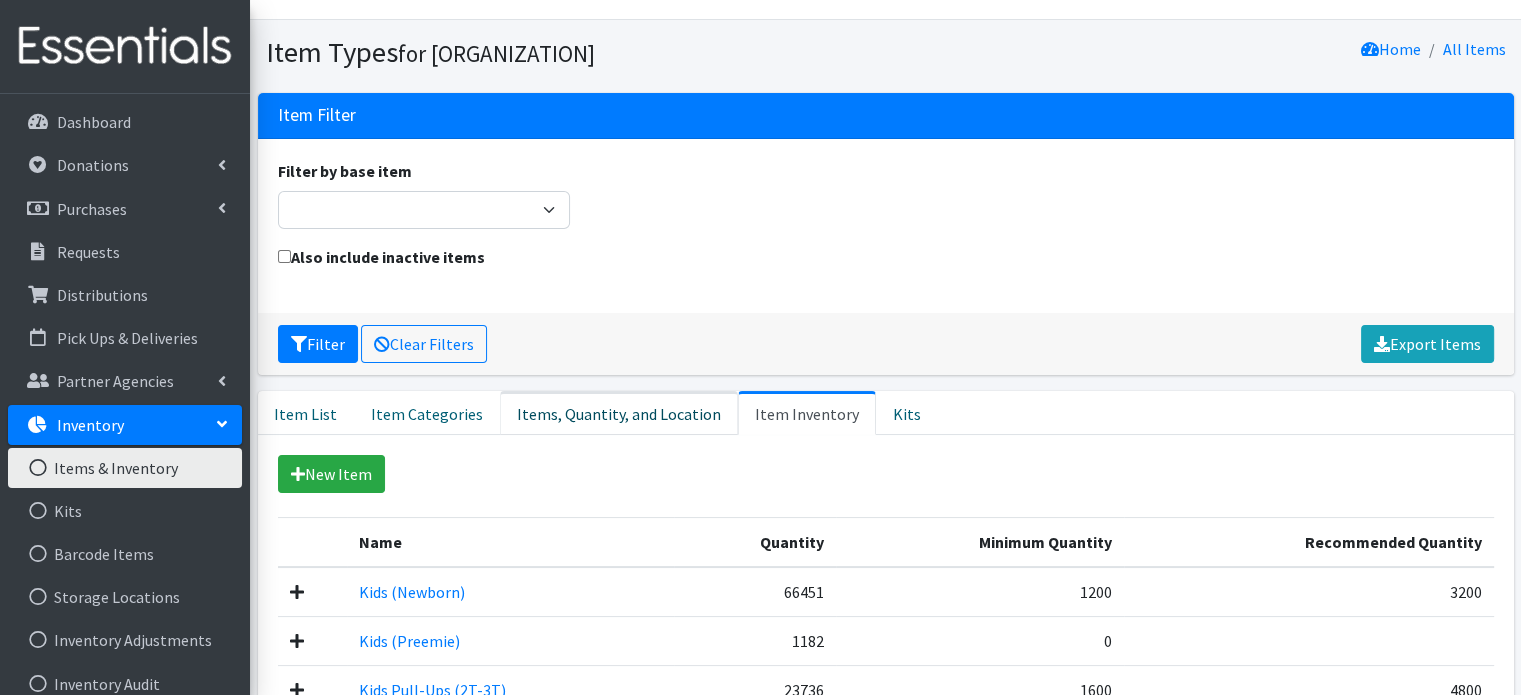 click on "Items,
Quantity, and Location" at bounding box center (619, 413) 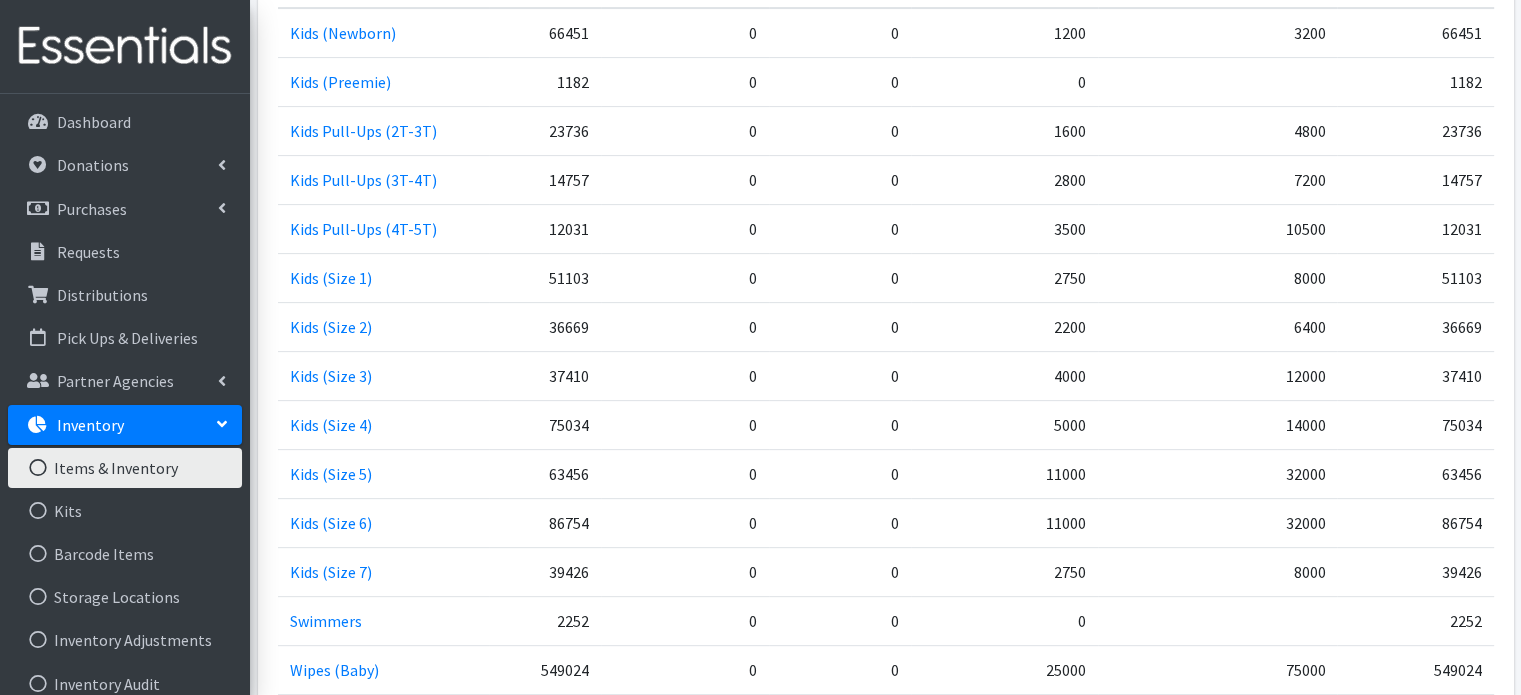 scroll, scrollTop: 0, scrollLeft: 0, axis: both 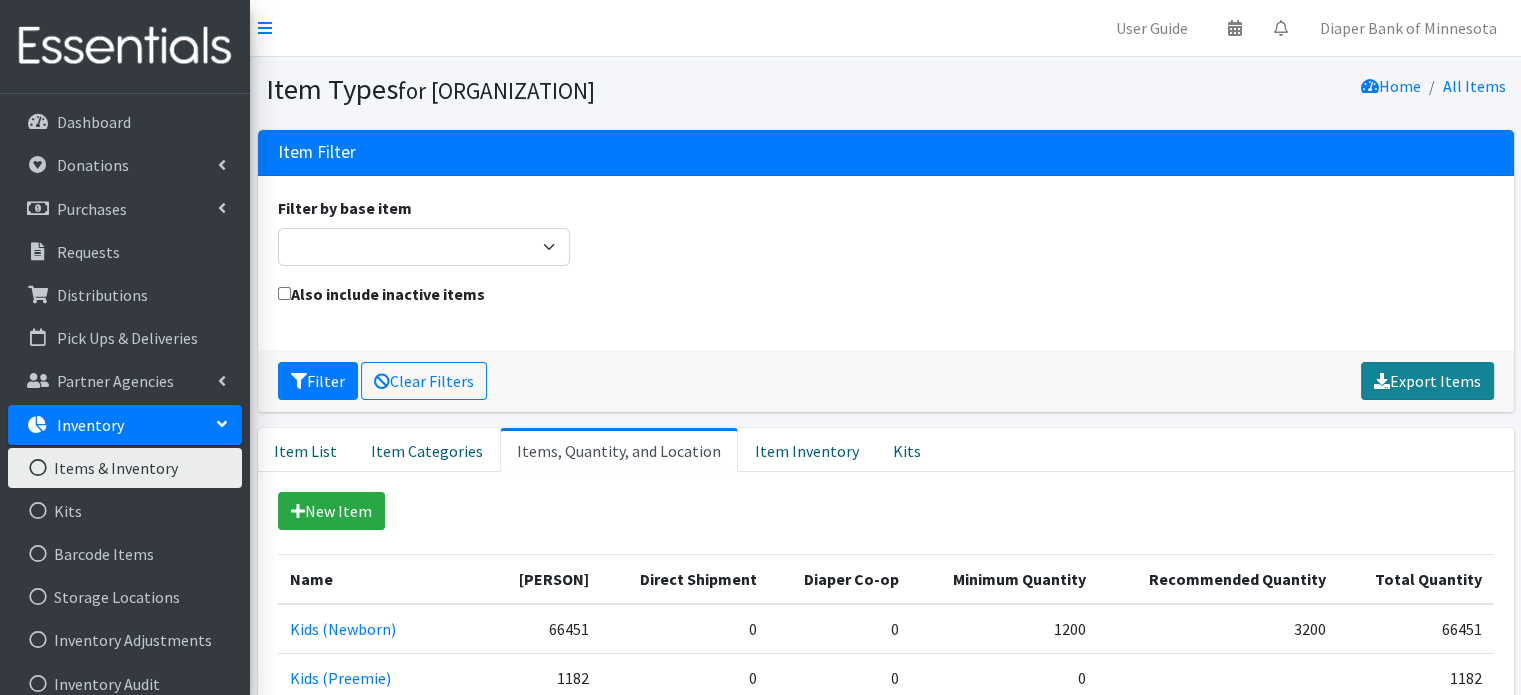 click on "Export Items" at bounding box center (1427, 381) 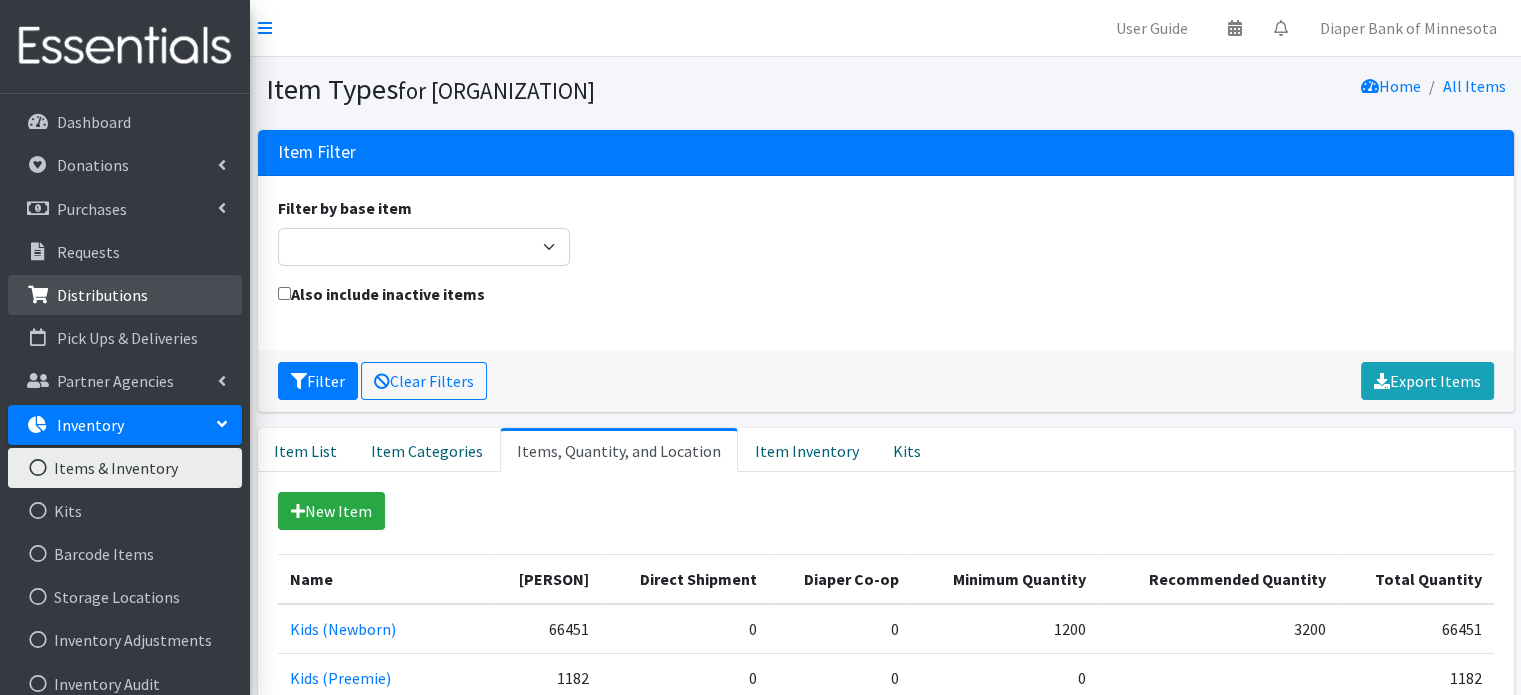 click on "Distributions" at bounding box center (125, 295) 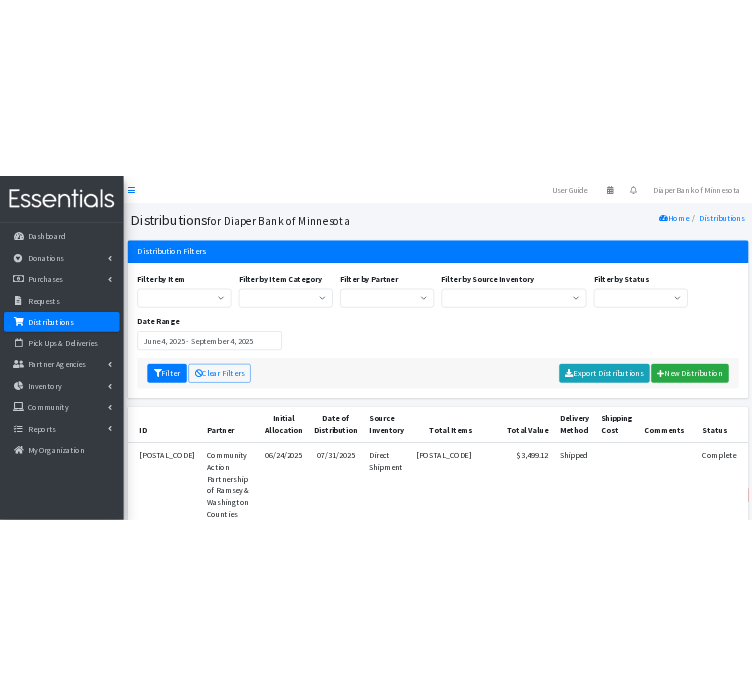 scroll, scrollTop: 0, scrollLeft: 0, axis: both 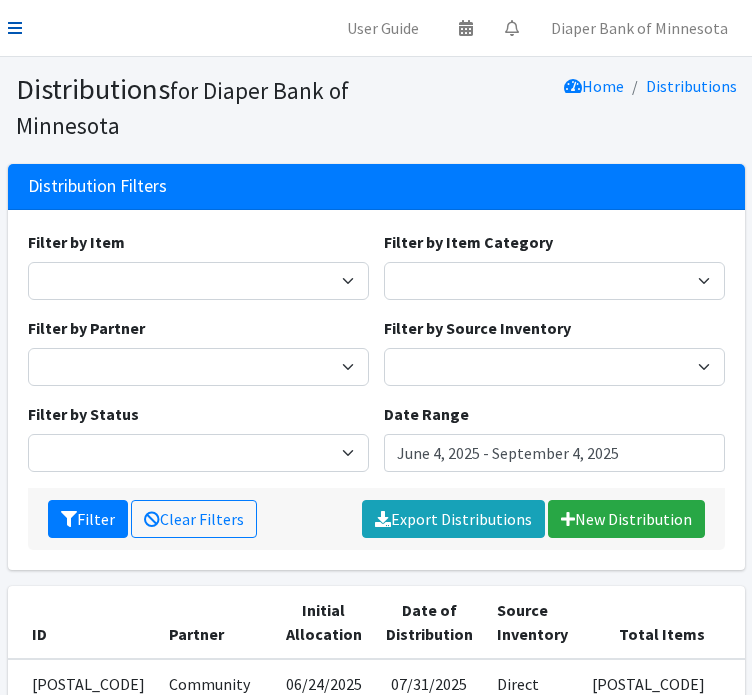 click at bounding box center (15, 28) 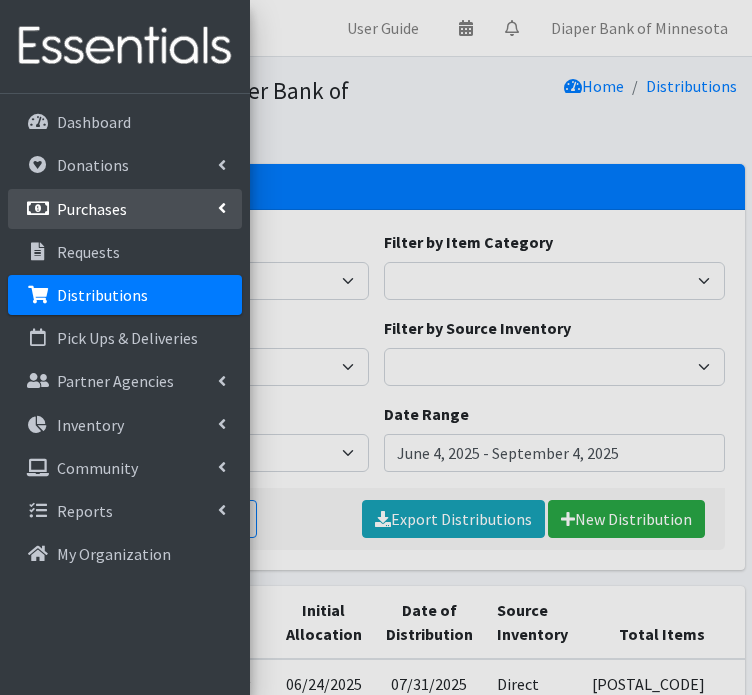 click on "Purchases" at bounding box center (125, 209) 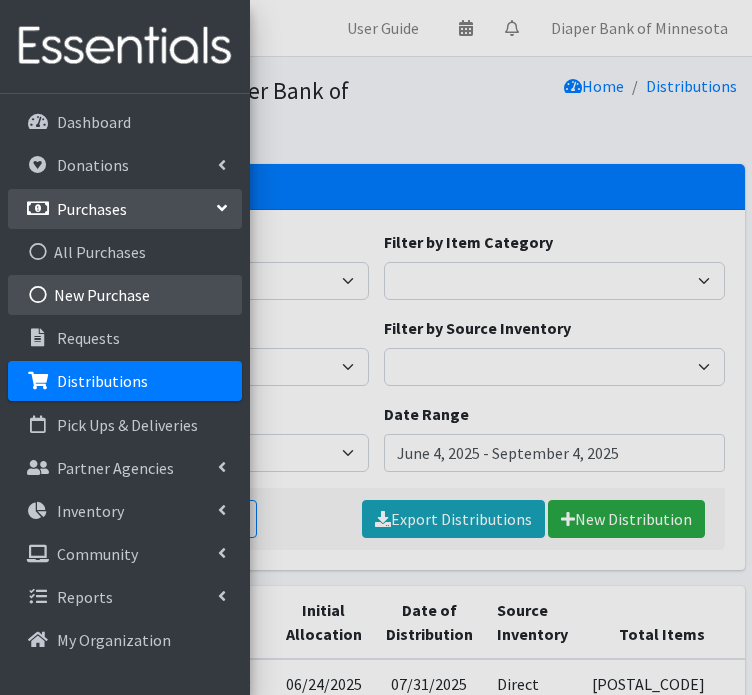 click on "New Purchase" at bounding box center (125, 295) 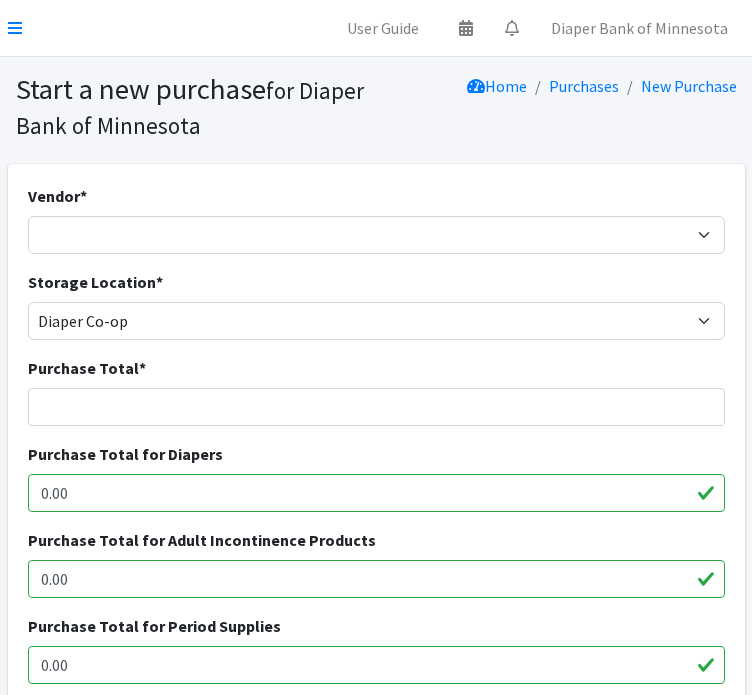 scroll, scrollTop: 0, scrollLeft: 0, axis: both 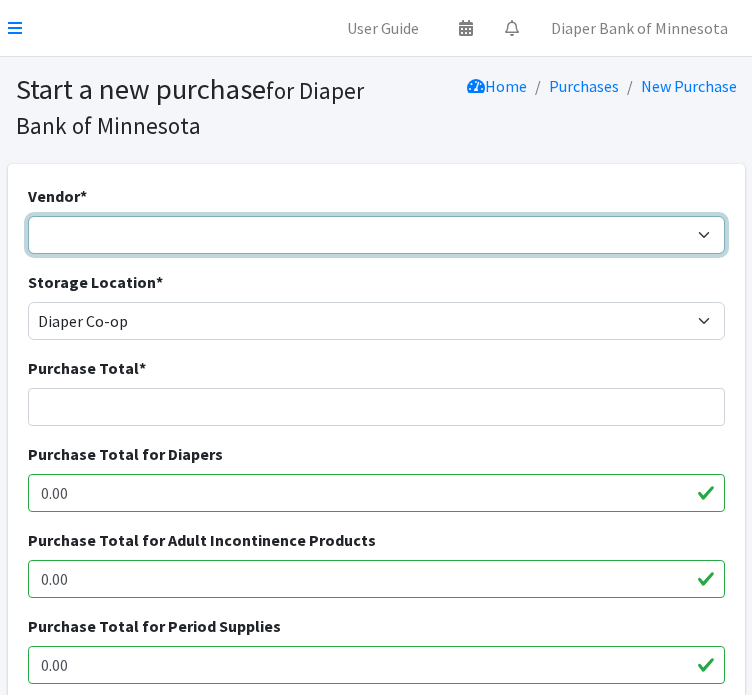 click on "HDI Wholesale
JSL Partners, Inc.
Medline Industries
NDBN Bulk Buying Program ---Not Listed---" at bounding box center (376, 235) 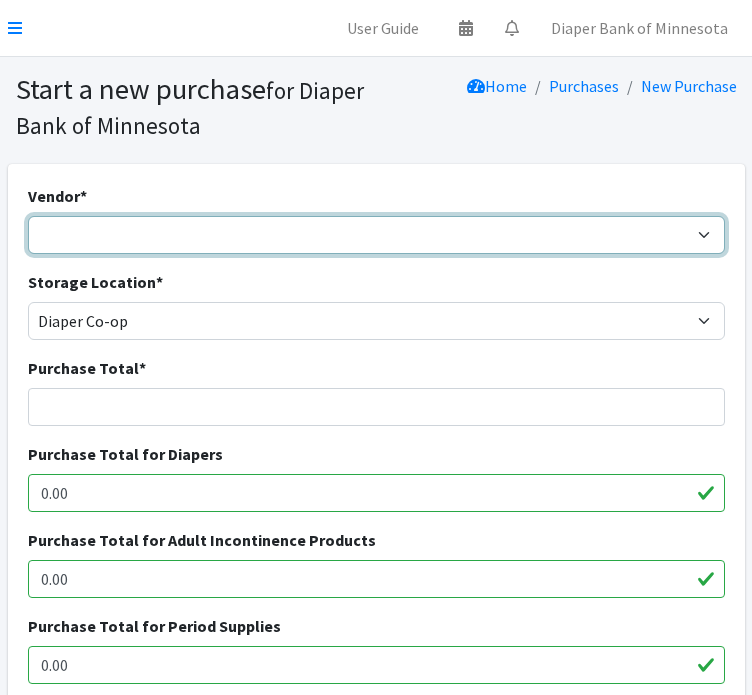 select on "552" 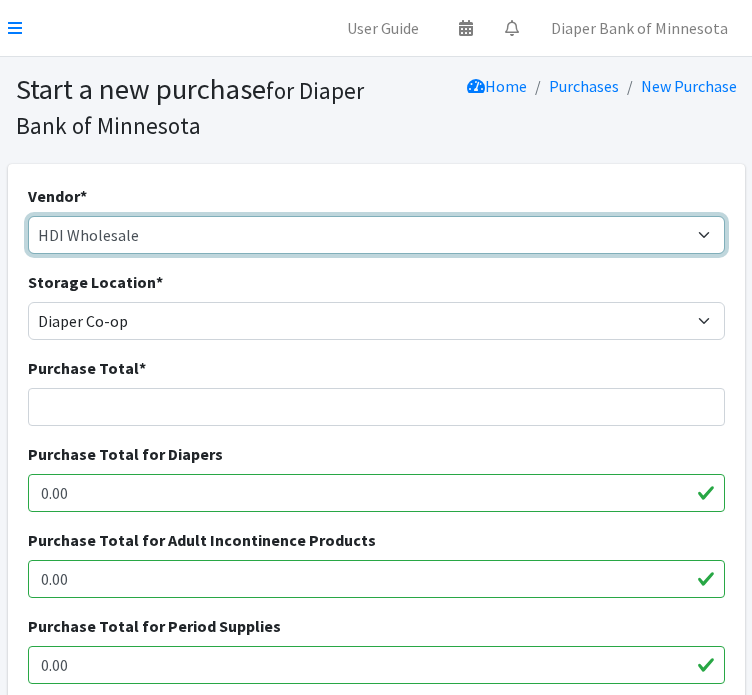 click on "HDI Wholesale
JSL Partners, Inc.
Medline Industries
NDBN Bulk Buying Program ---Not Listed---" at bounding box center [376, 235] 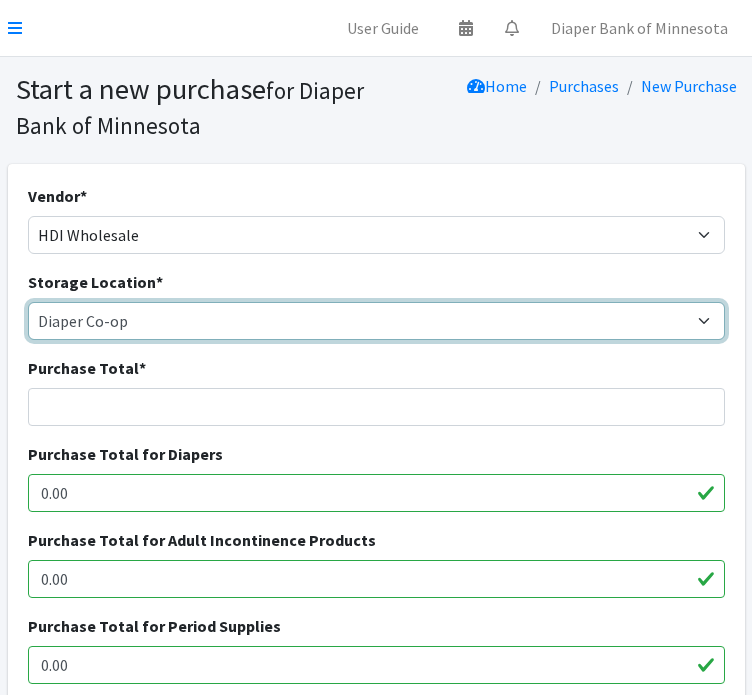 click on "Diaper Co-op
Direct Shipment
Wycliff" at bounding box center [376, 321] 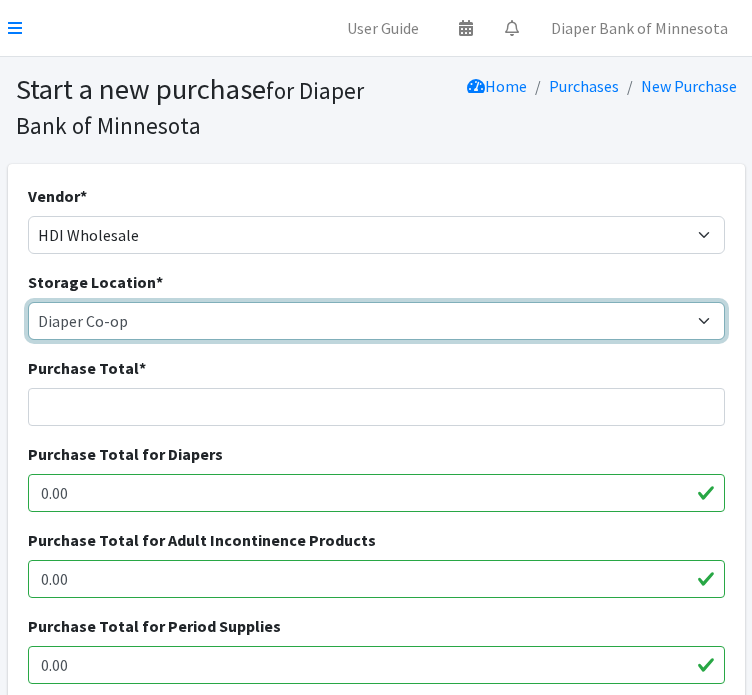 select on "434" 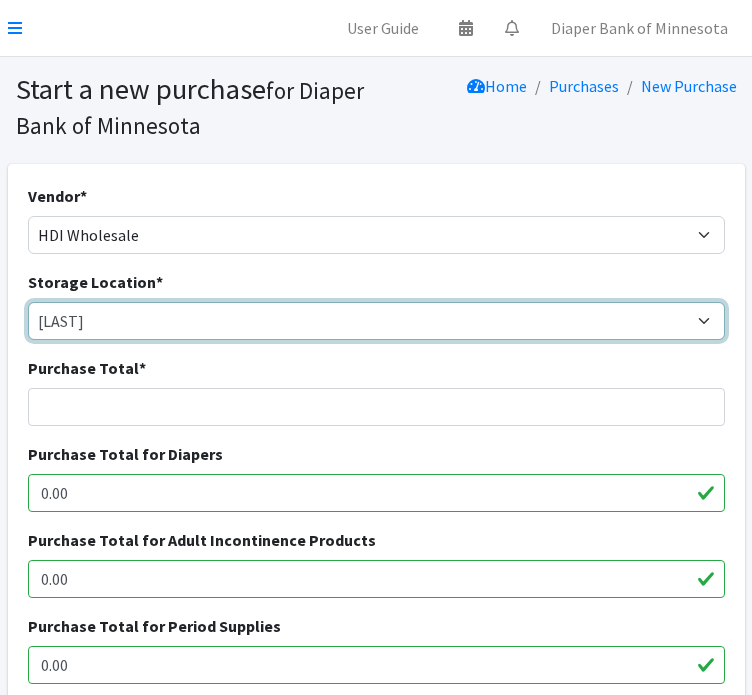click on "Diaper Co-op
Direct Shipment
Wycliff" at bounding box center (376, 321) 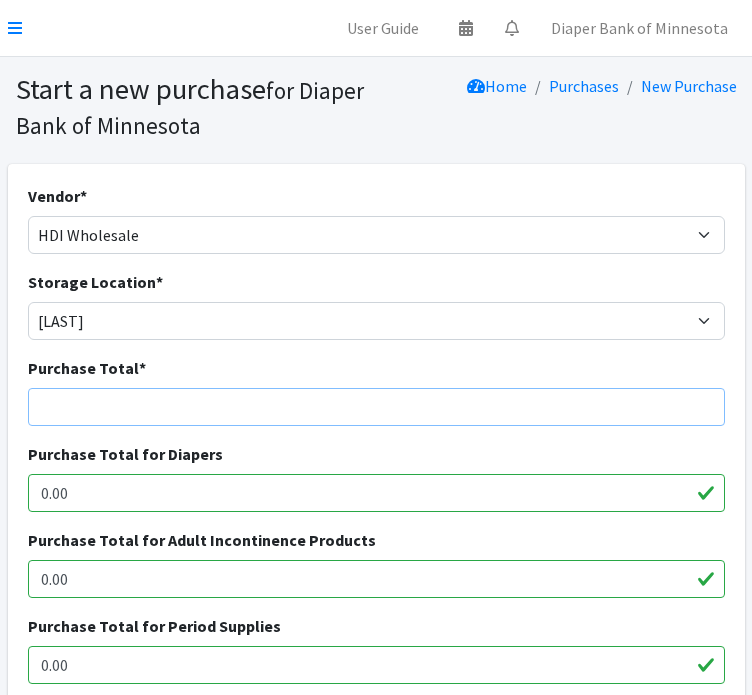 click on "Purchase Total  *" at bounding box center (376, 407) 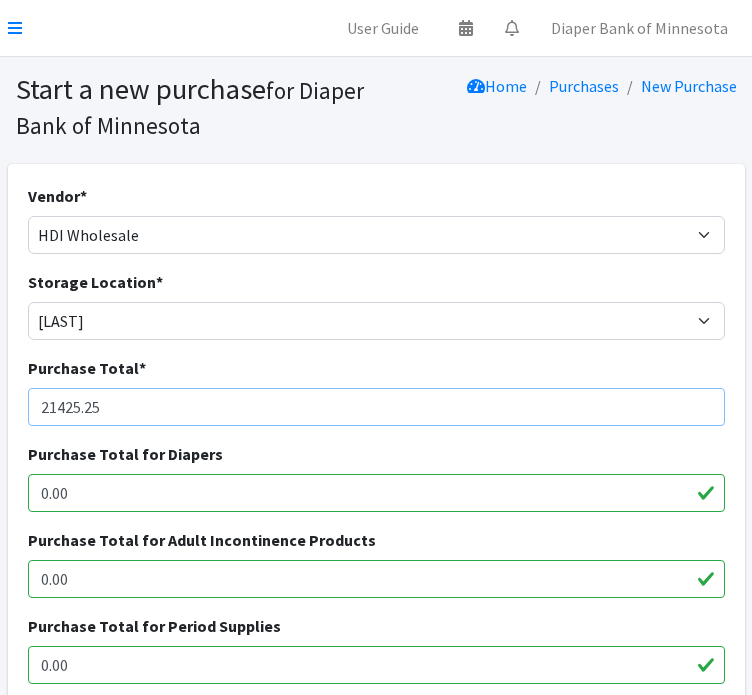type on "21425.25" 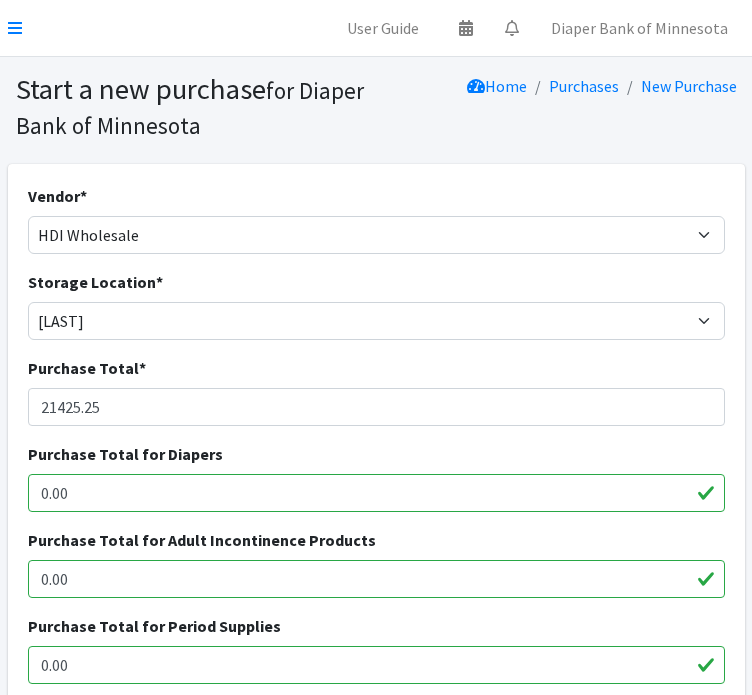 click on "0.00" at bounding box center (376, 493) 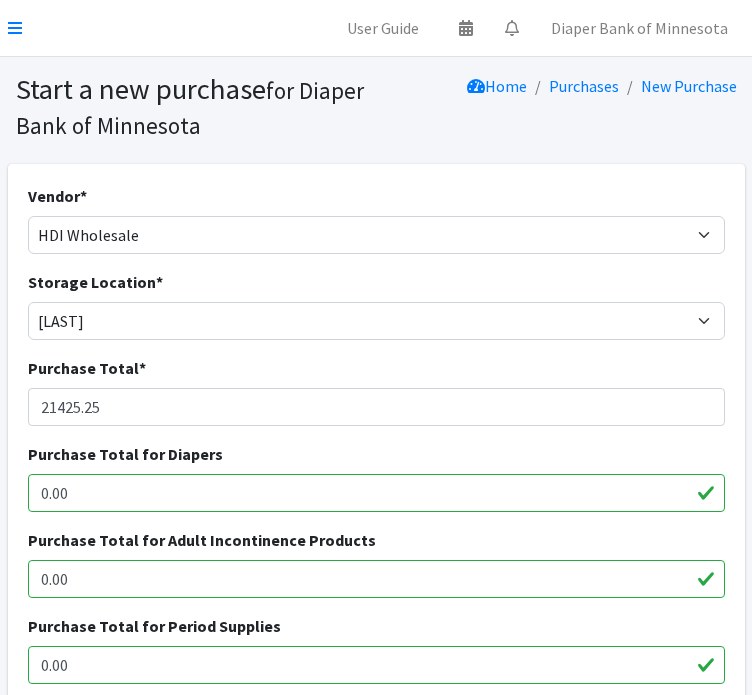 drag, startPoint x: 123, startPoint y: 495, endPoint x: 32, endPoint y: 495, distance: 91 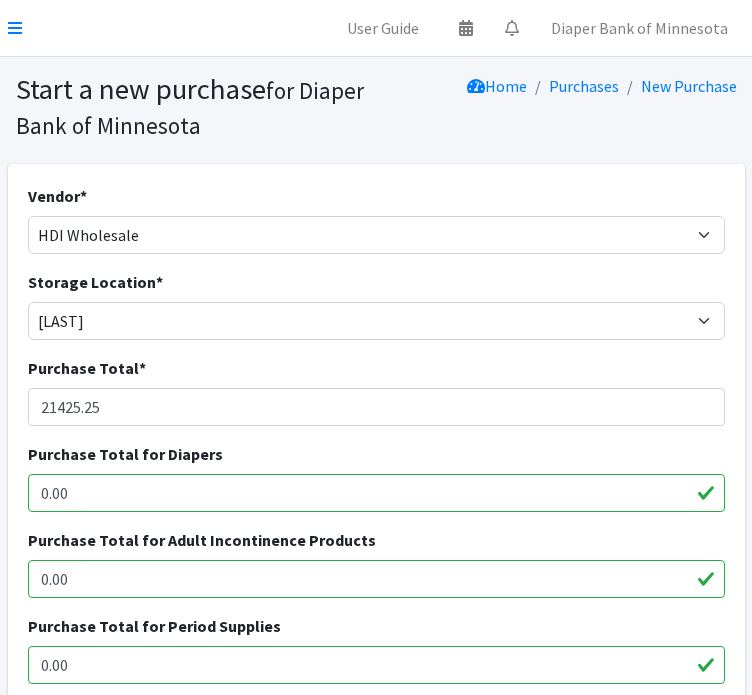 click on "0.00" at bounding box center (376, 493) 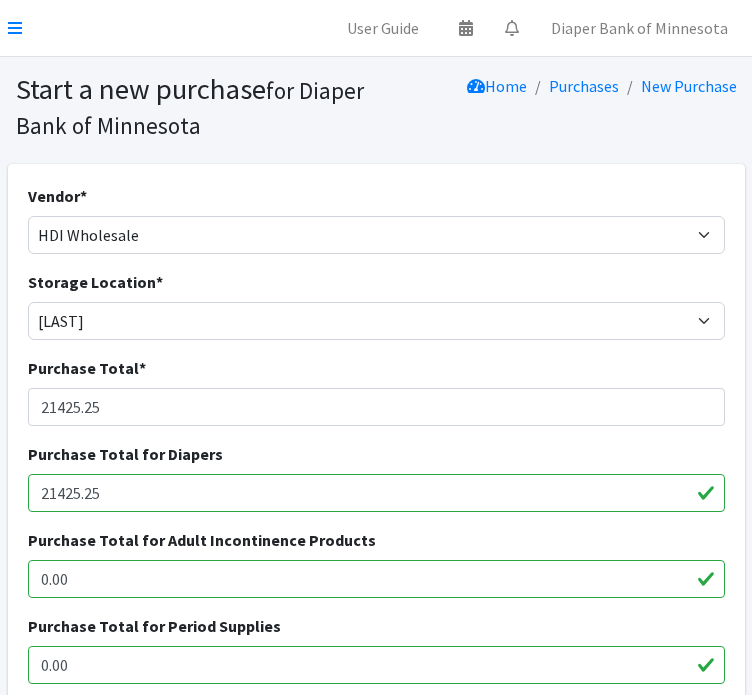 type on "21425.25" 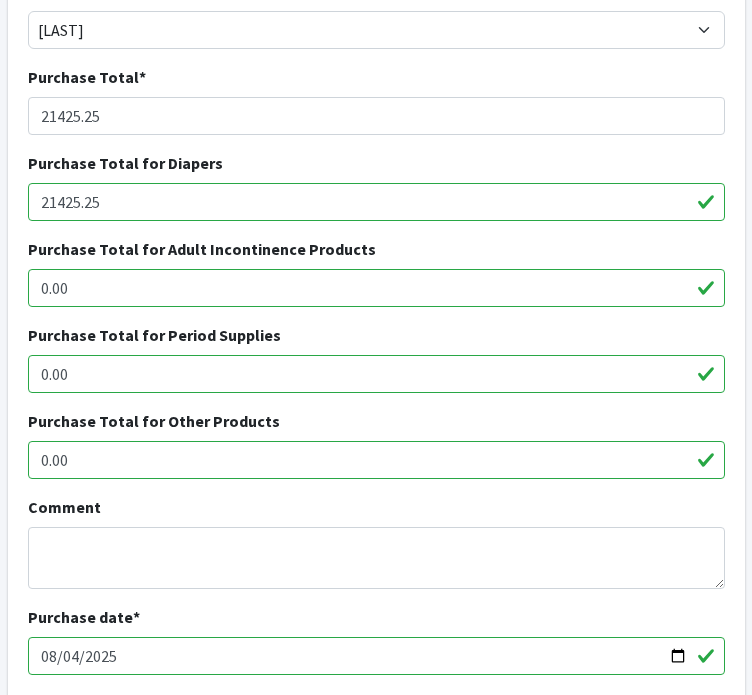 scroll, scrollTop: 290, scrollLeft: 0, axis: vertical 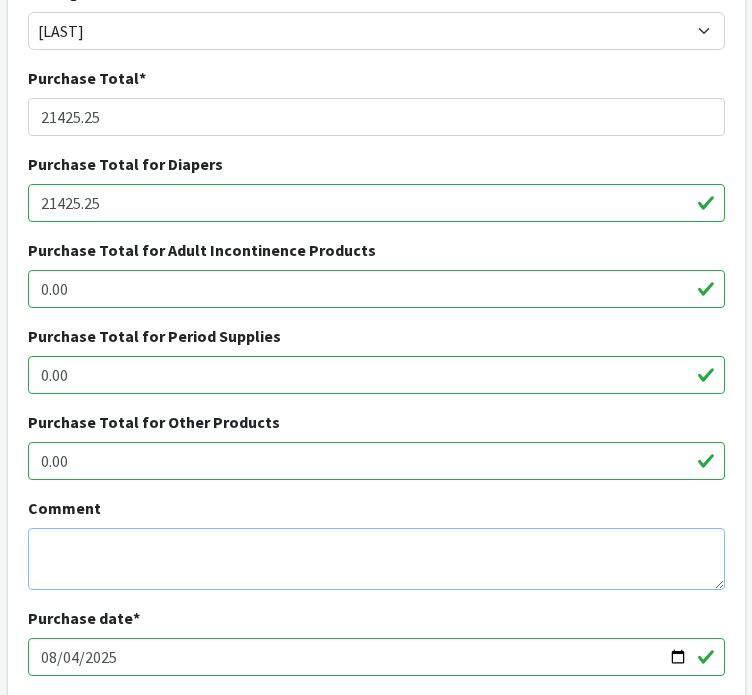 click on "Comment" at bounding box center (376, 559) 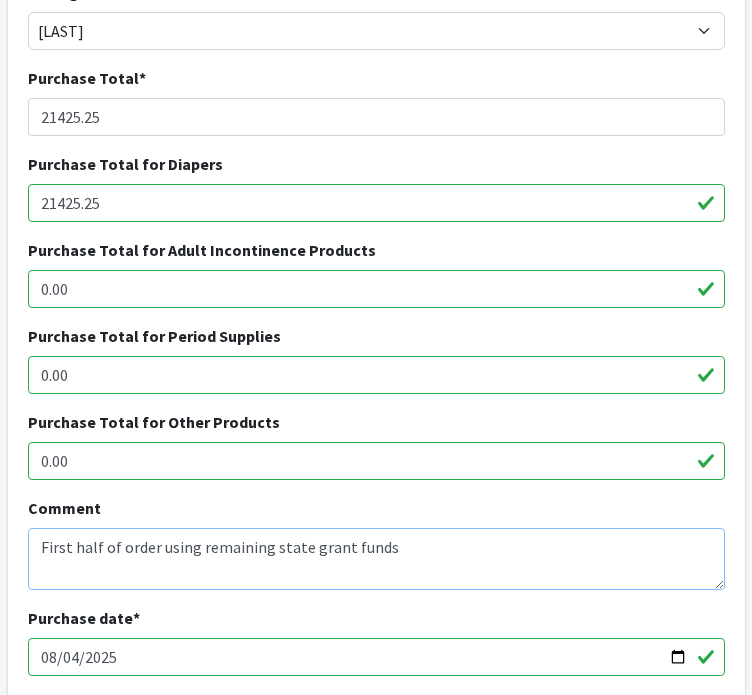 click on "First half of order using remaining state grant funds" at bounding box center (376, 559) 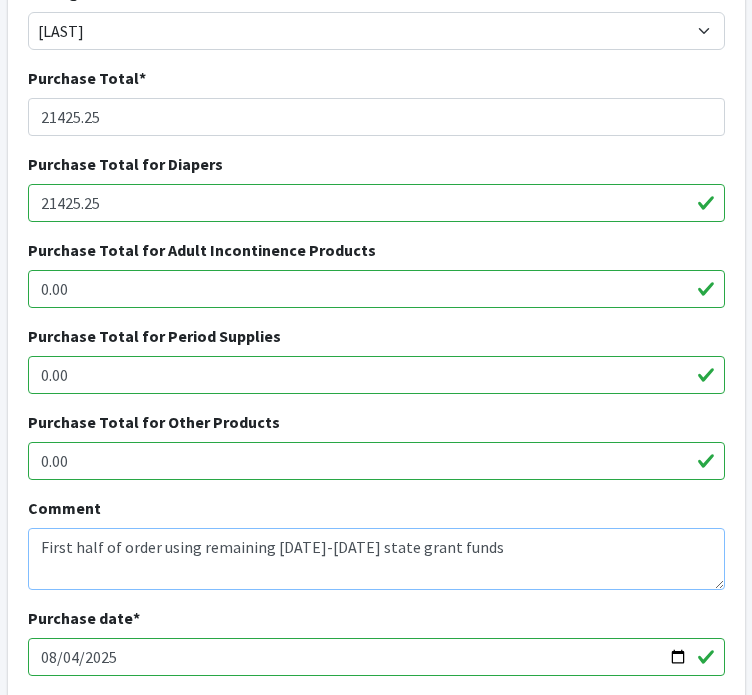 click on "First half of order using remaining 2023-25 state grant funds" at bounding box center [376, 559] 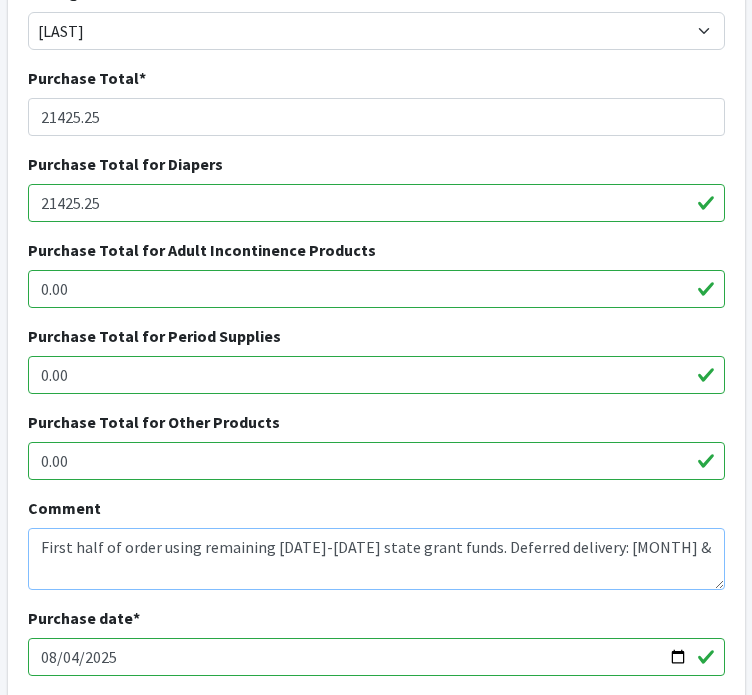 click on "First half of order using remaining 2023-25 state grant funds. Deferred delivery: July &" at bounding box center (376, 559) 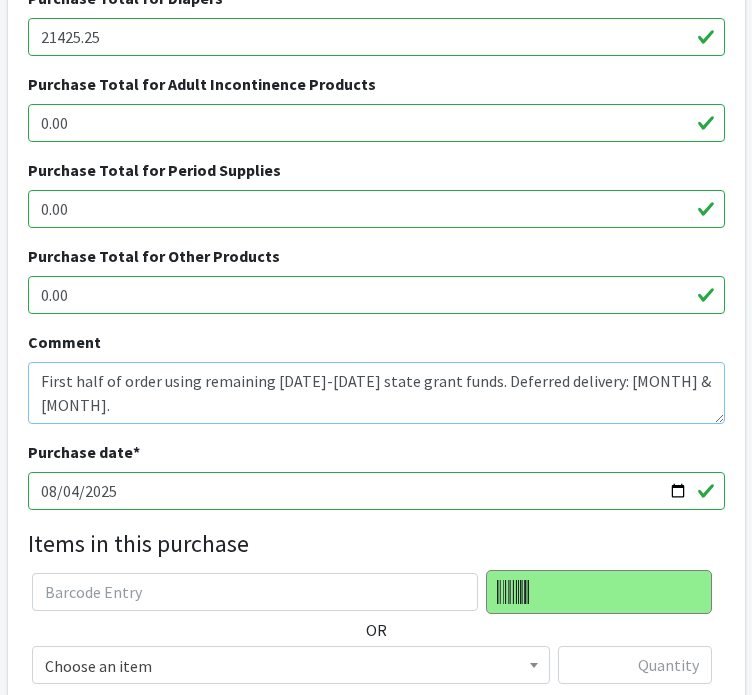 scroll, scrollTop: 463, scrollLeft: 0, axis: vertical 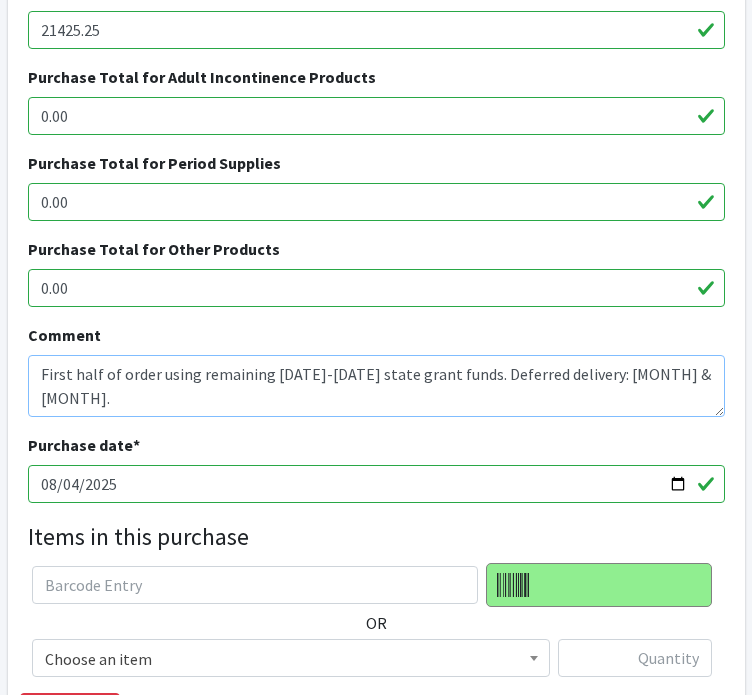 type on "First half of order using remaining [YEAR]-[YEAR] state grant funds. Deferred delivery: [MONTH] & [MONTH]." 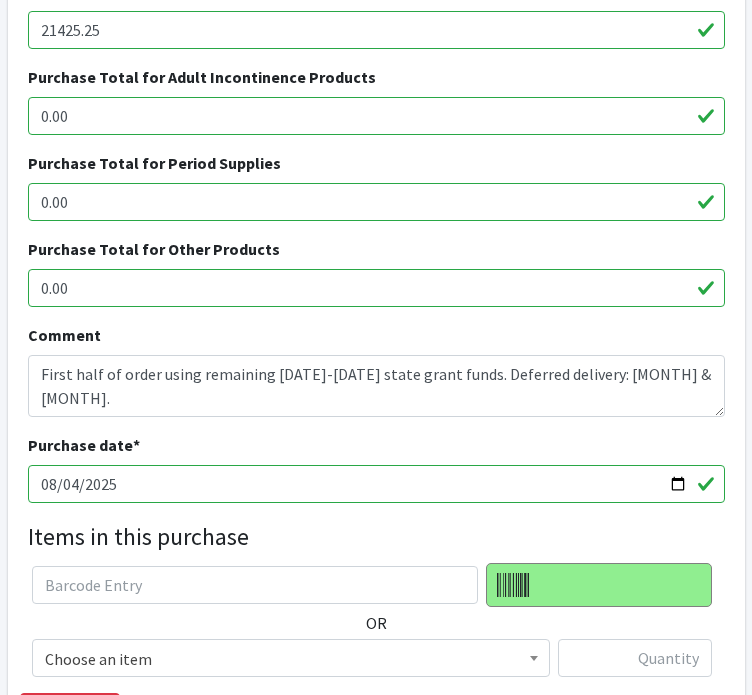 click on "2025-08-04" at bounding box center [376, 484] 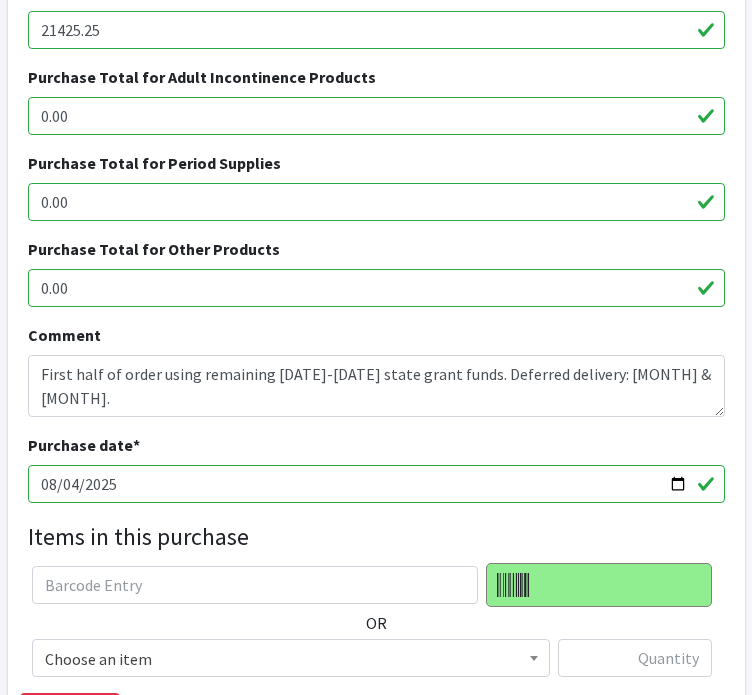 type on "2025-08-01" 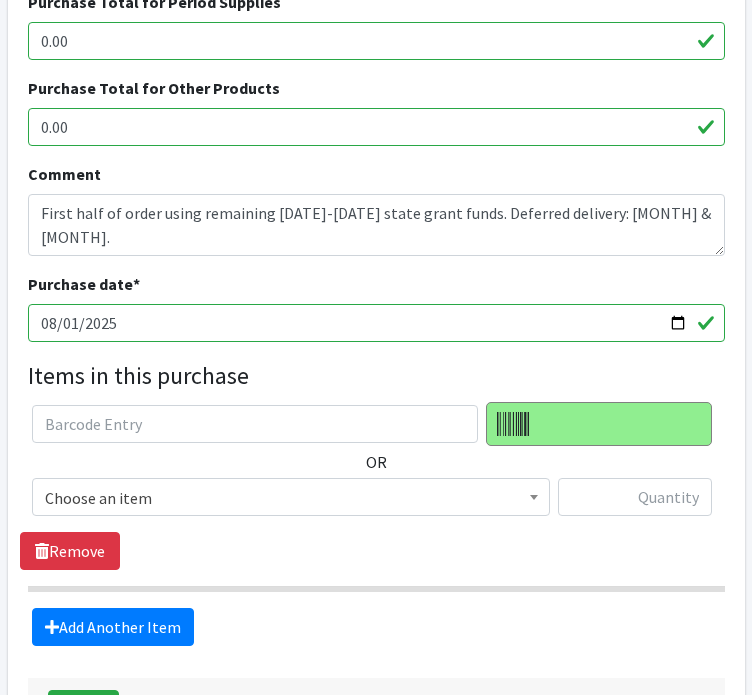 scroll, scrollTop: 638, scrollLeft: 0, axis: vertical 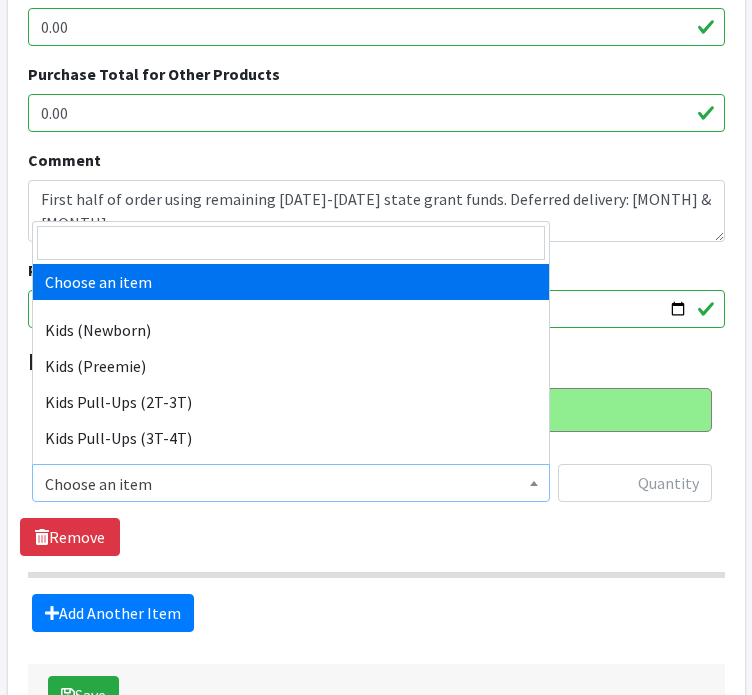 click at bounding box center [534, 480] 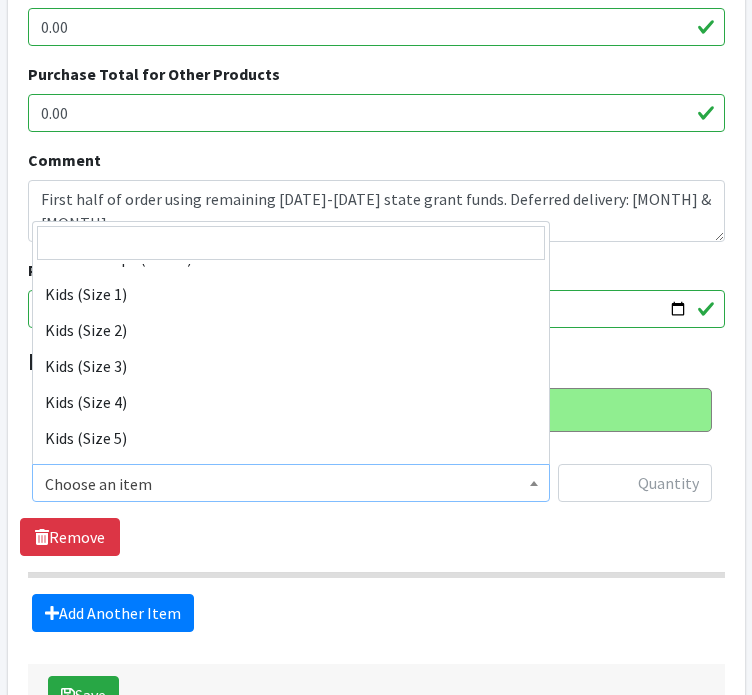 scroll, scrollTop: 219, scrollLeft: 0, axis: vertical 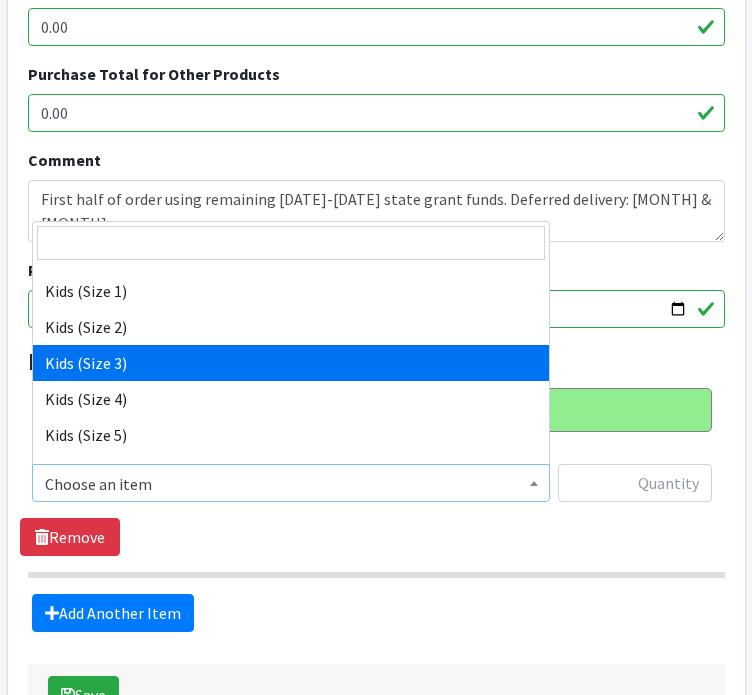 select on "11361" 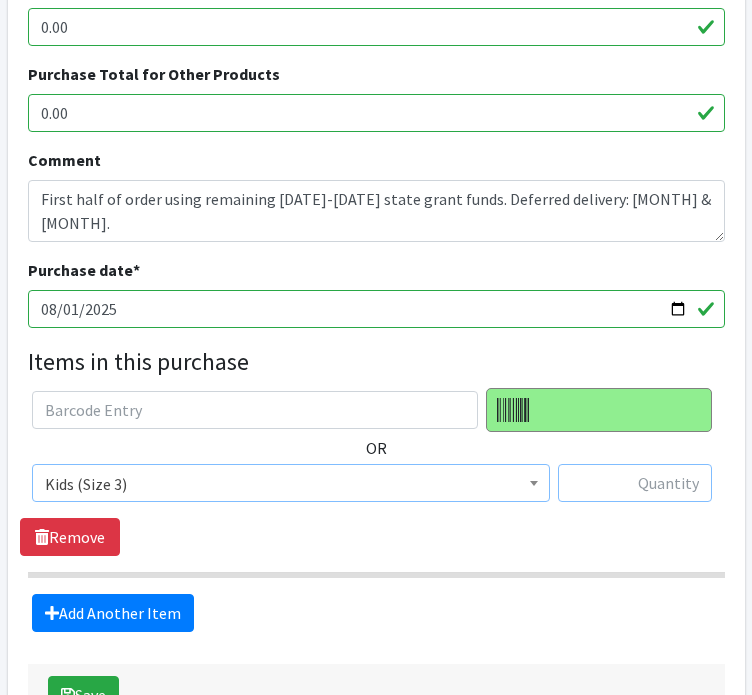 click at bounding box center [635, 483] 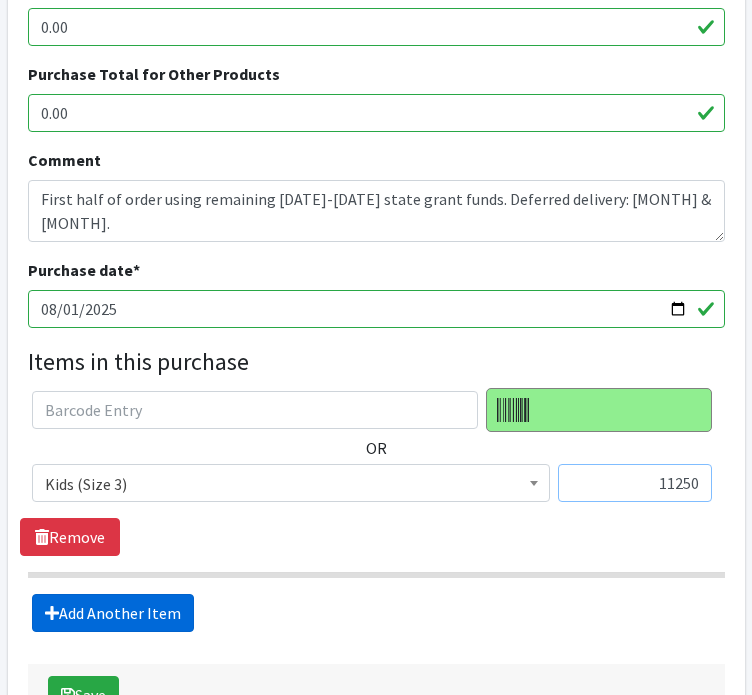 type on "11250" 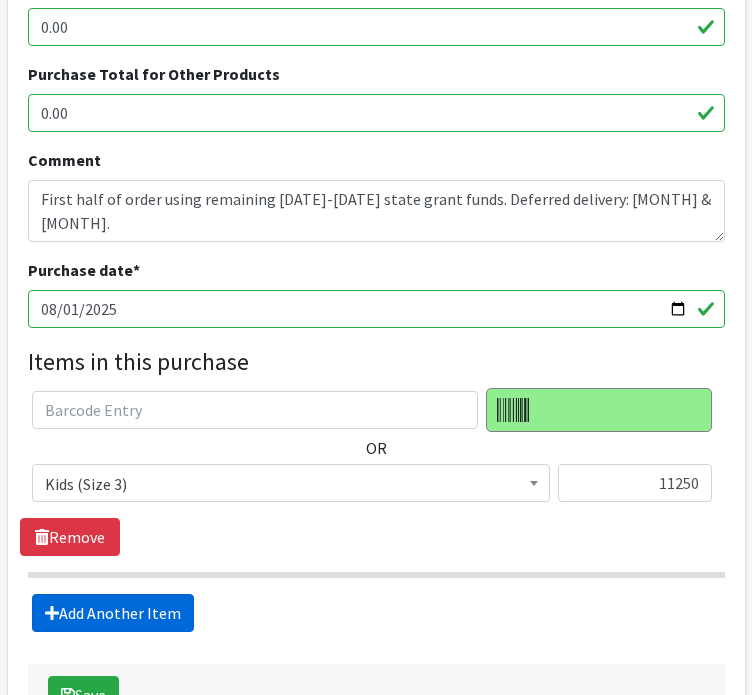 click on "Add Another Item" at bounding box center [113, 613] 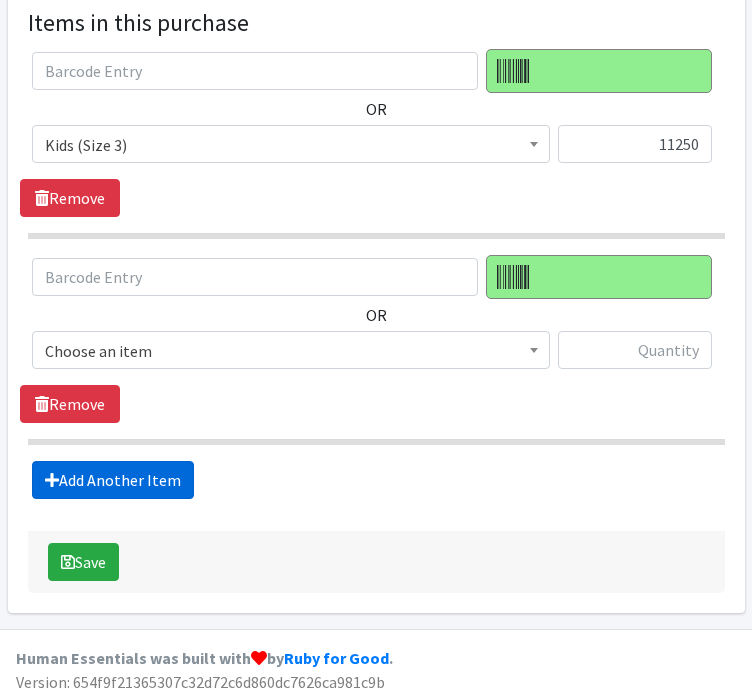 scroll, scrollTop: 982, scrollLeft: 0, axis: vertical 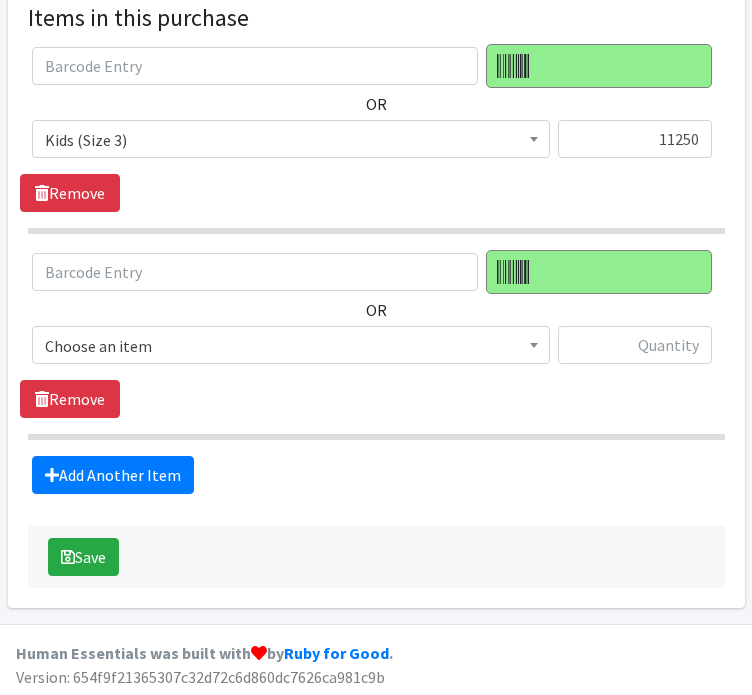 click on "Choose an item" at bounding box center (291, 346) 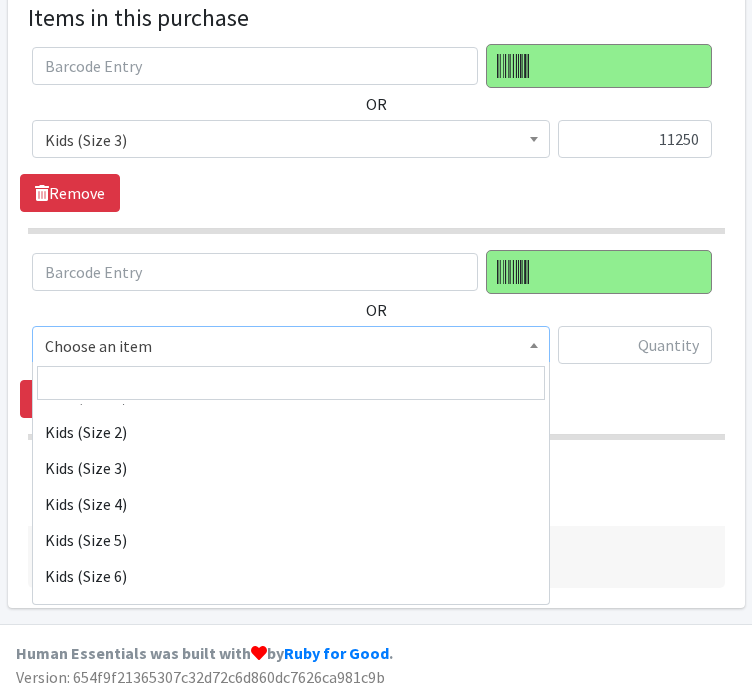scroll, scrollTop: 256, scrollLeft: 0, axis: vertical 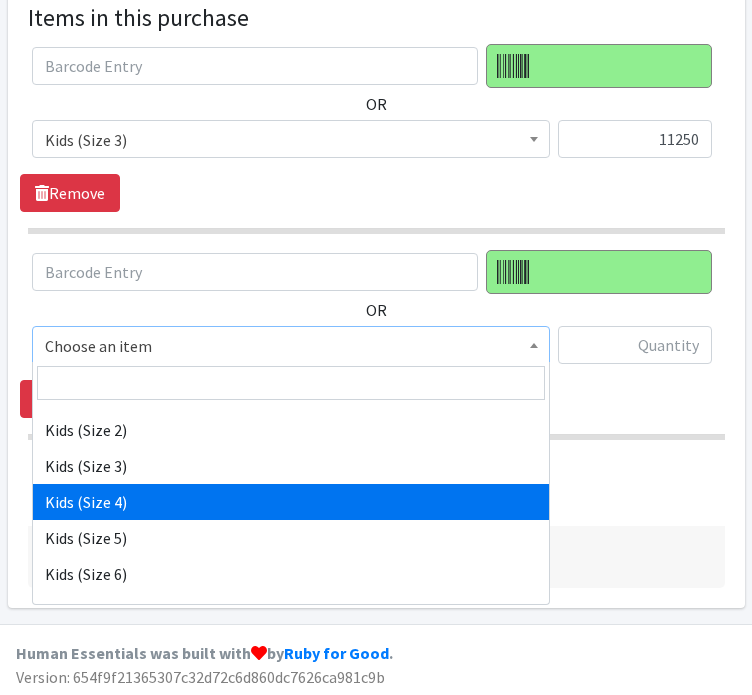 select on "11349" 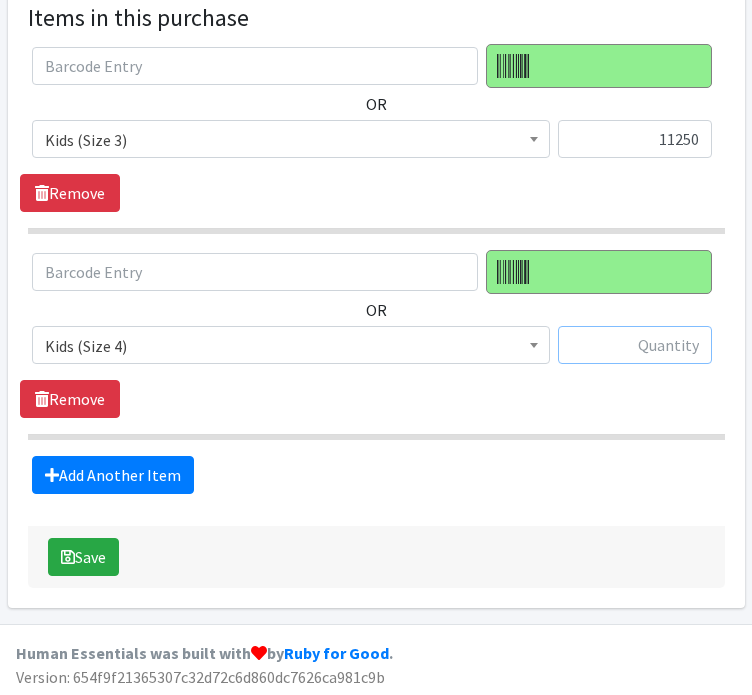 click at bounding box center [635, 345] 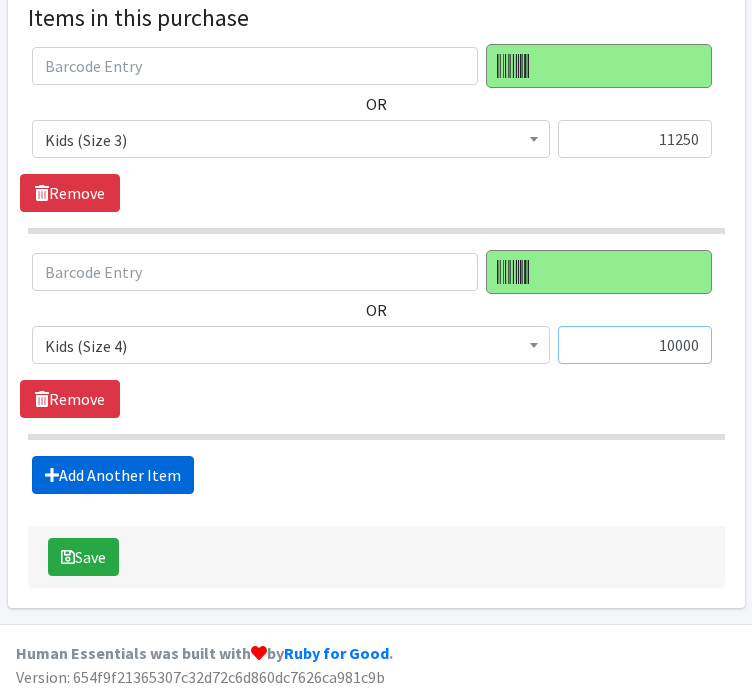 type on "10000" 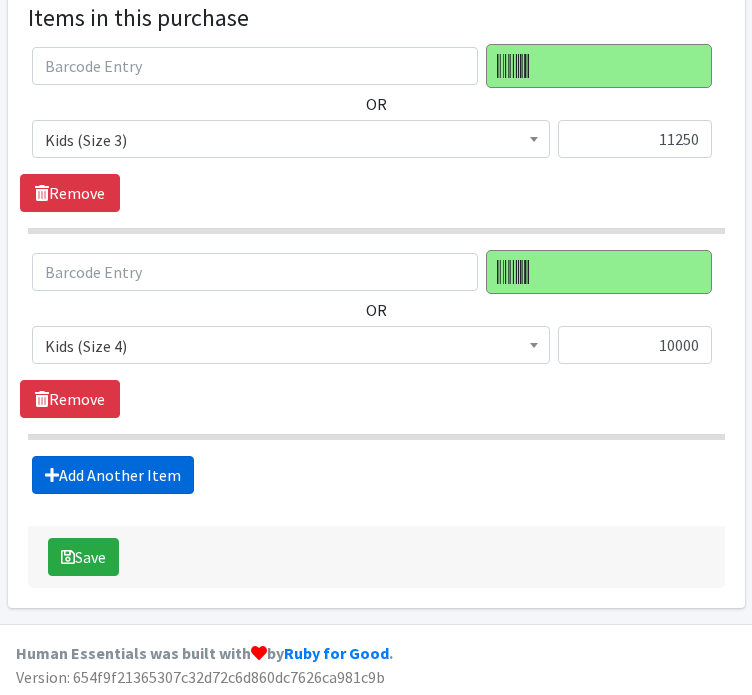 click on "Add Another Item" at bounding box center [113, 475] 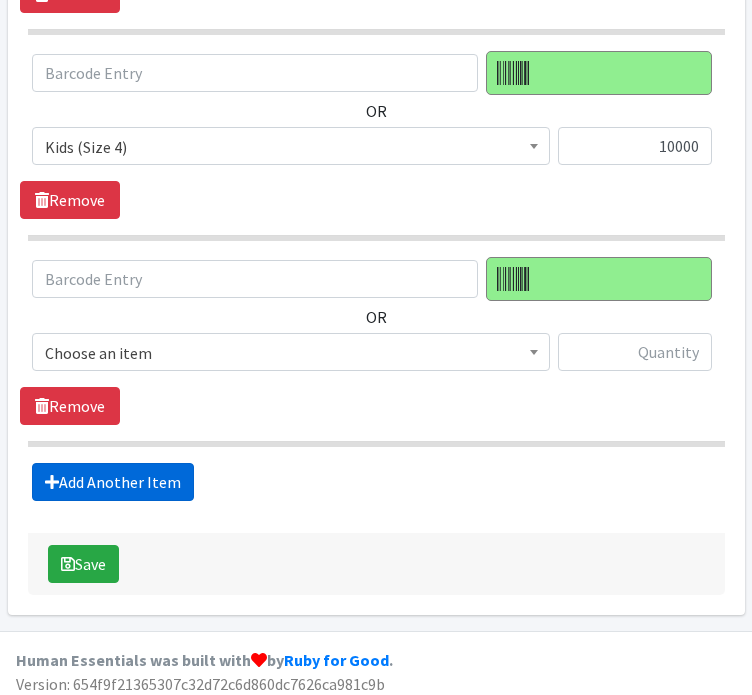 scroll, scrollTop: 1188, scrollLeft: 0, axis: vertical 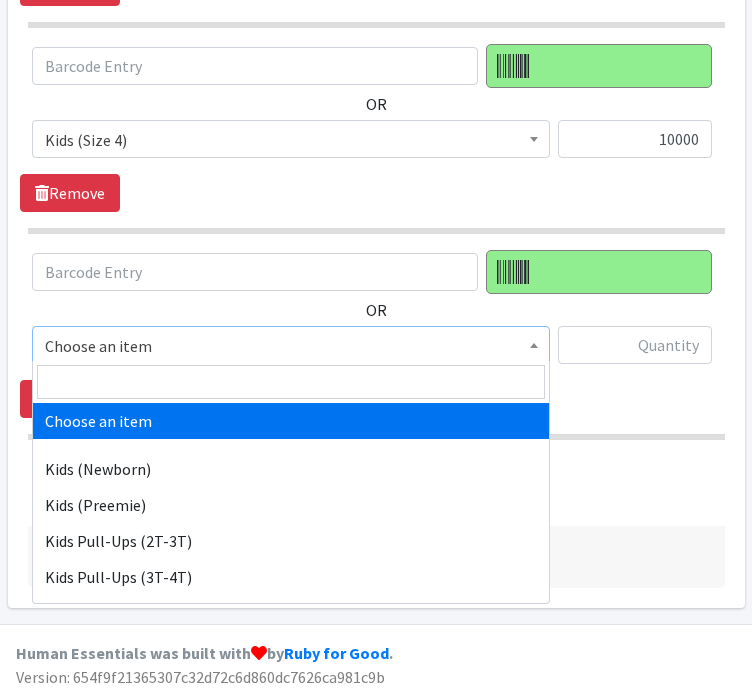 click on "Choose an item" at bounding box center [291, 346] 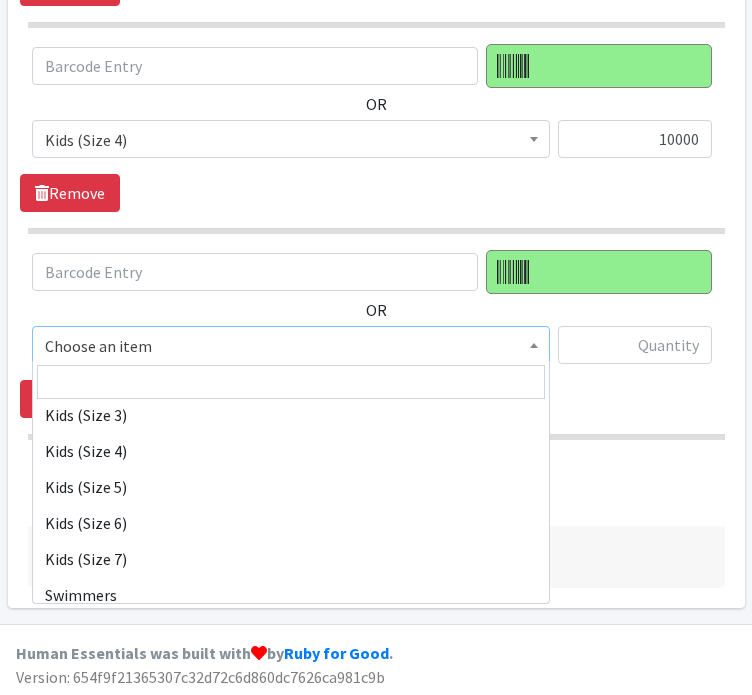 scroll, scrollTop: 296, scrollLeft: 0, axis: vertical 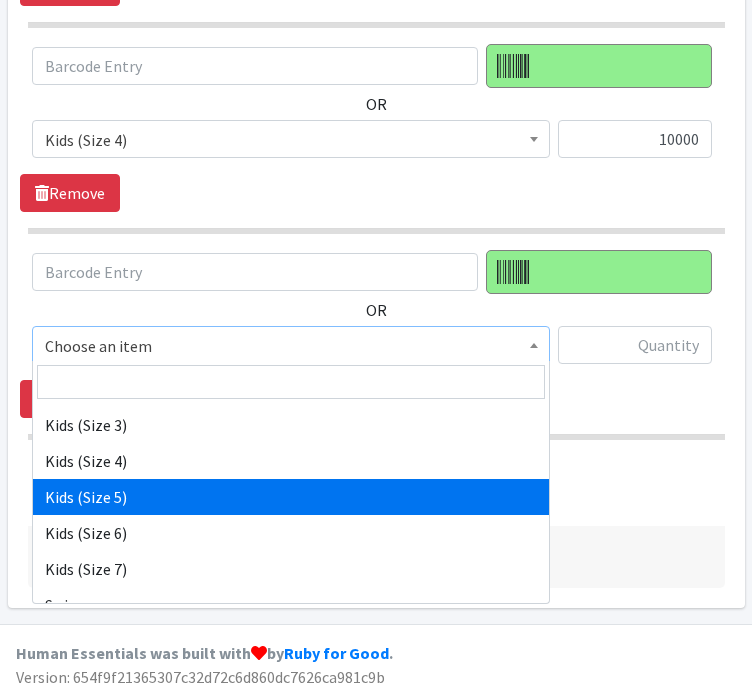 select on "11322" 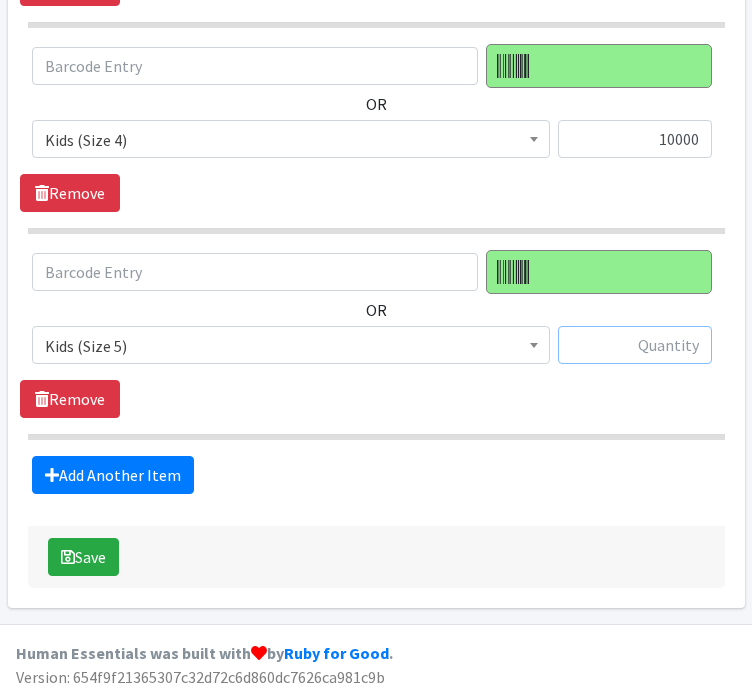 click at bounding box center [635, 345] 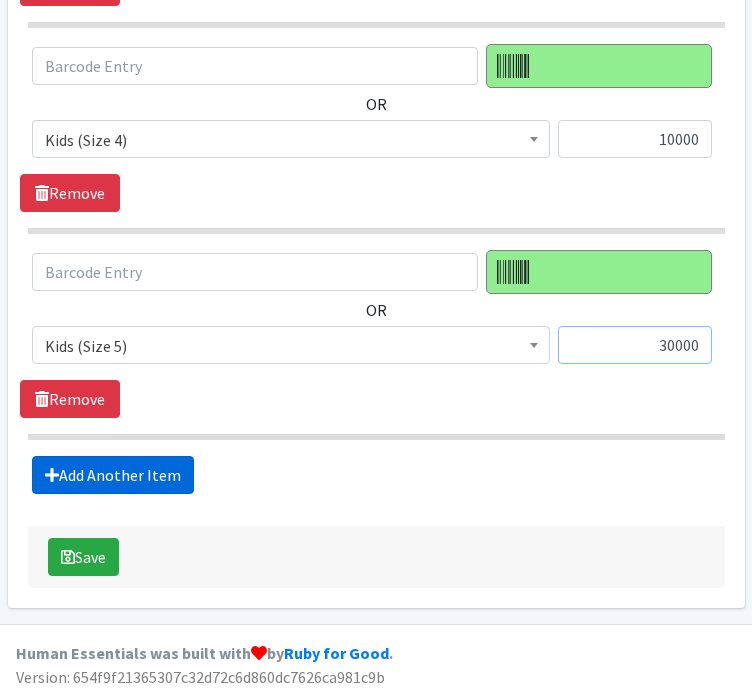 type on "30000" 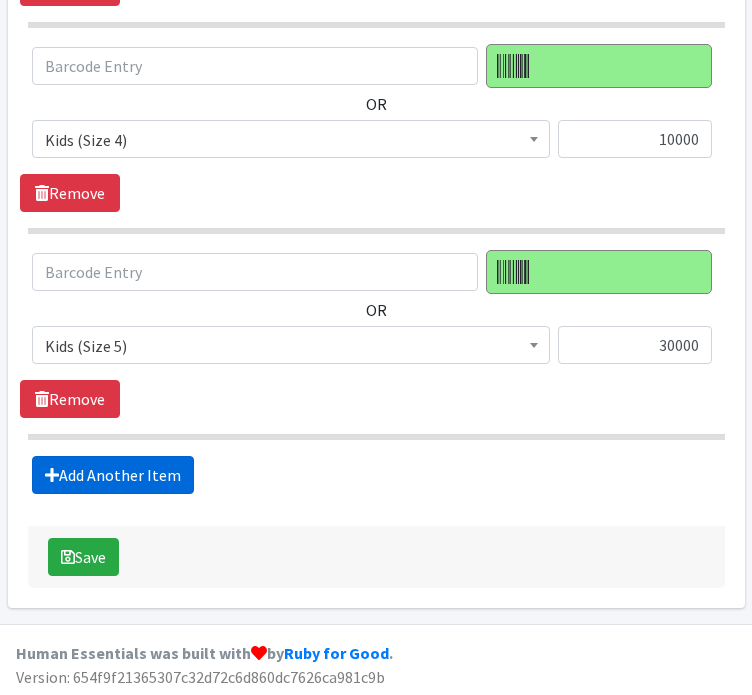 click on "Add Another Item" at bounding box center (113, 475) 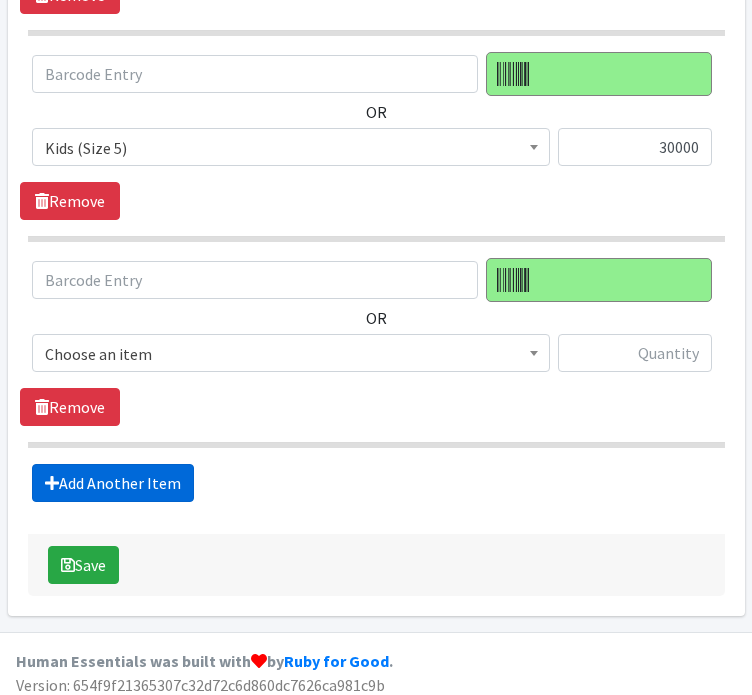 scroll, scrollTop: 1392, scrollLeft: 0, axis: vertical 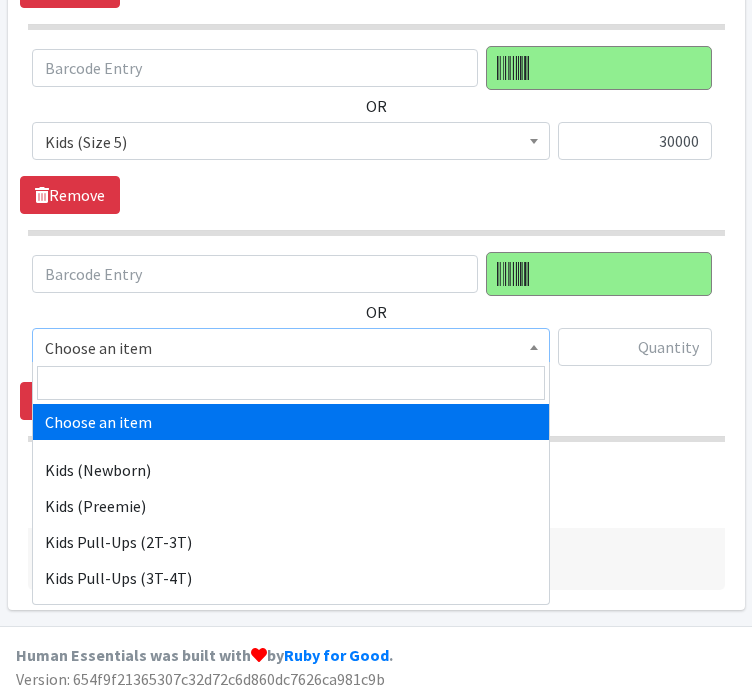 click on "Choose an item" at bounding box center (291, 348) 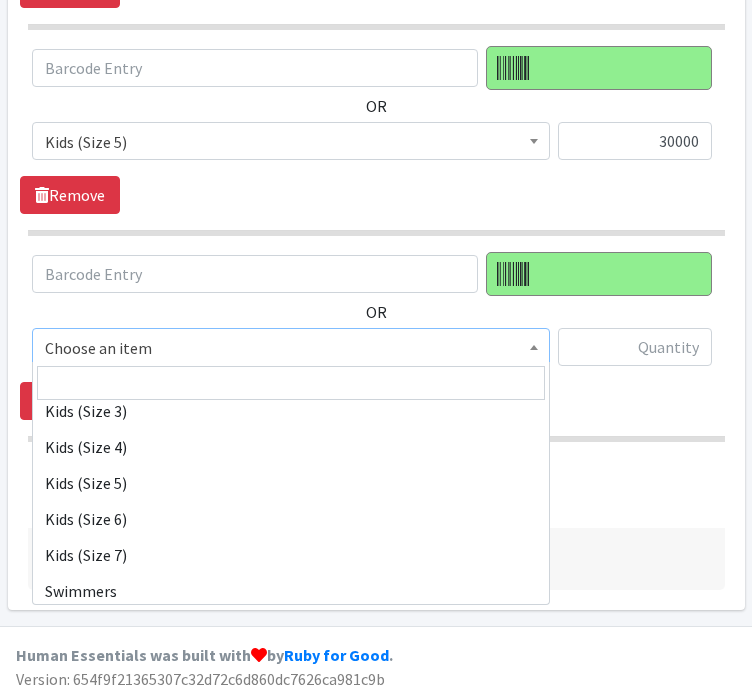 scroll, scrollTop: 310, scrollLeft: 0, axis: vertical 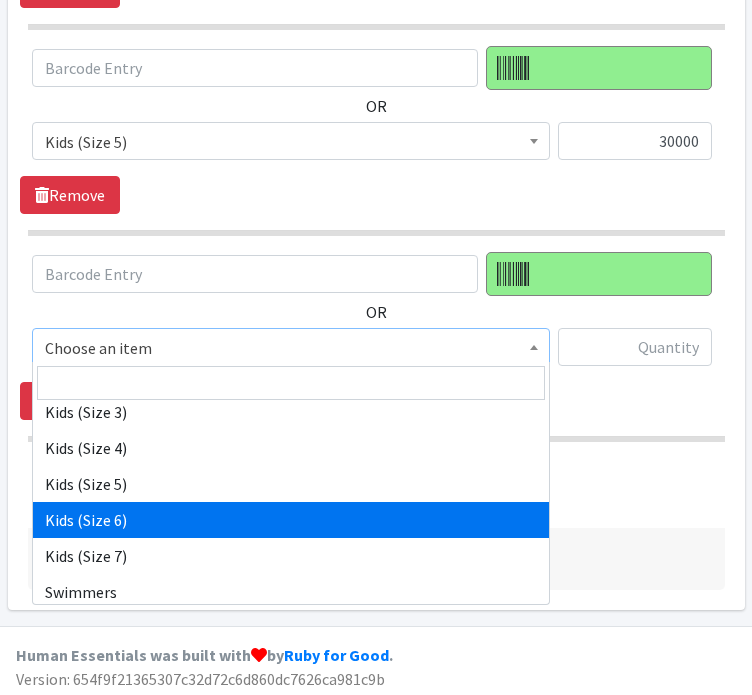 select on "11346" 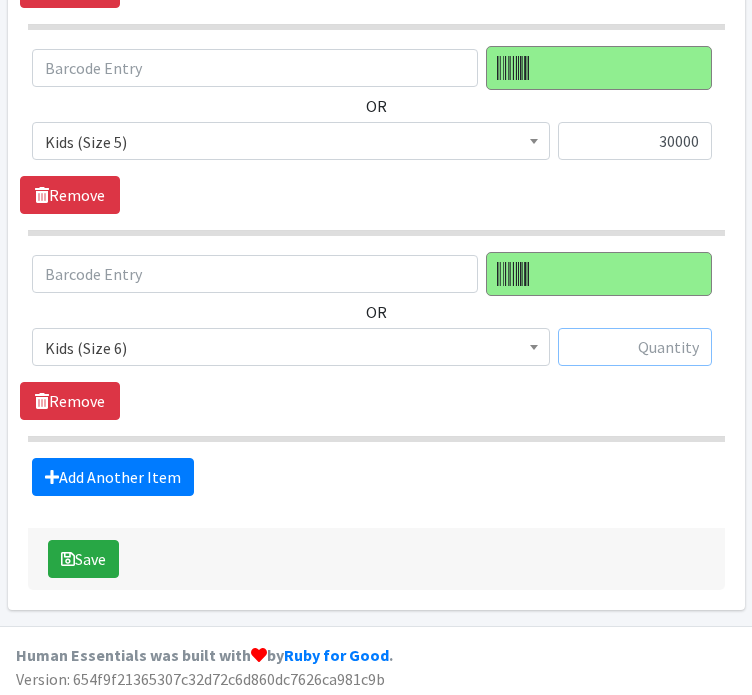 click at bounding box center (635, 347) 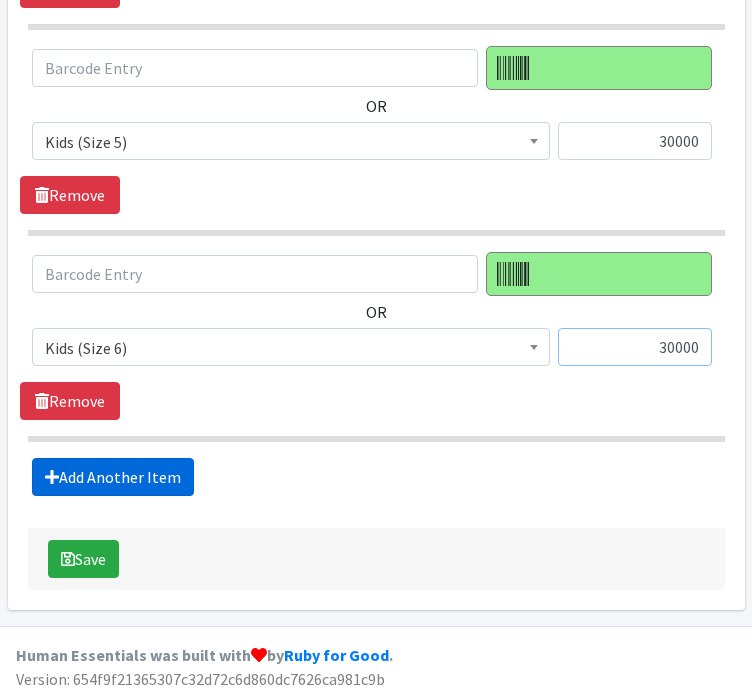 type on "30000" 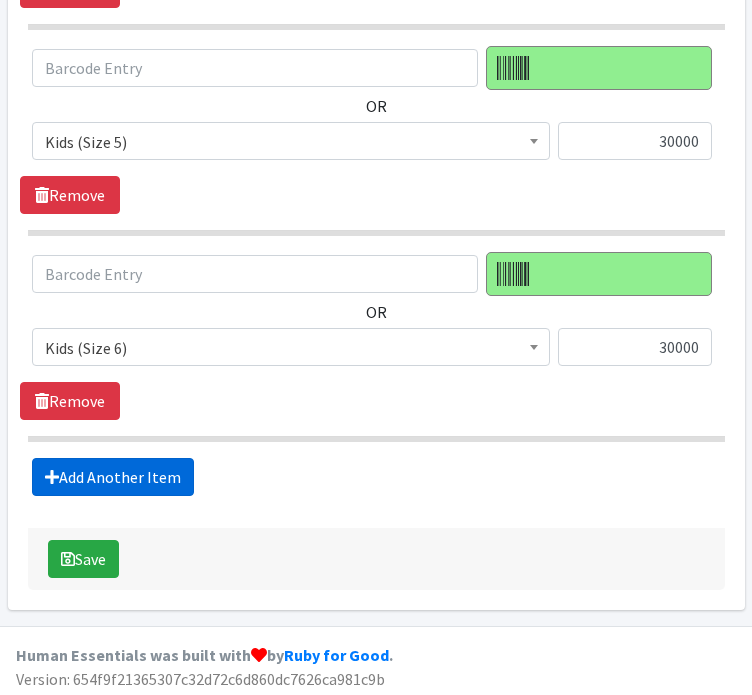 click on "Add Another Item" at bounding box center (113, 477) 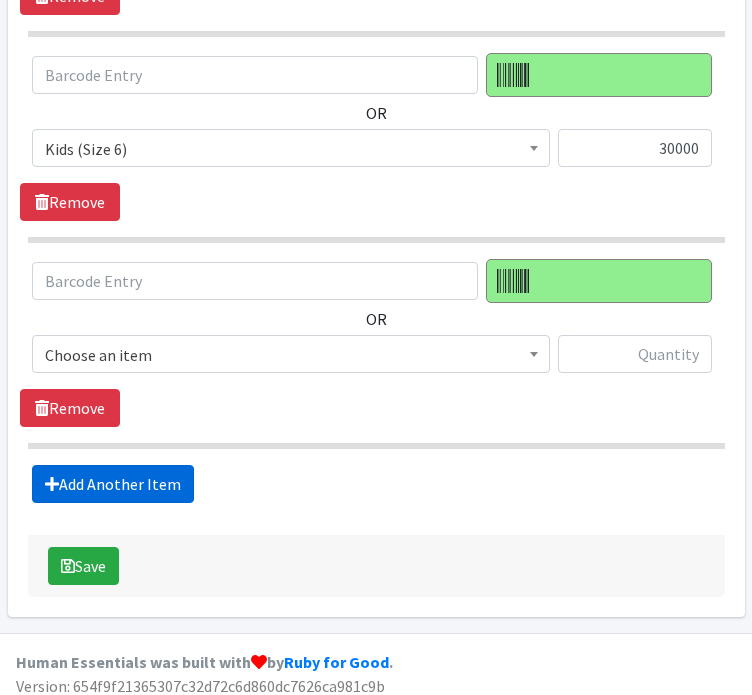 scroll, scrollTop: 1597, scrollLeft: 0, axis: vertical 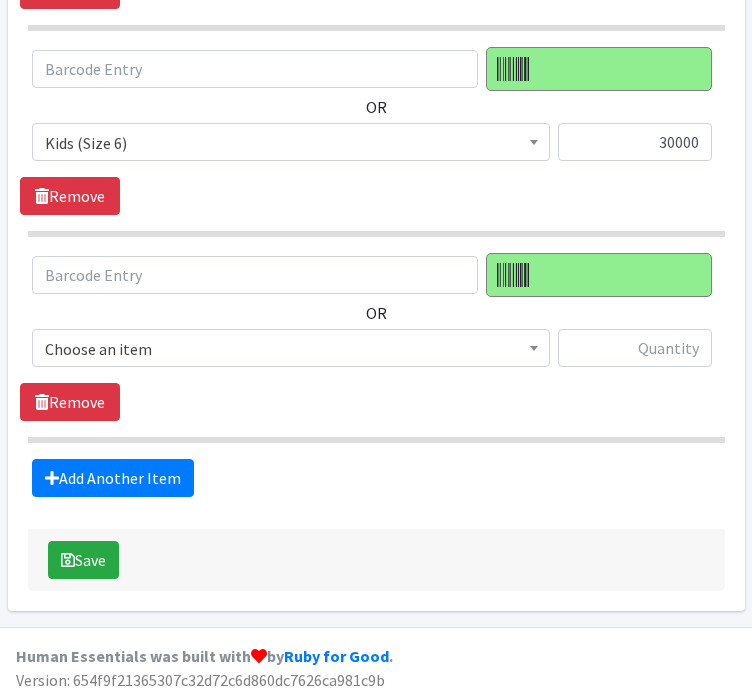 click on "Choose an item" at bounding box center [291, 349] 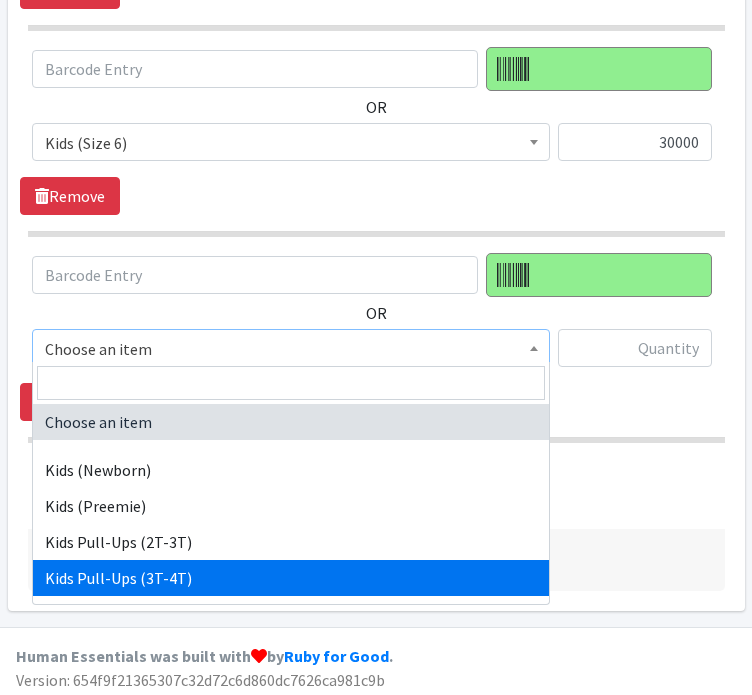 select on "11340" 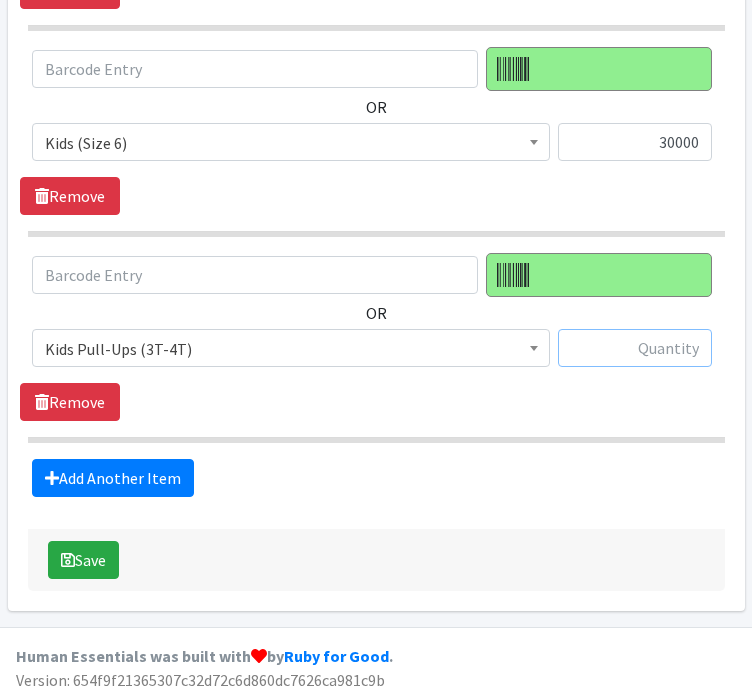 click at bounding box center (635, 348) 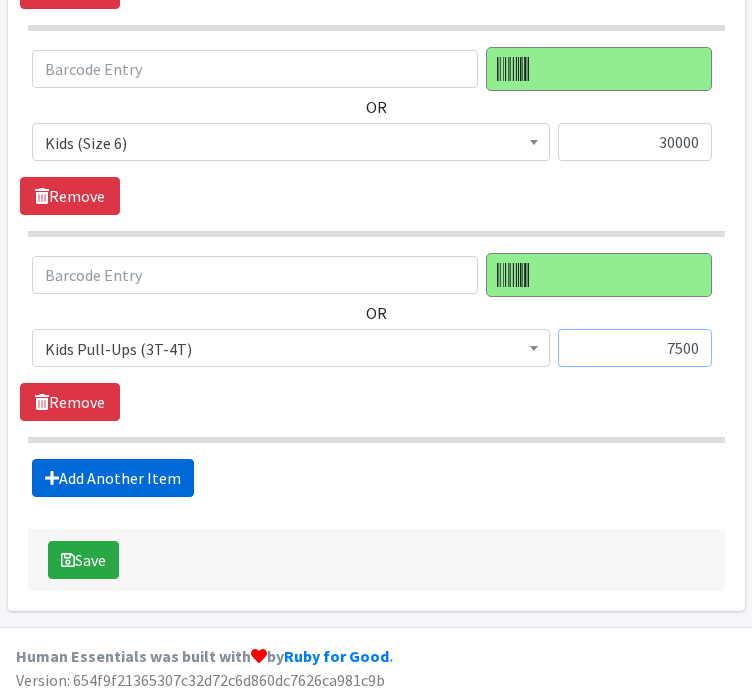type on "7500" 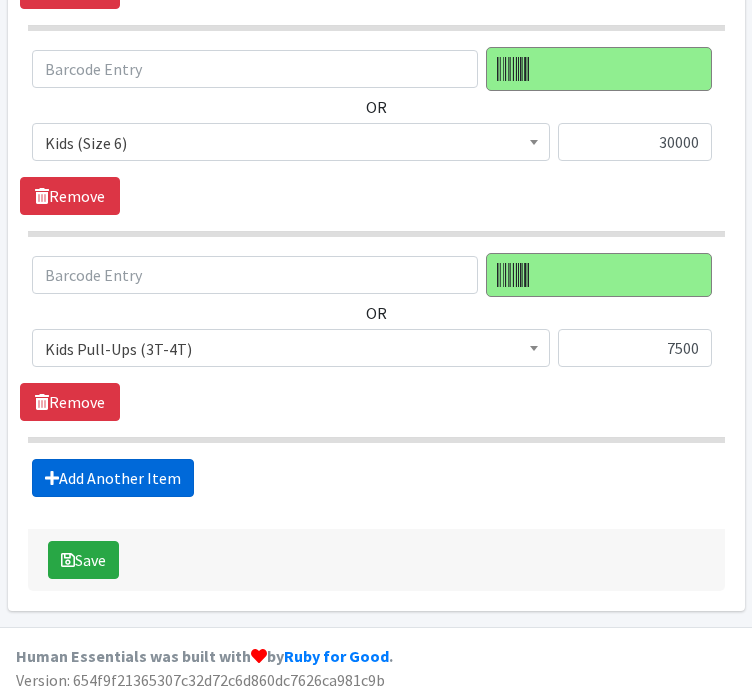 click on "Add Another Item" at bounding box center (113, 478) 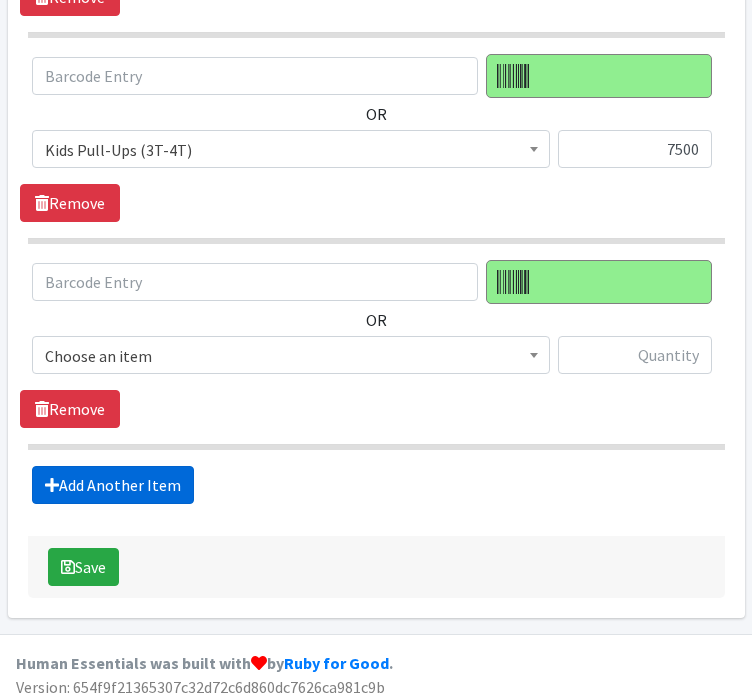 scroll, scrollTop: 1802, scrollLeft: 0, axis: vertical 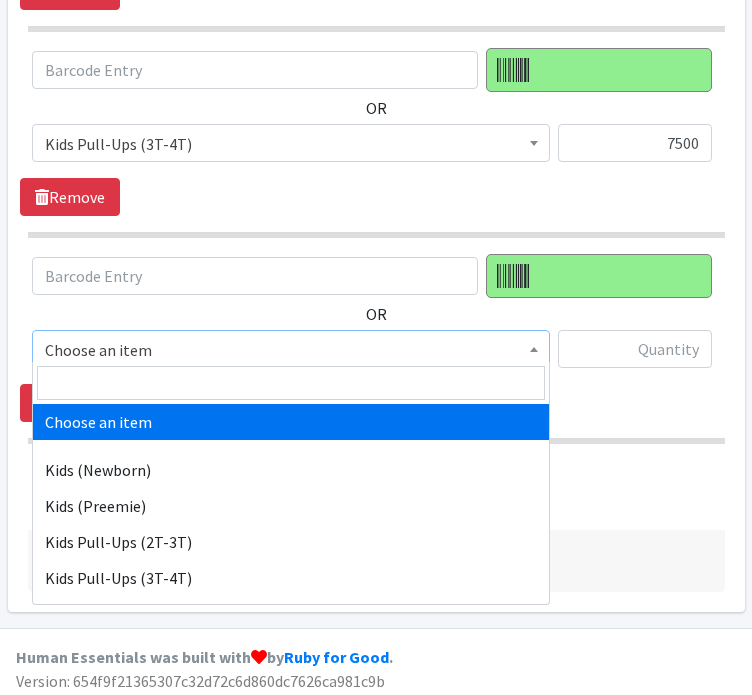 click on "Choose an item" at bounding box center [291, 350] 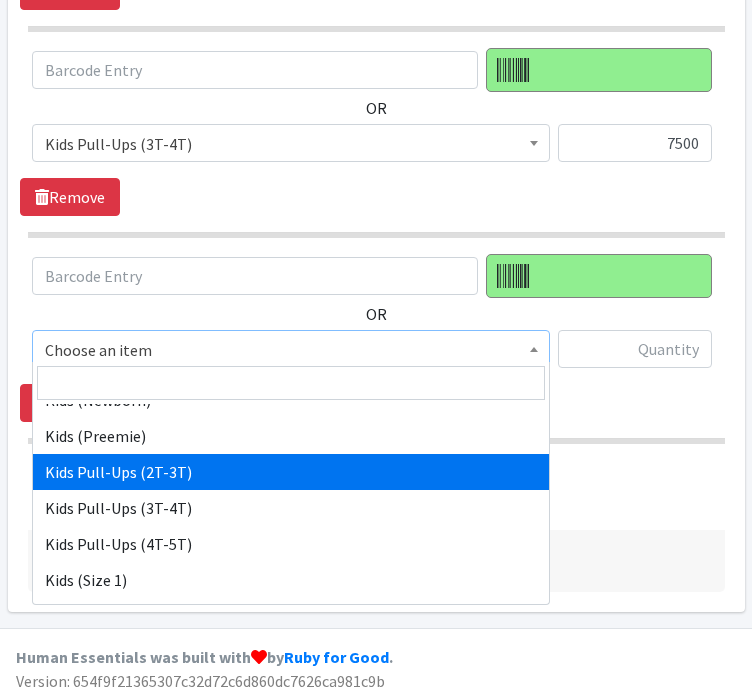 scroll, scrollTop: 68, scrollLeft: 0, axis: vertical 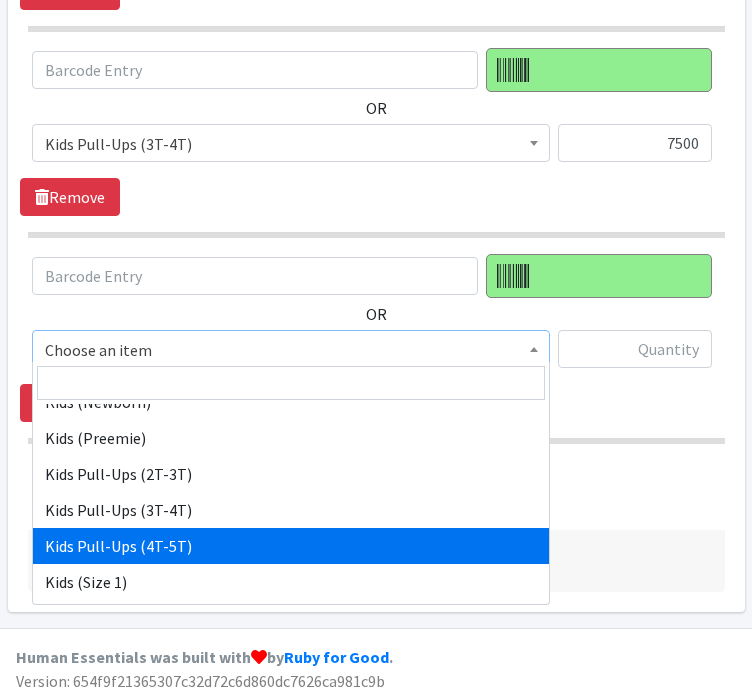 select on "11347" 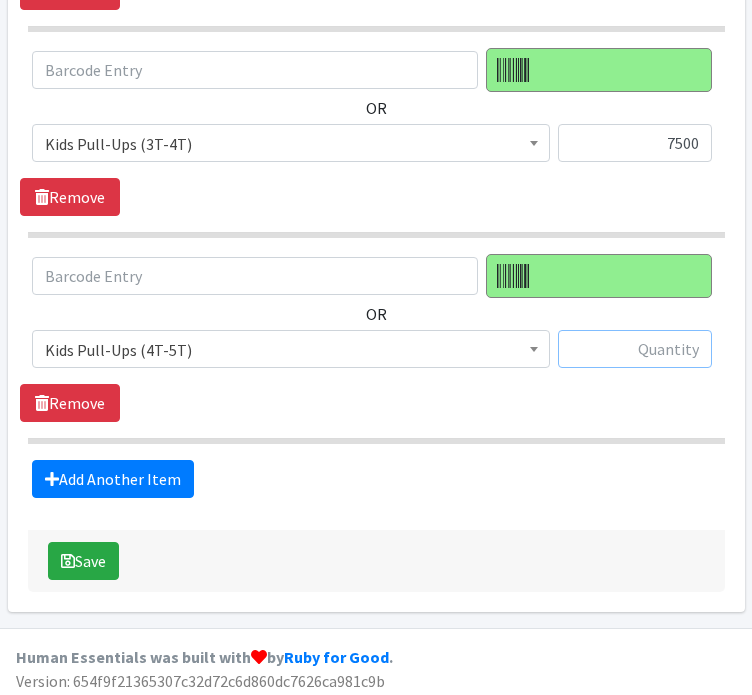 click at bounding box center (635, 349) 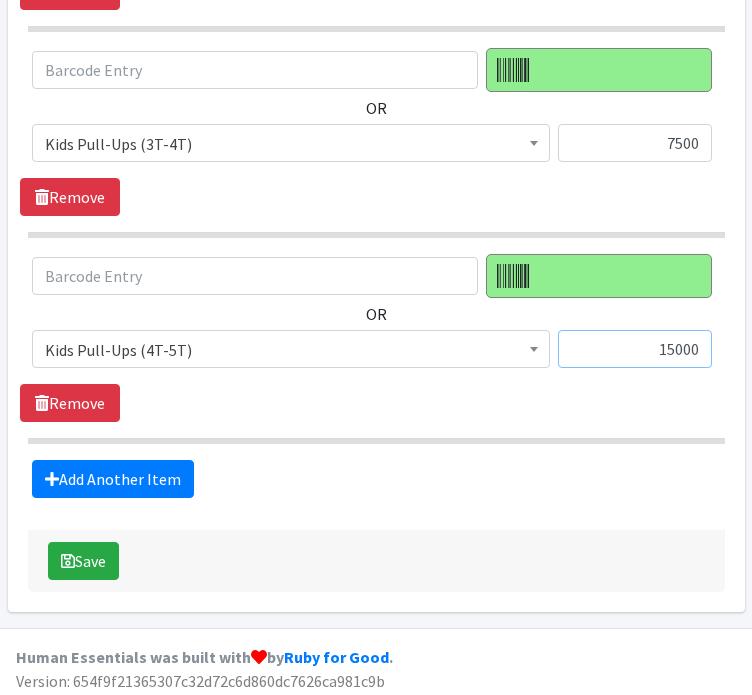 type on "15000" 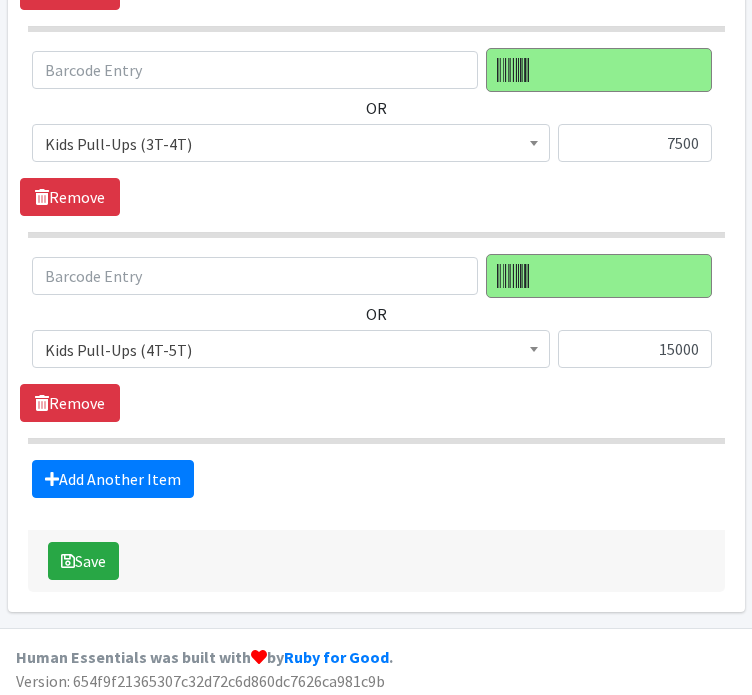 click on "Add Another Item" at bounding box center (376, 479) 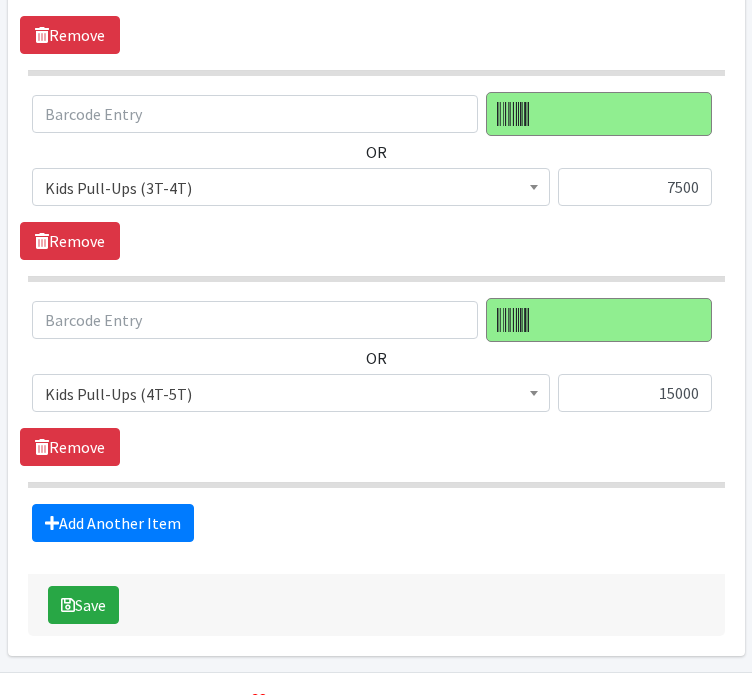 scroll, scrollTop: 1802, scrollLeft: 0, axis: vertical 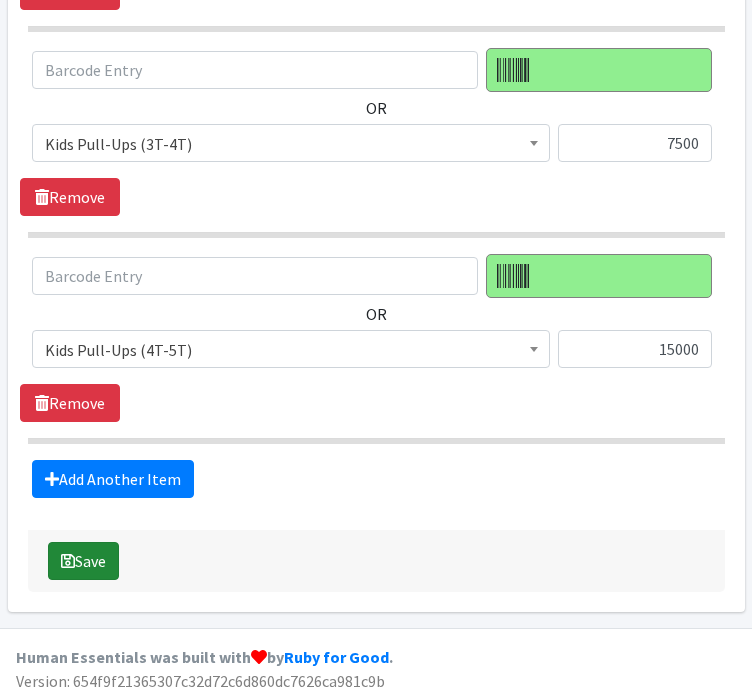 click on "Save" at bounding box center (83, 561) 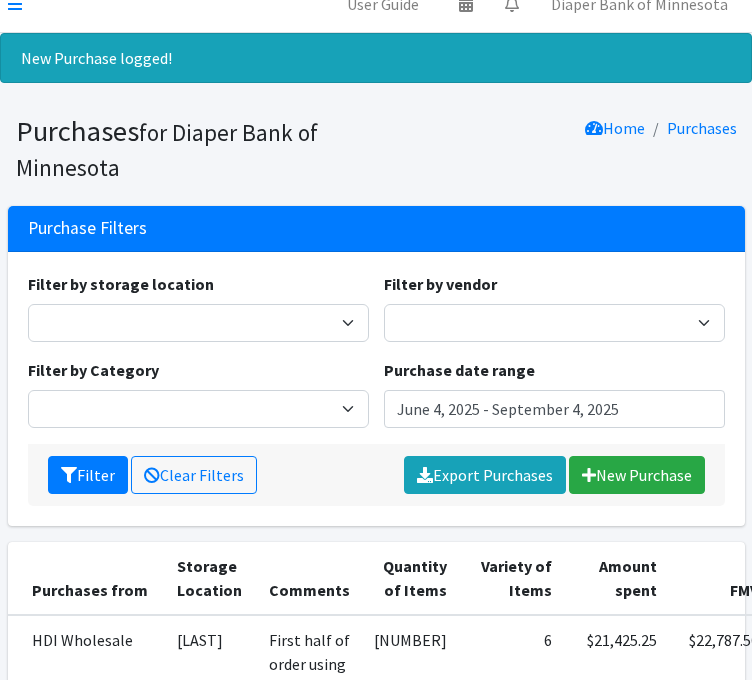 scroll, scrollTop: 0, scrollLeft: 0, axis: both 